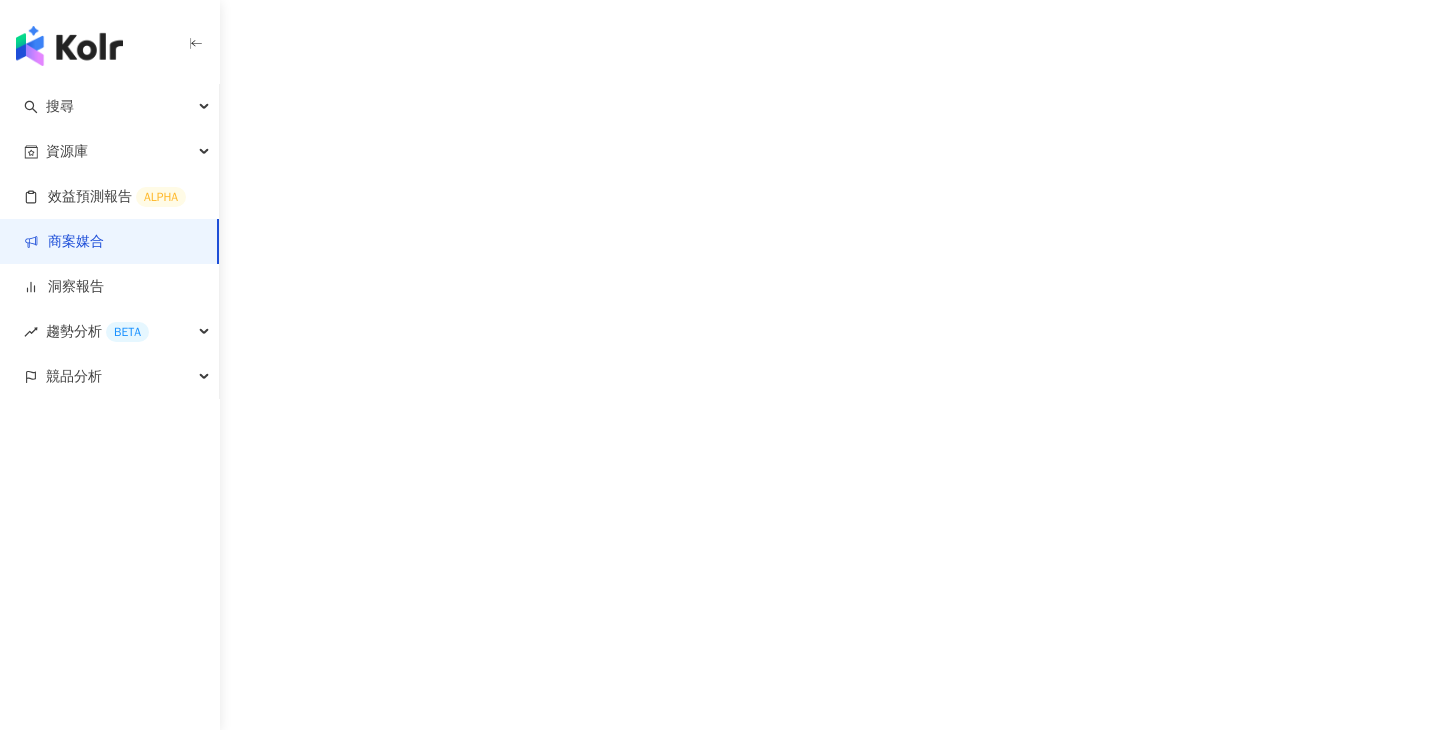 scroll, scrollTop: 0, scrollLeft: 0, axis: both 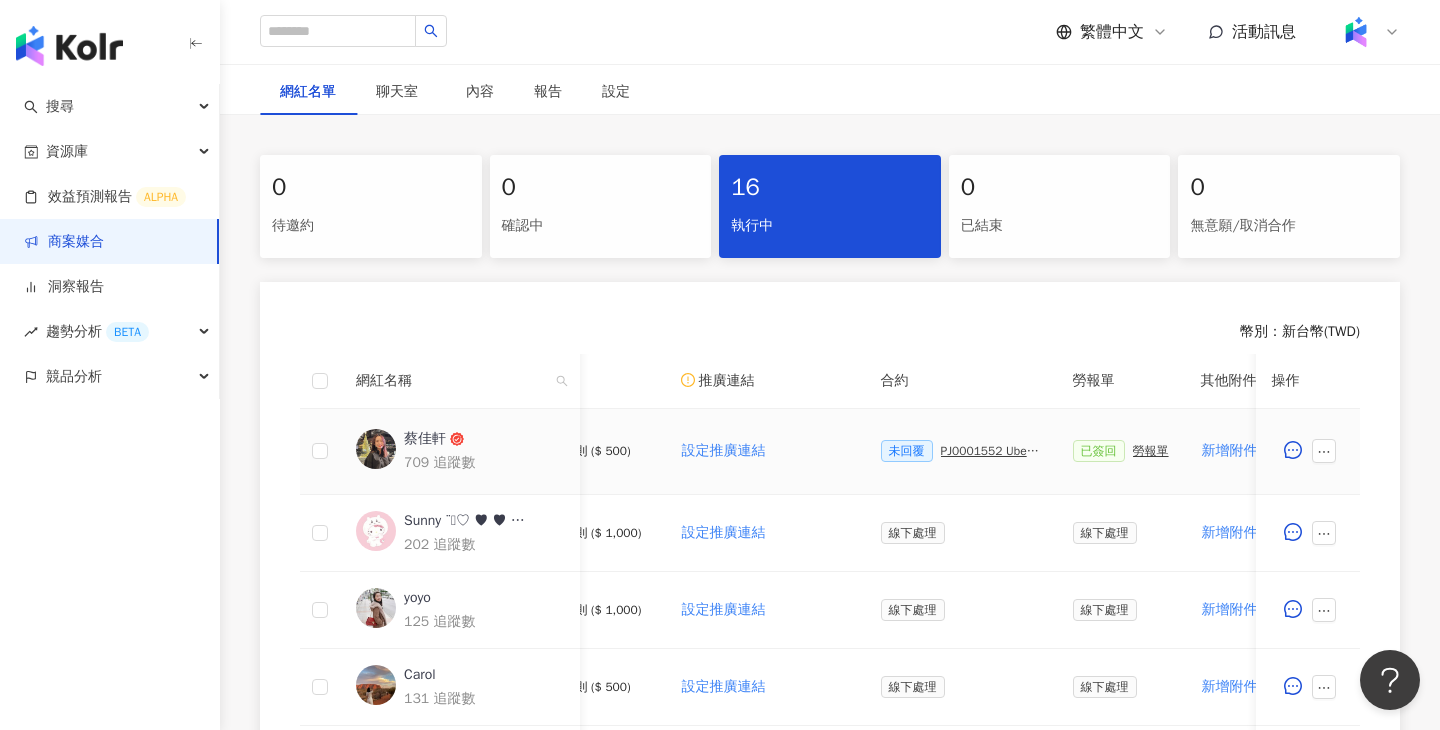 click on "PJ0001552 Uber Eats_costco_202506_活動確認單" at bounding box center (991, 451) 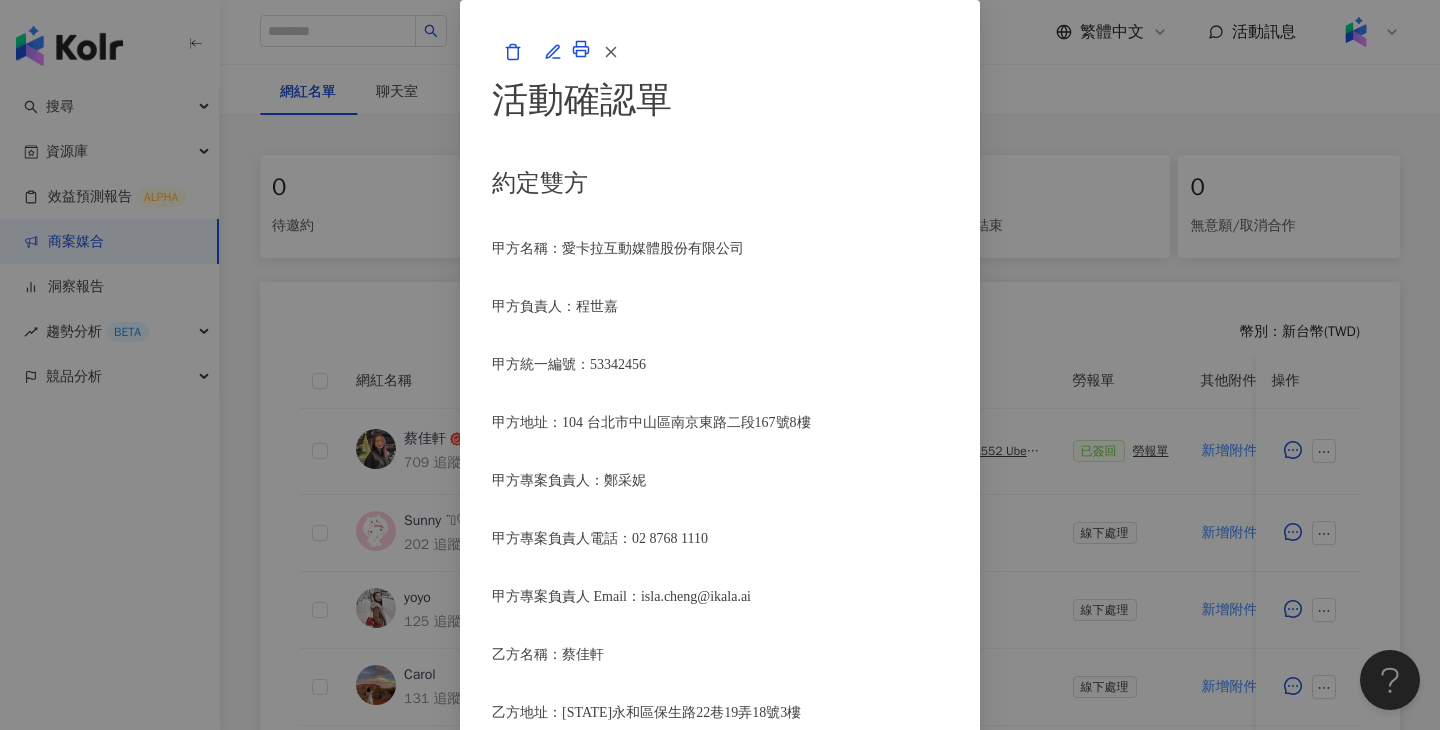 scroll, scrollTop: 2491, scrollLeft: 0, axis: vertical 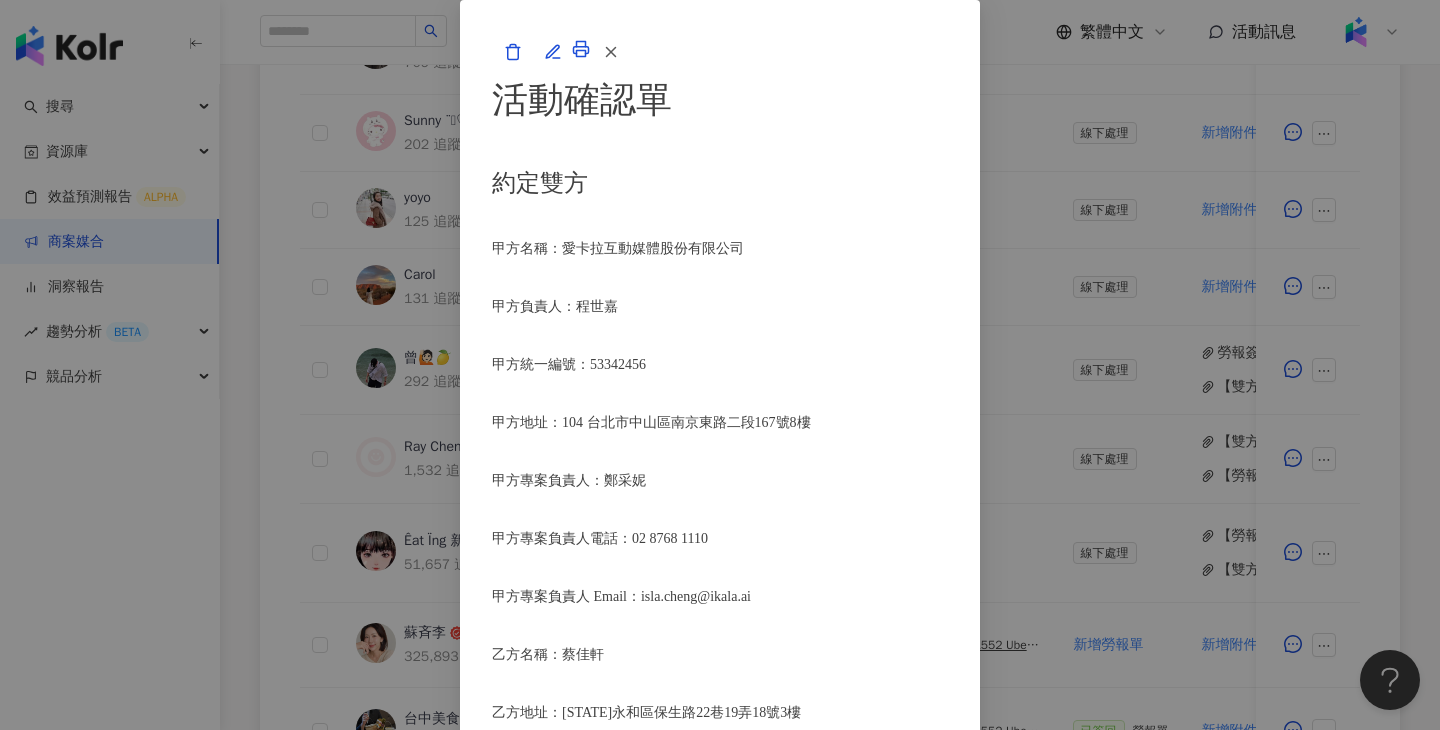 click on "活動確認單
約定雙方
甲方名稱：愛卡拉互動媒體股份有限公司
甲方負責人：程世嘉
甲方統一編號：53342456
甲方地址：104 台北市中山區南京東路二段167號8樓
甲方專案負責人：鄭采妮
甲方專案負責人電話：02 8768 1110
甲方專案負責人 Email：isla.cheng@ikala.ai
乙方名稱：蔡佳軒
乙方地址：新北市永和區保生路22巷19弄18號3樓
乙方統一編號/身分證字號：H225420188
專案活動期間：2025年06月26日至2025年06月30日
費用（新台幣，含稅)： 500
約定條款
蔡佳軒(以下簡稱乙方)保證有權簽署本確認單，簽署後即表示上列專案合作人員接受與愛卡拉互動媒體股份有限公司(以下簡稱甲方)簽署之活動確認單，並同意執行雙方所約定之合作項目。
簽署本確認單後，雙方需遵從 Uber Eats_costco_202506_kol口碑 專案活動條件，不得取消確認單或中途終止。
合作項目：" at bounding box center (720, 365) 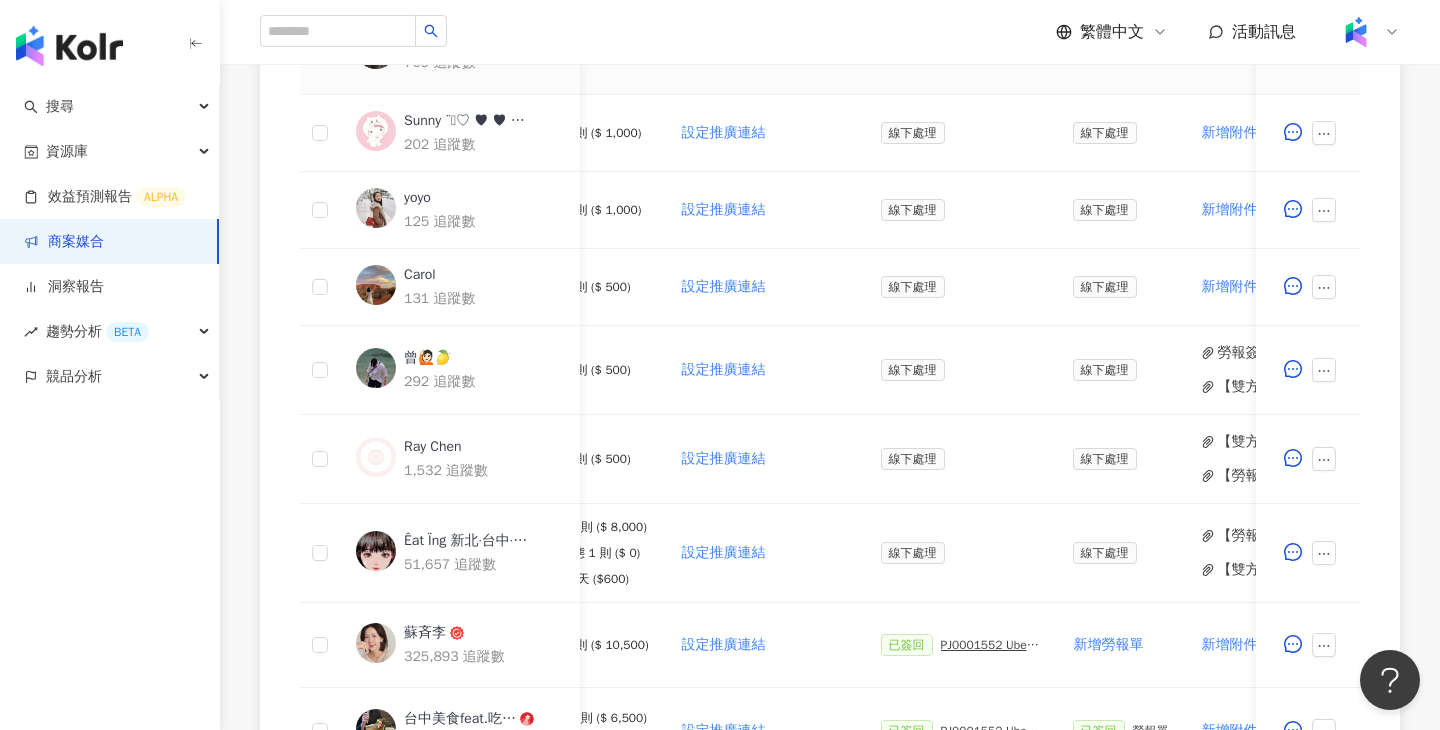 scroll, scrollTop: 0, scrollLeft: 0, axis: both 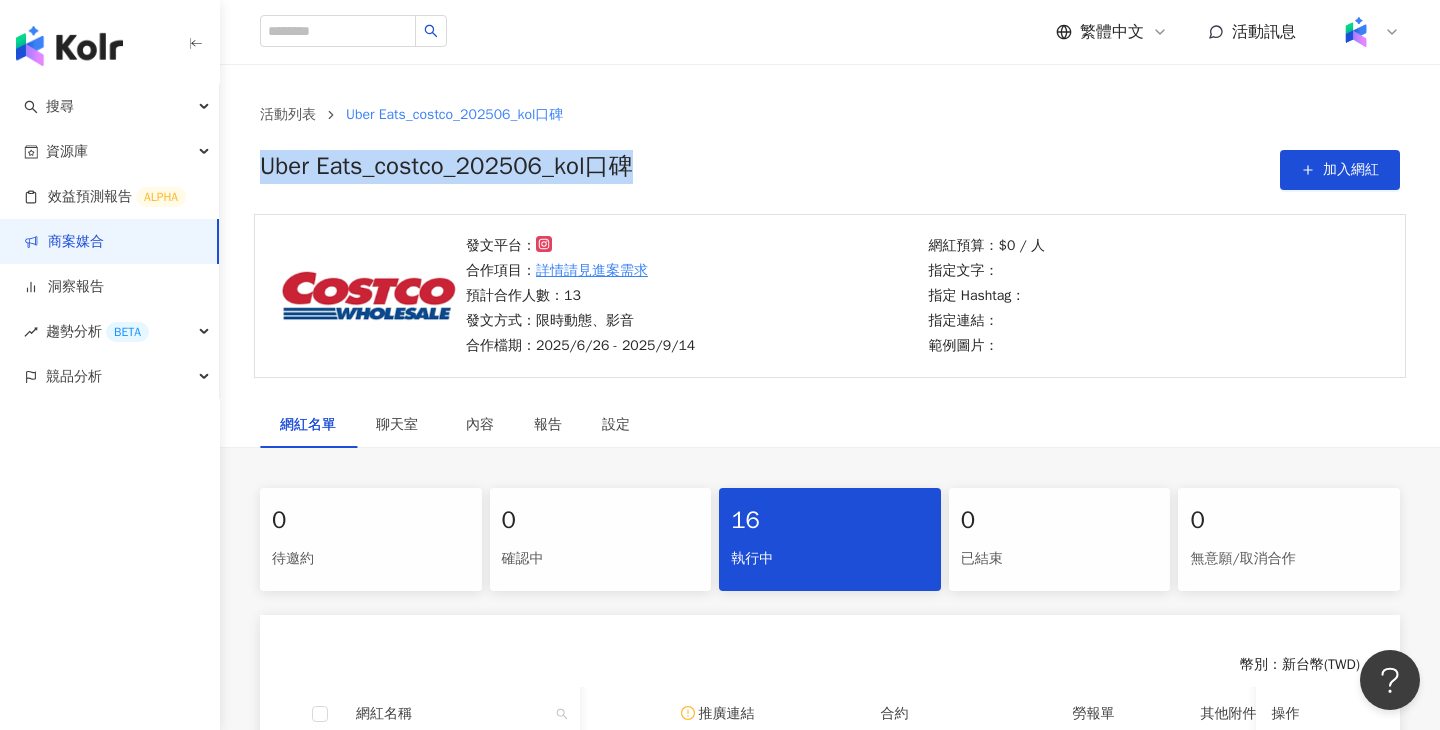 drag, startPoint x: 683, startPoint y: 168, endPoint x: 258, endPoint y: 169, distance: 425.0012 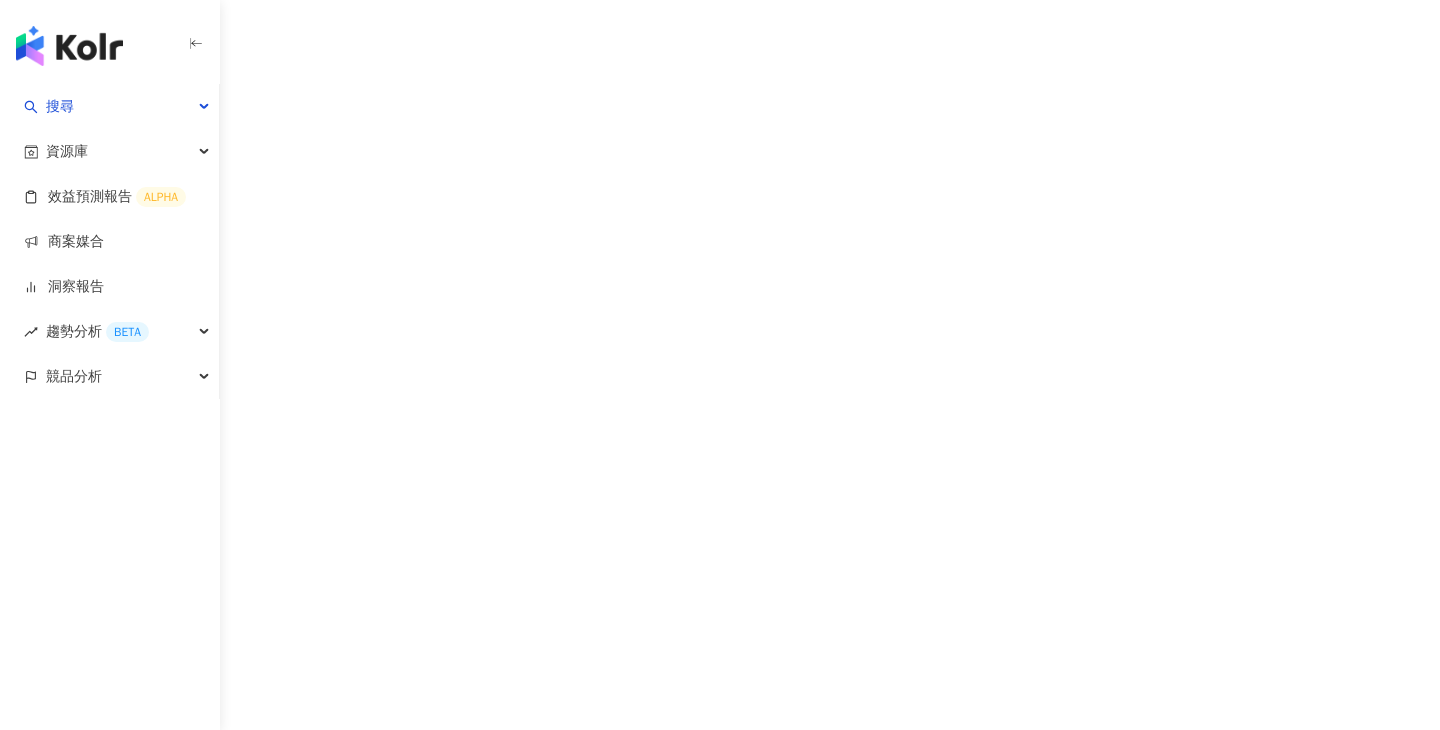 scroll, scrollTop: 0, scrollLeft: 0, axis: both 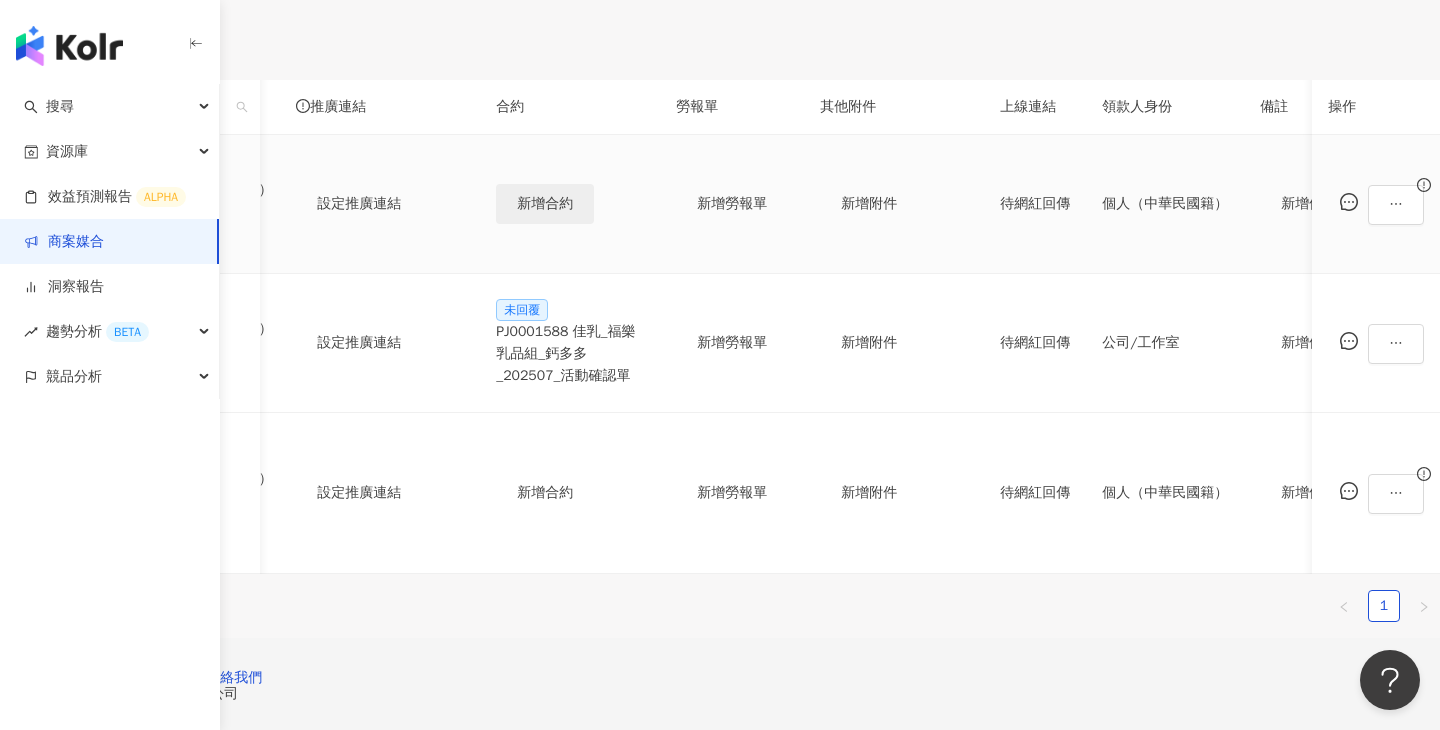 click on "新增合約" at bounding box center [545, 204] 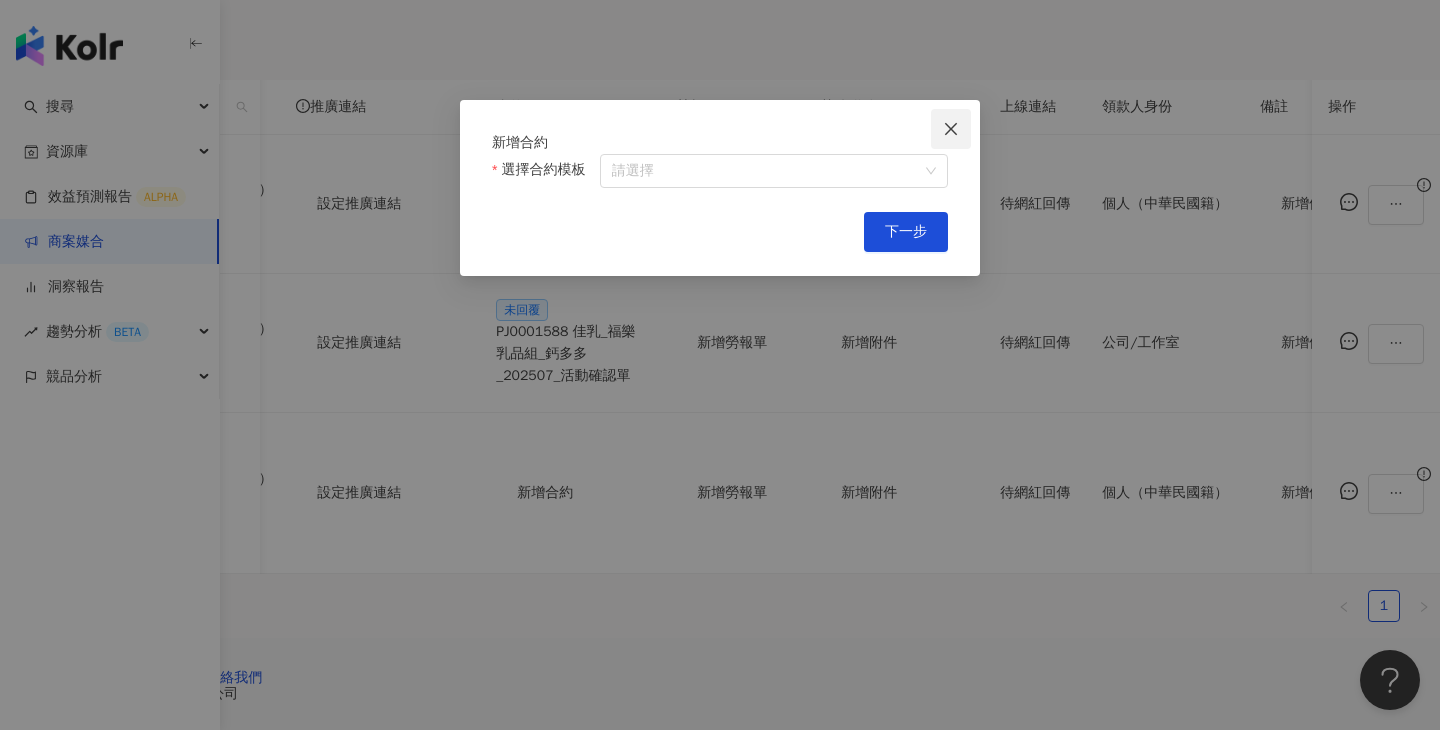 click 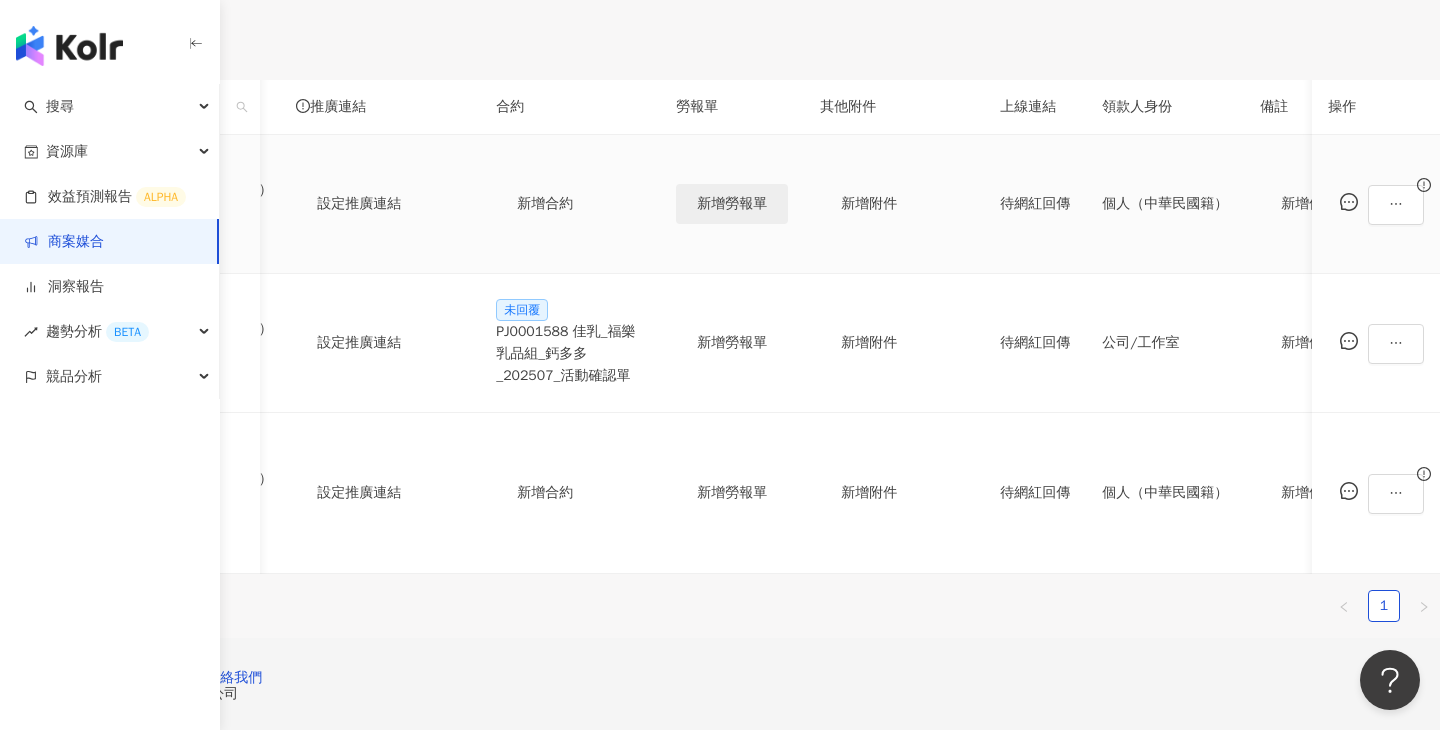 click on "新增勞報單" at bounding box center (732, 204) 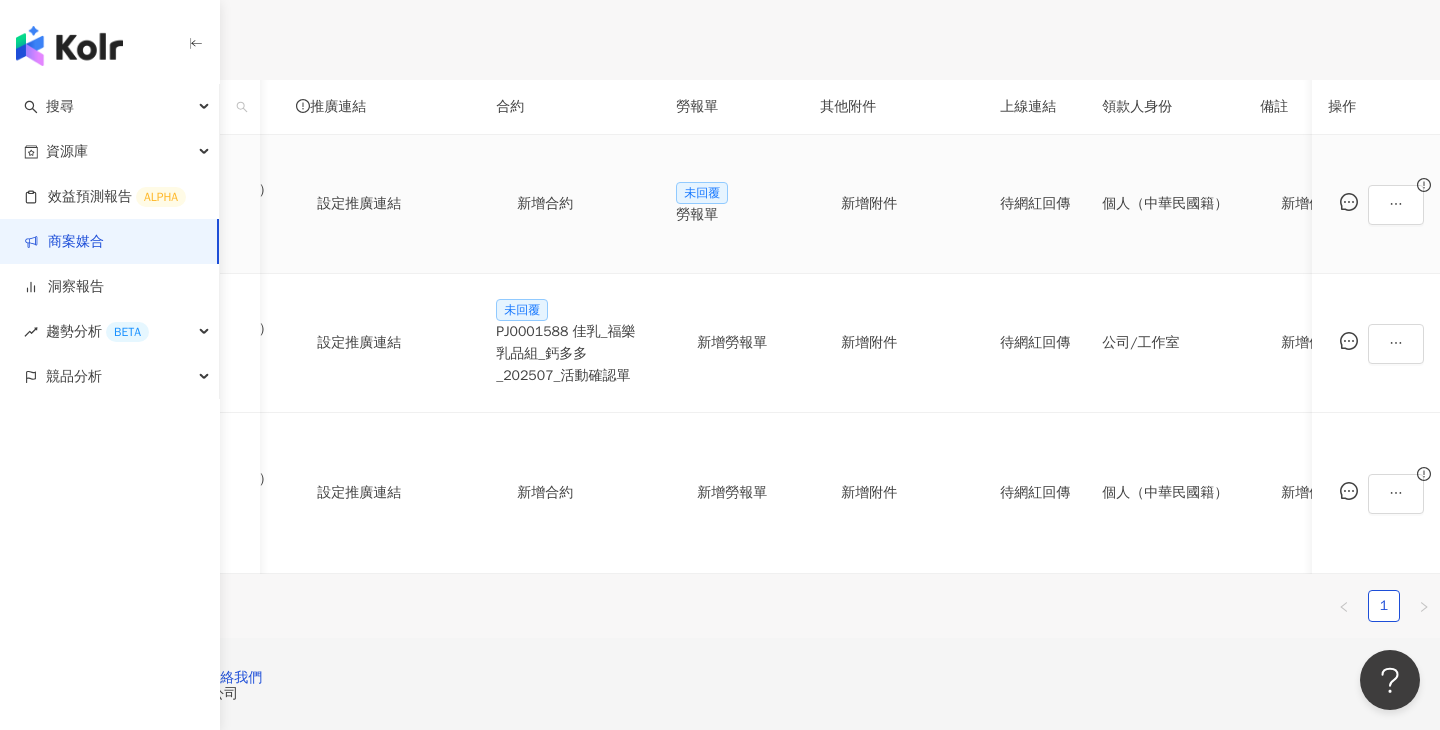 click on "勞報單" at bounding box center (732, 215) 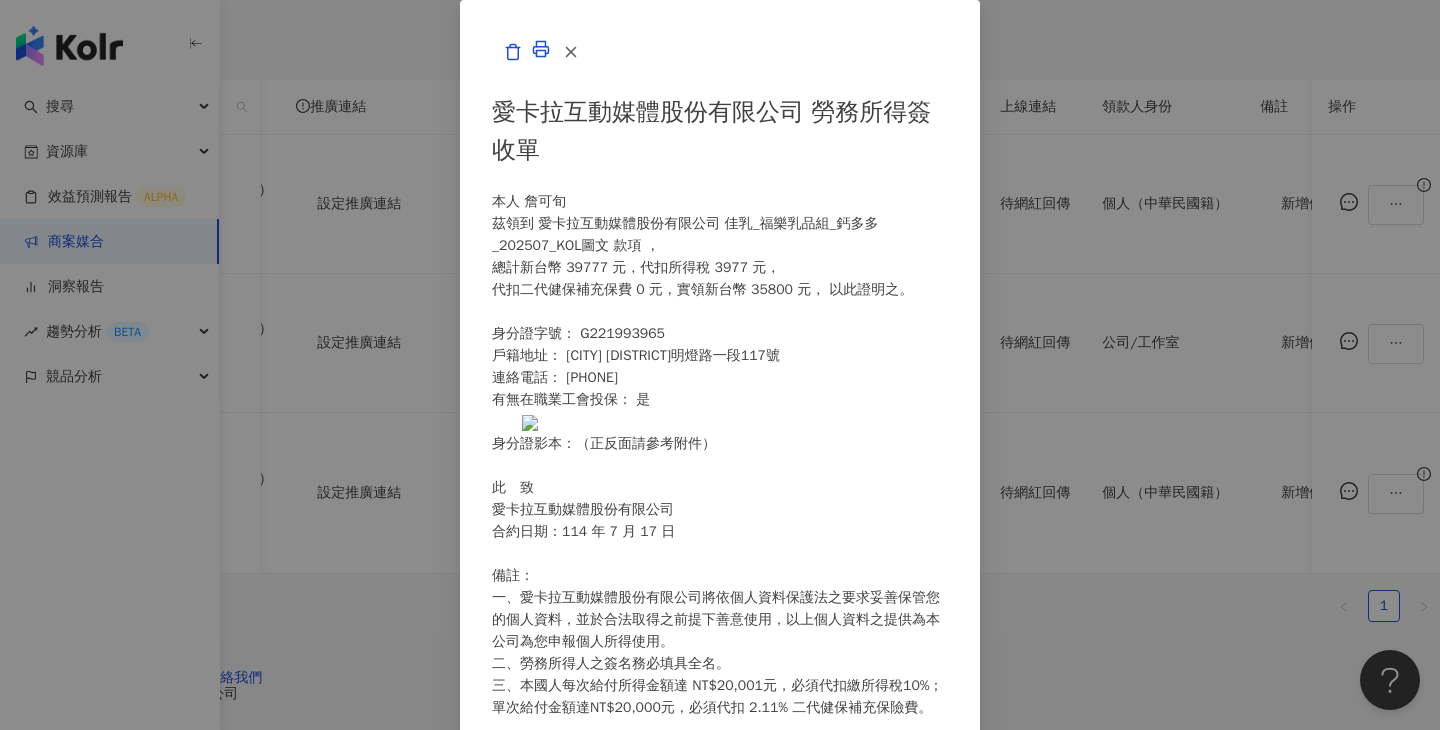 scroll, scrollTop: 322, scrollLeft: 0, axis: vertical 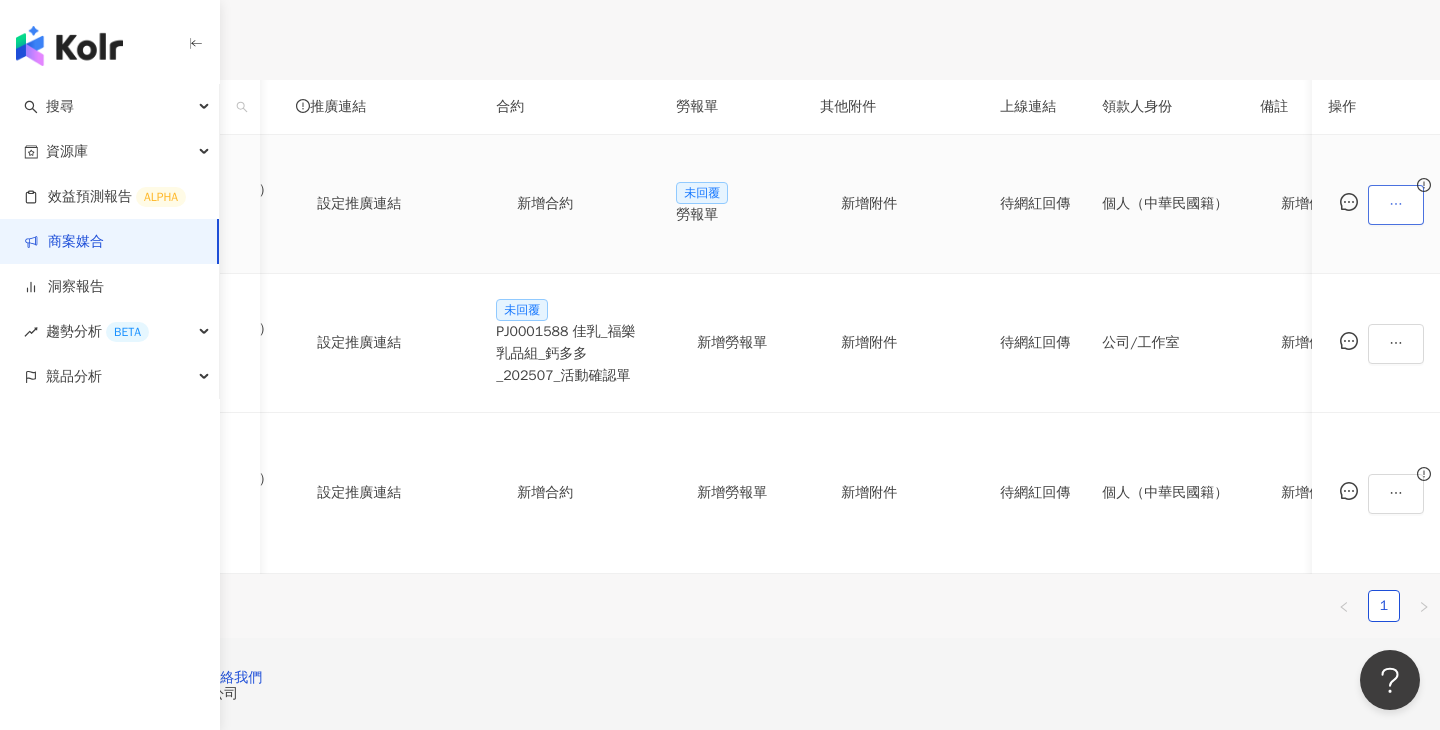 click at bounding box center [1396, 205] 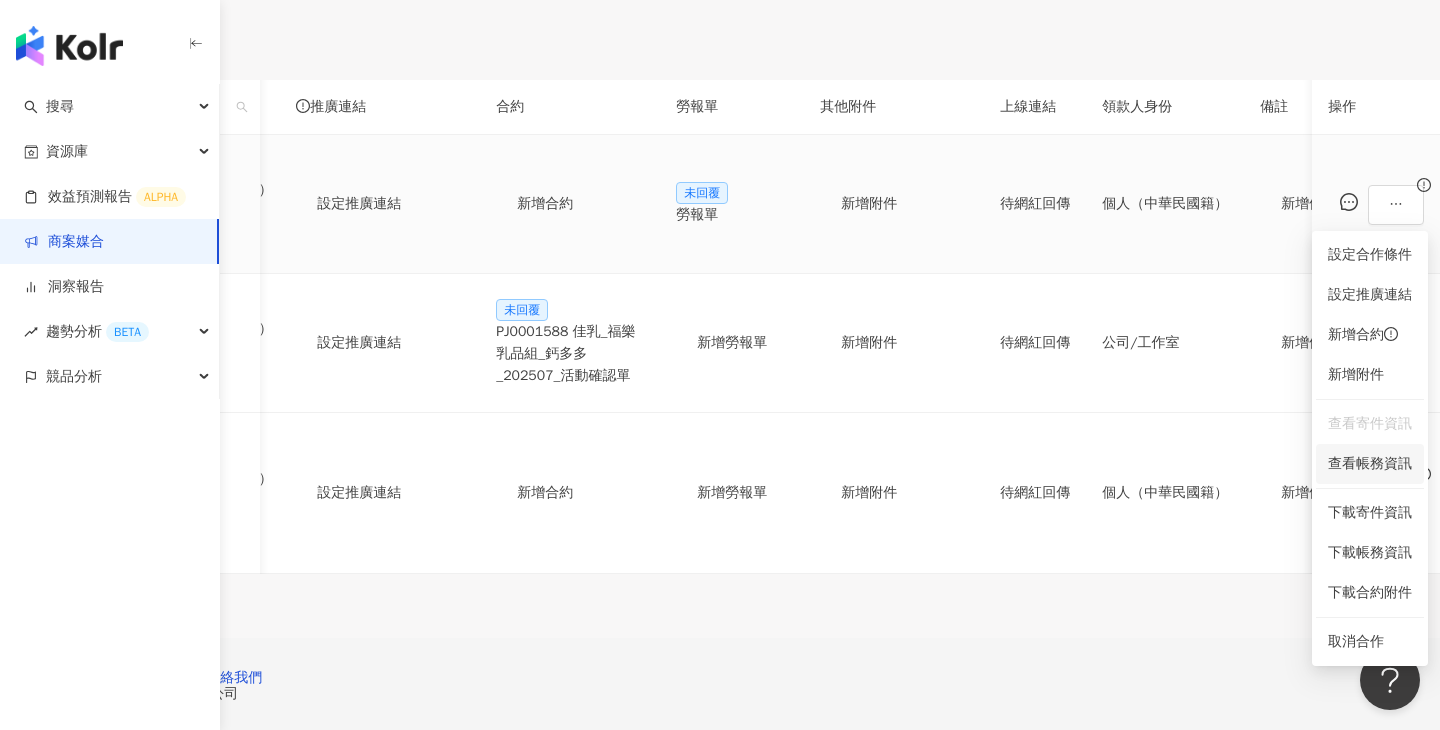 click on "查看帳務資訊" at bounding box center (1370, 464) 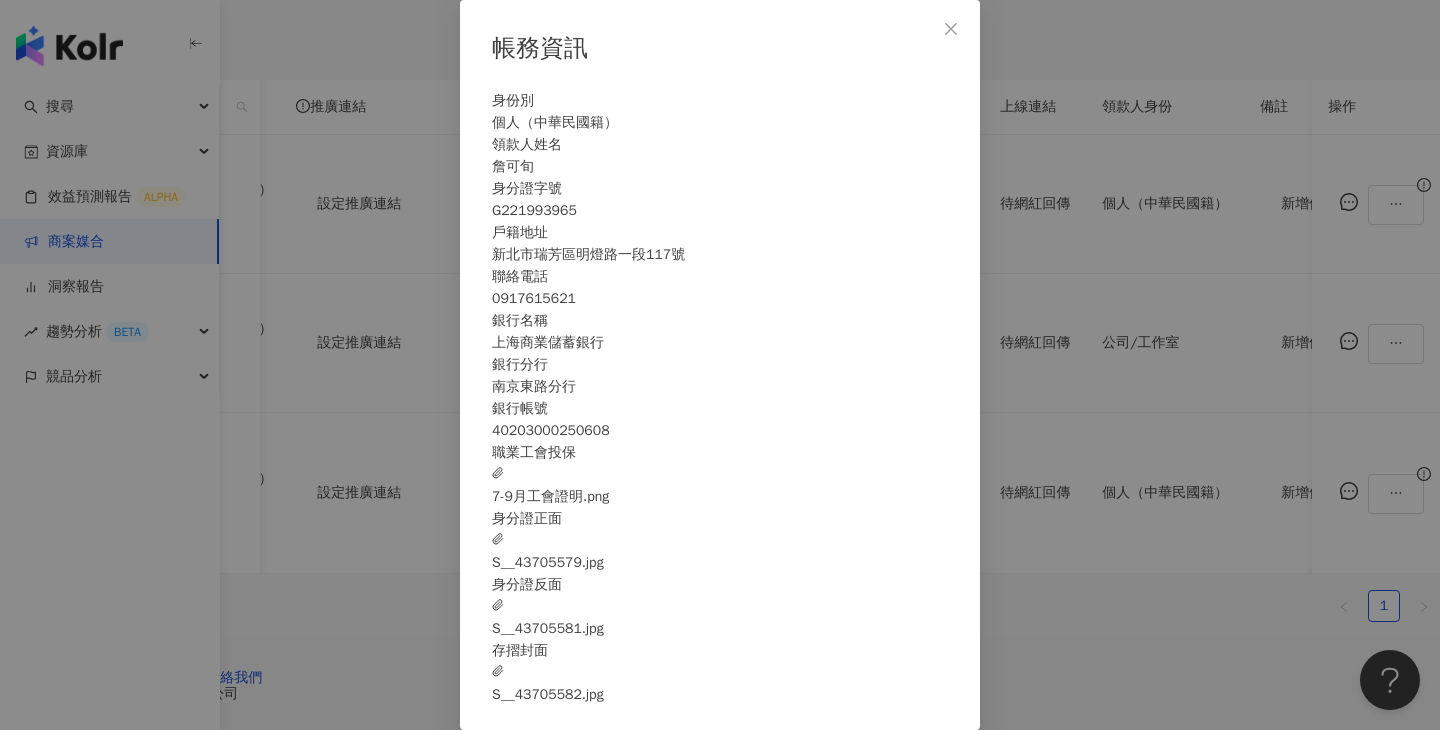 scroll, scrollTop: 24, scrollLeft: 0, axis: vertical 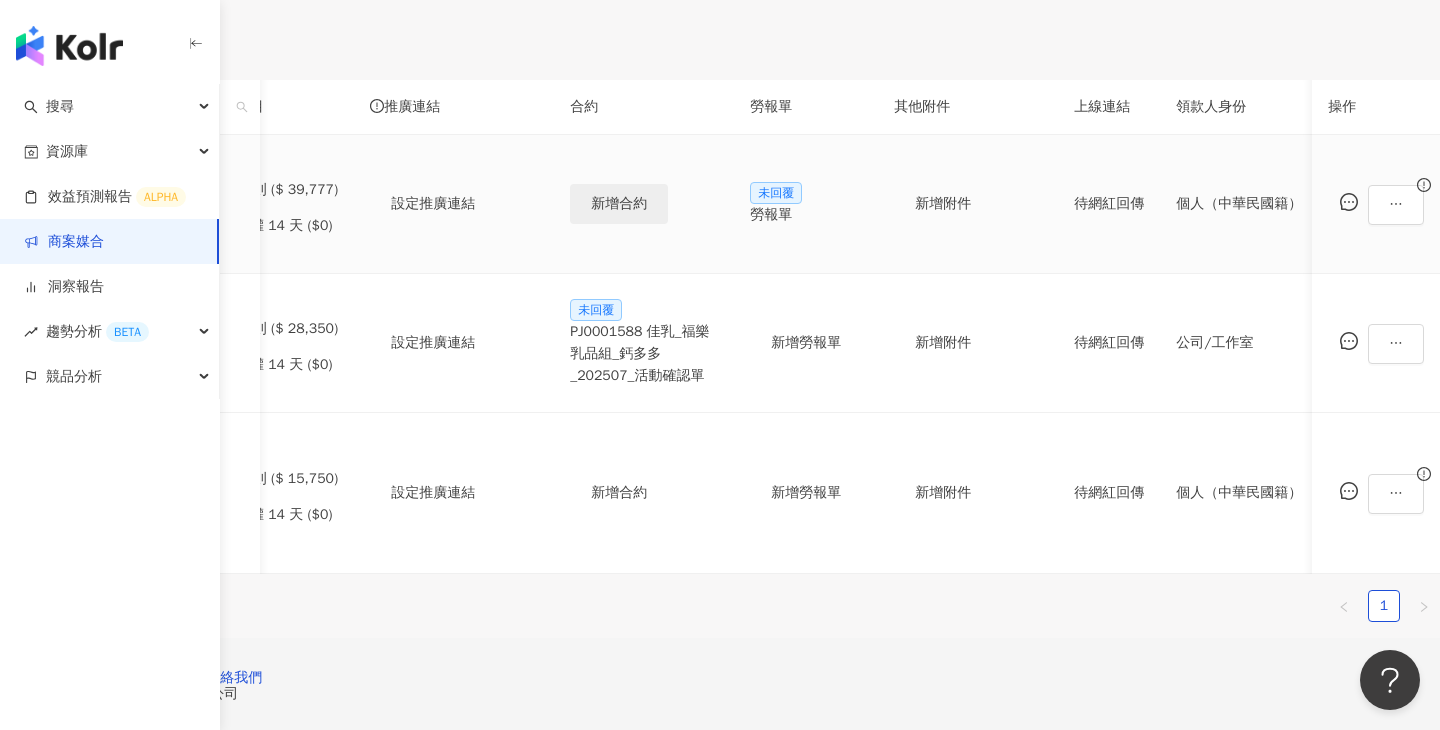 click on "新增合約" at bounding box center (619, 204) 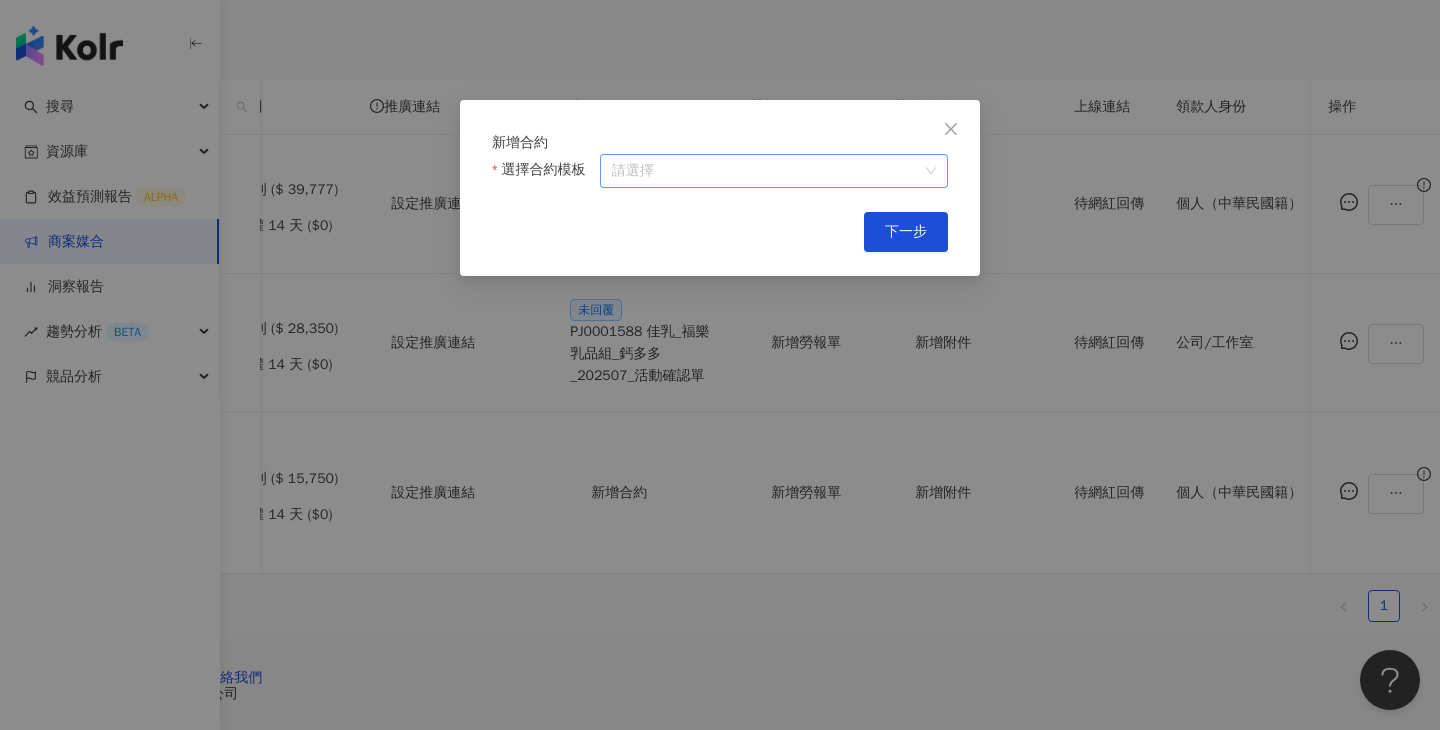 click on "選擇合約模板" at bounding box center (774, 171) 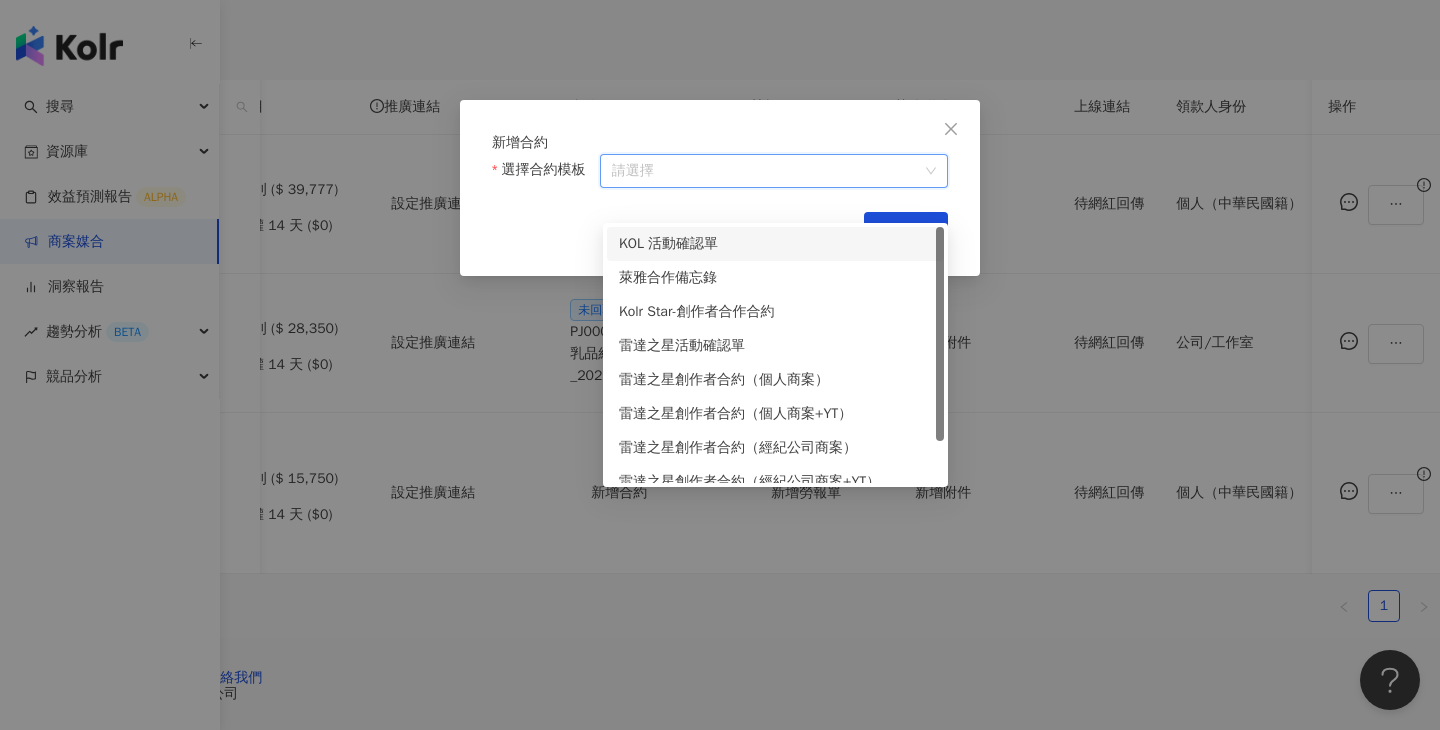 click on "KOL 活動確認單" at bounding box center [775, 244] 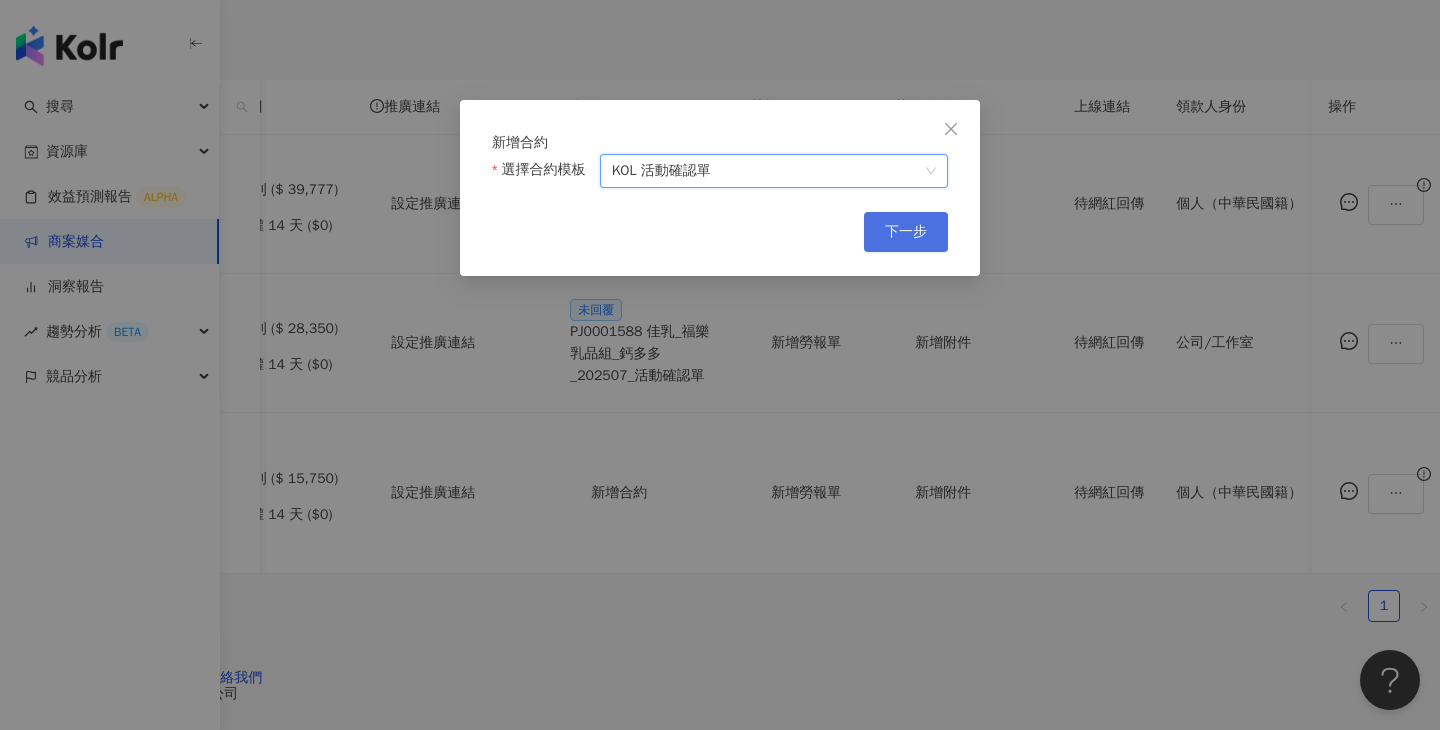 click on "下一步" at bounding box center [906, 232] 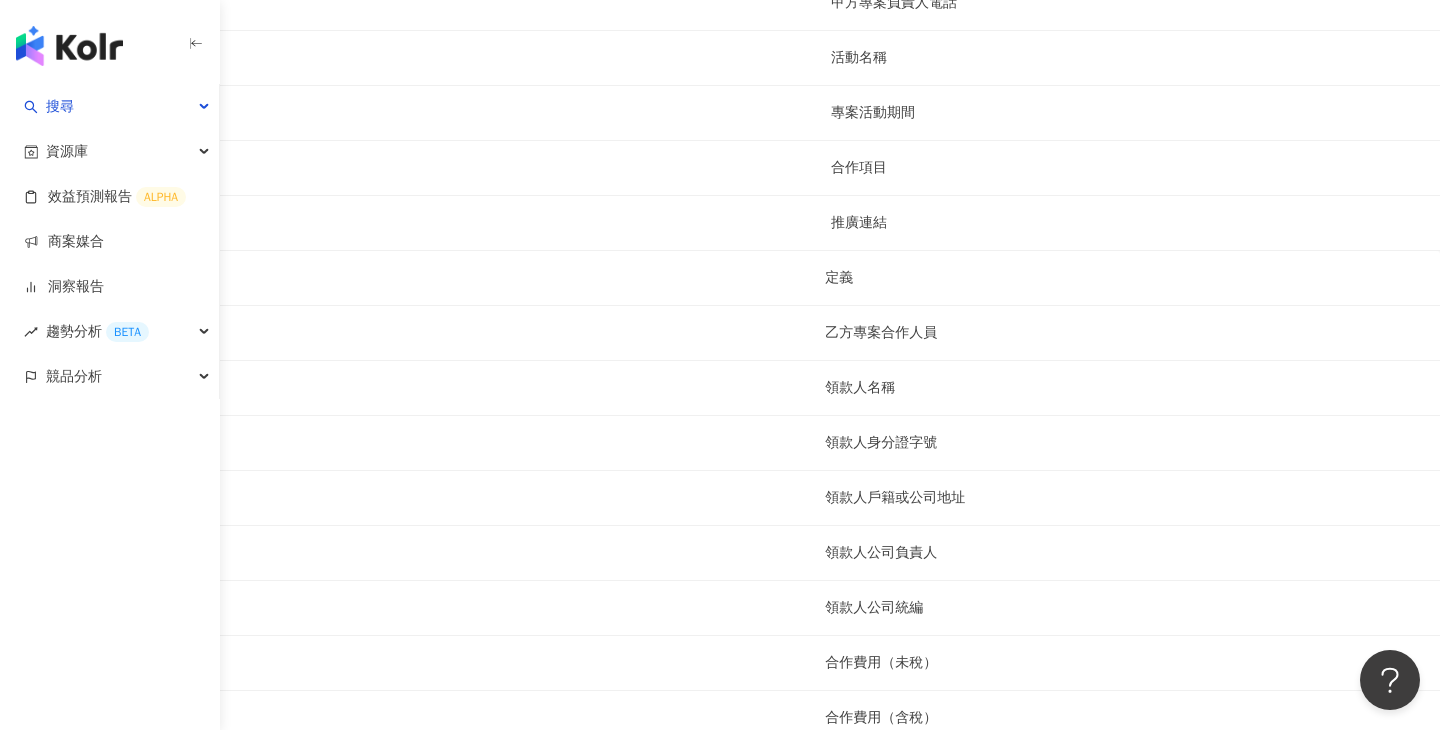 scroll, scrollTop: 0, scrollLeft: 0, axis: both 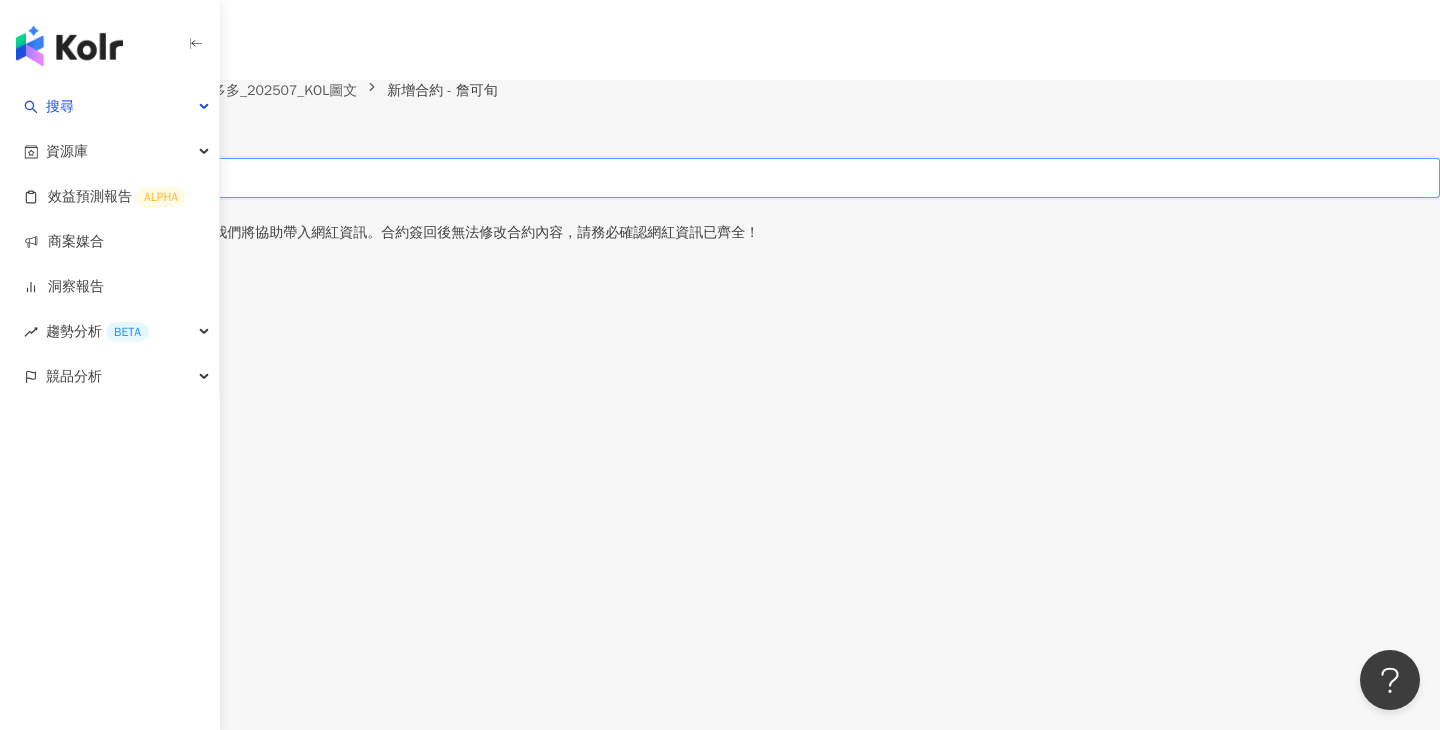 click on "合約名稱" at bounding box center [760, 178] 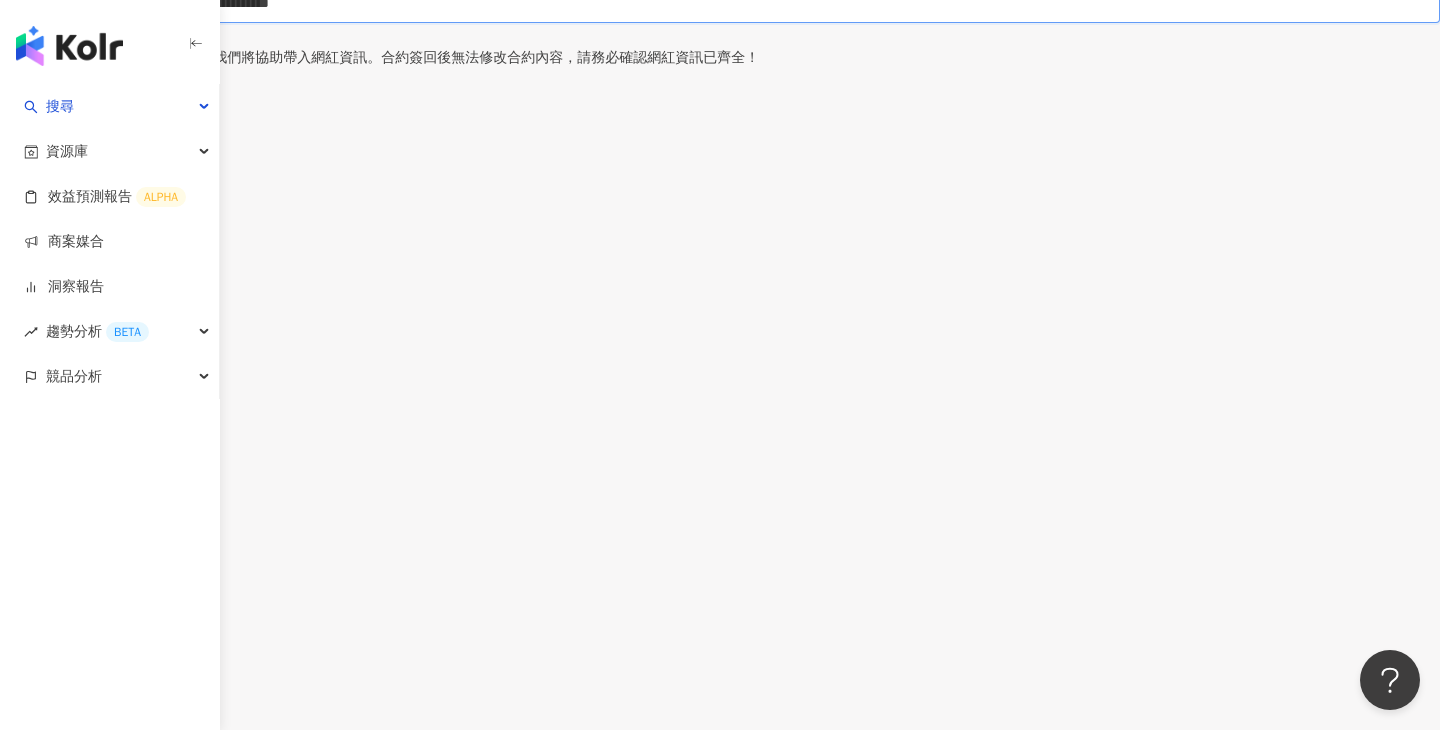 scroll, scrollTop: 532, scrollLeft: 0, axis: vertical 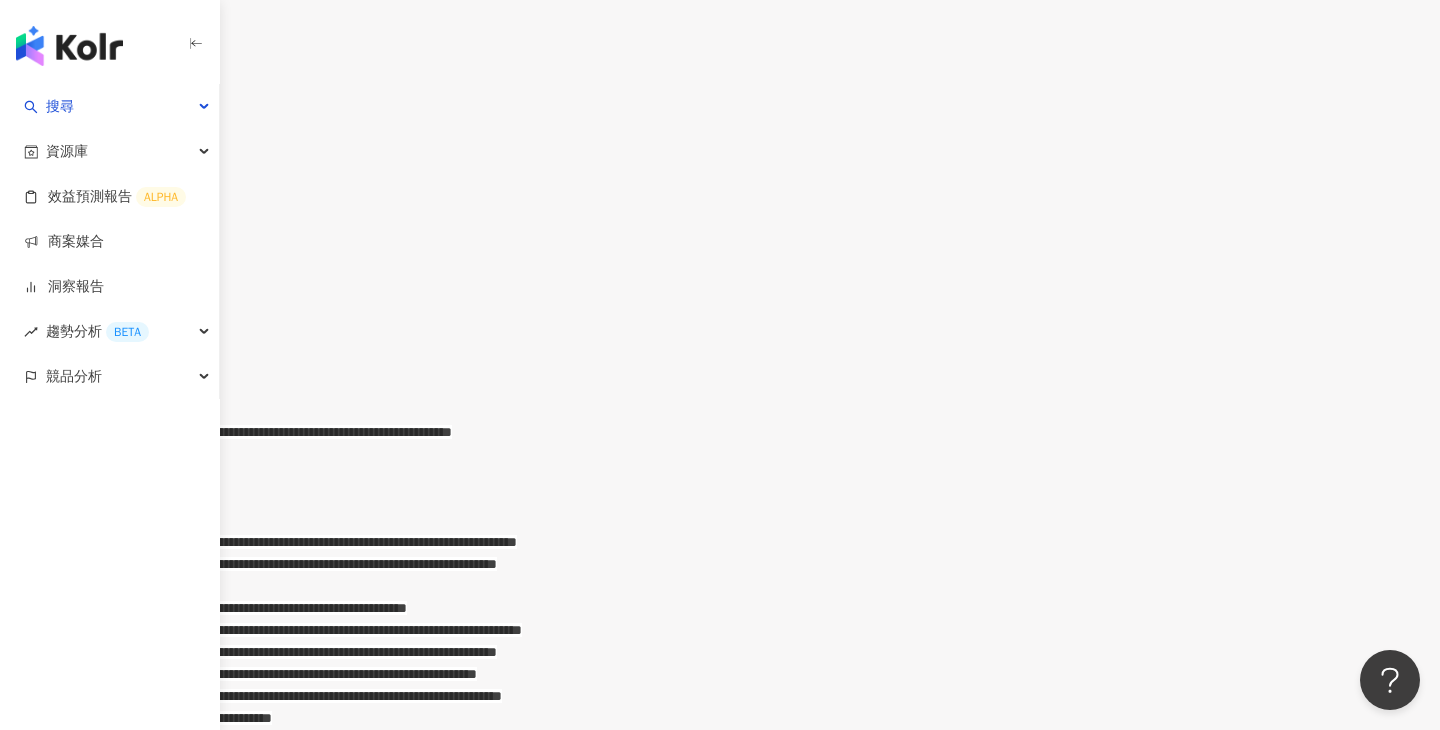 click on "**********" at bounding box center (740, 608) 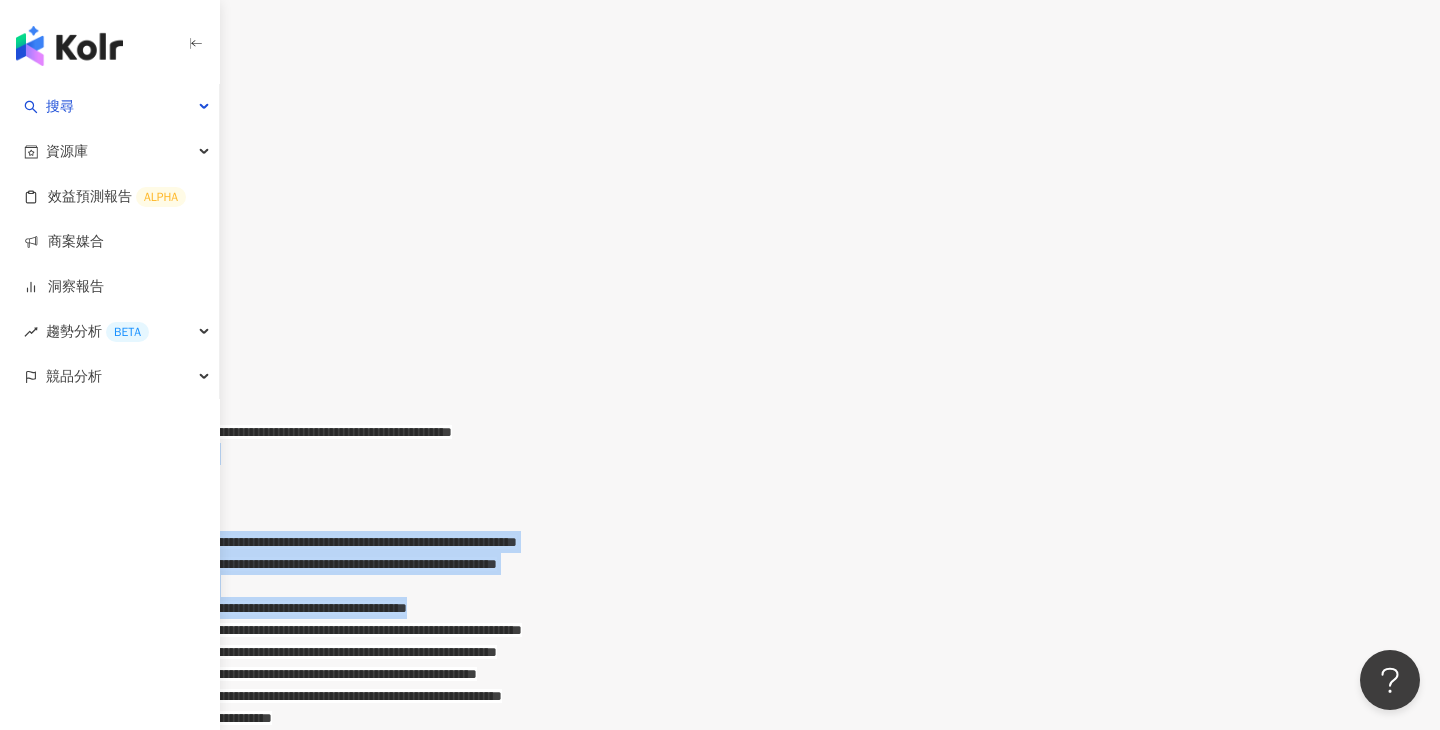 click on "**********" at bounding box center [128, 454] 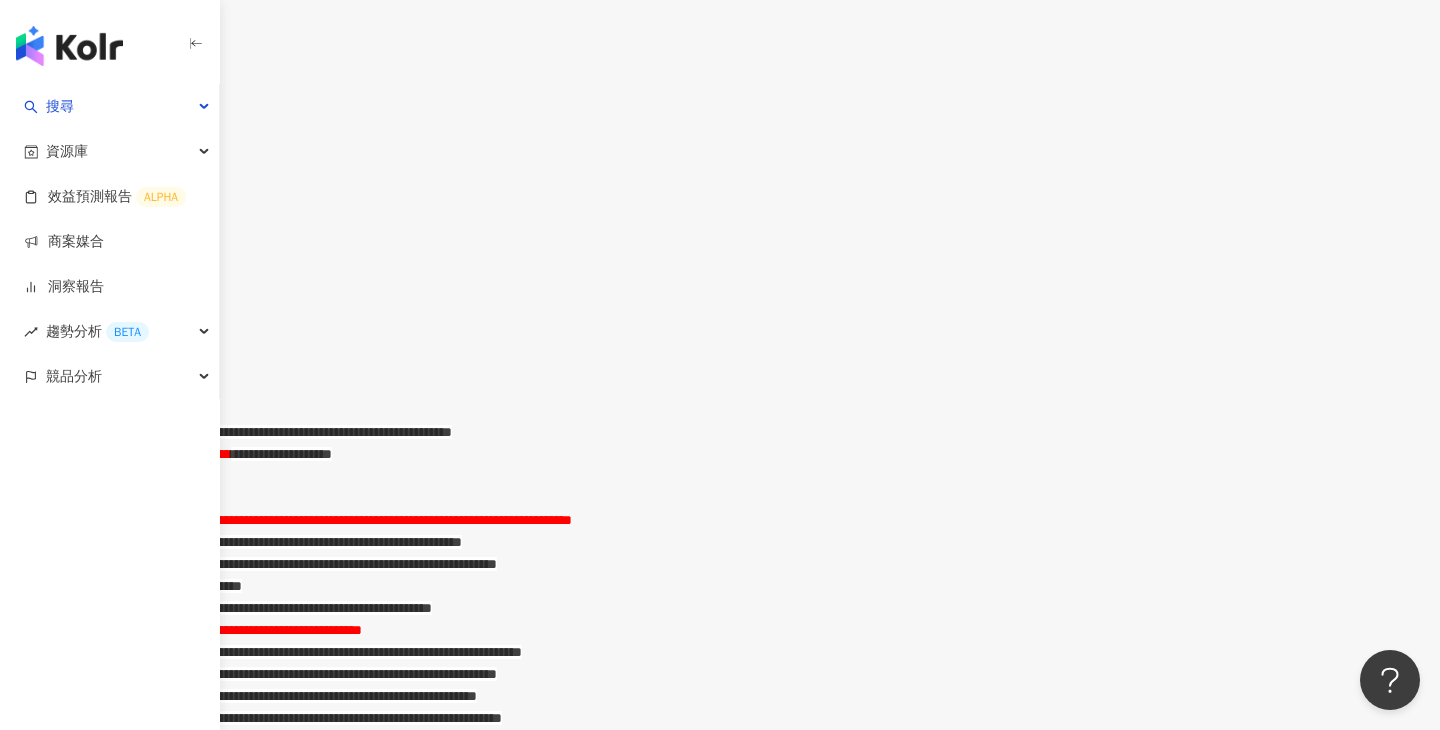 click on "**********" at bounding box center [319, 520] 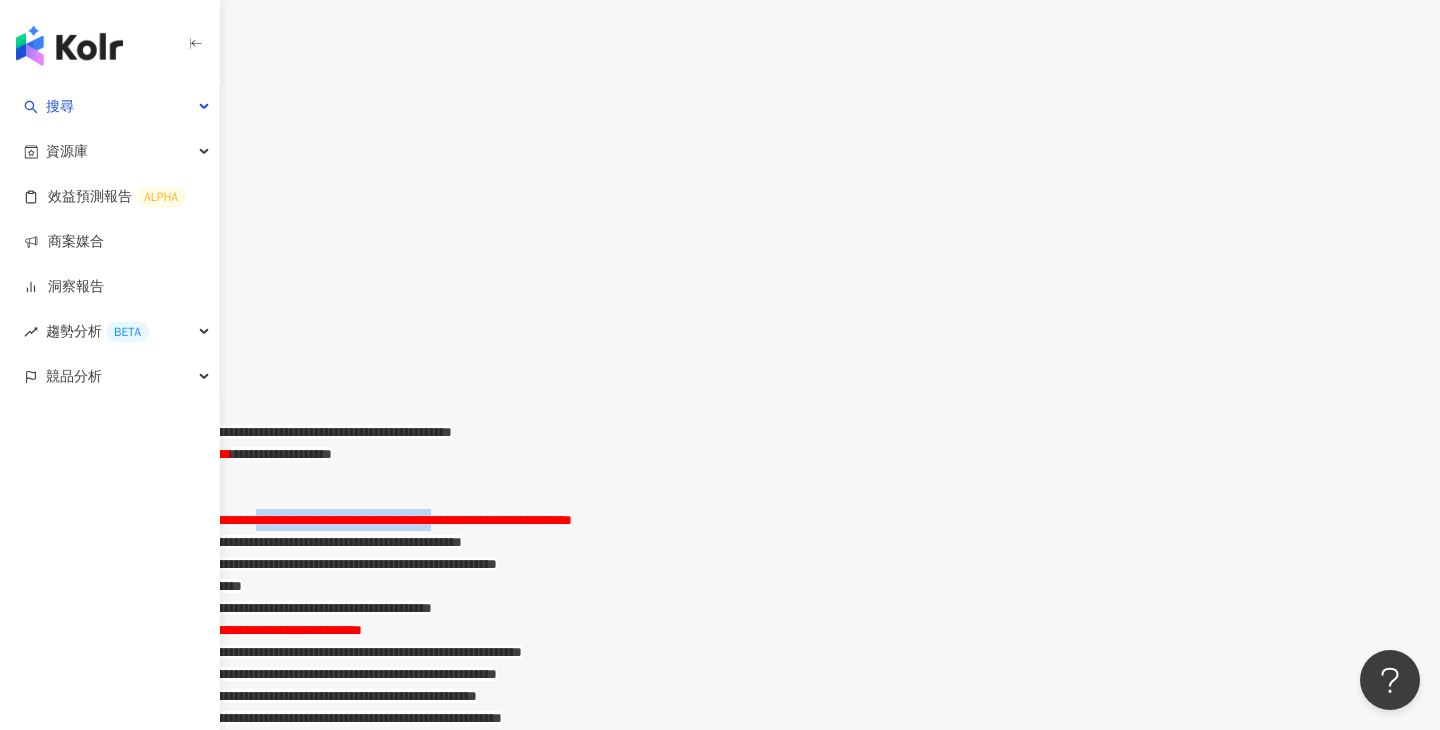 click on "**********" at bounding box center (319, 520) 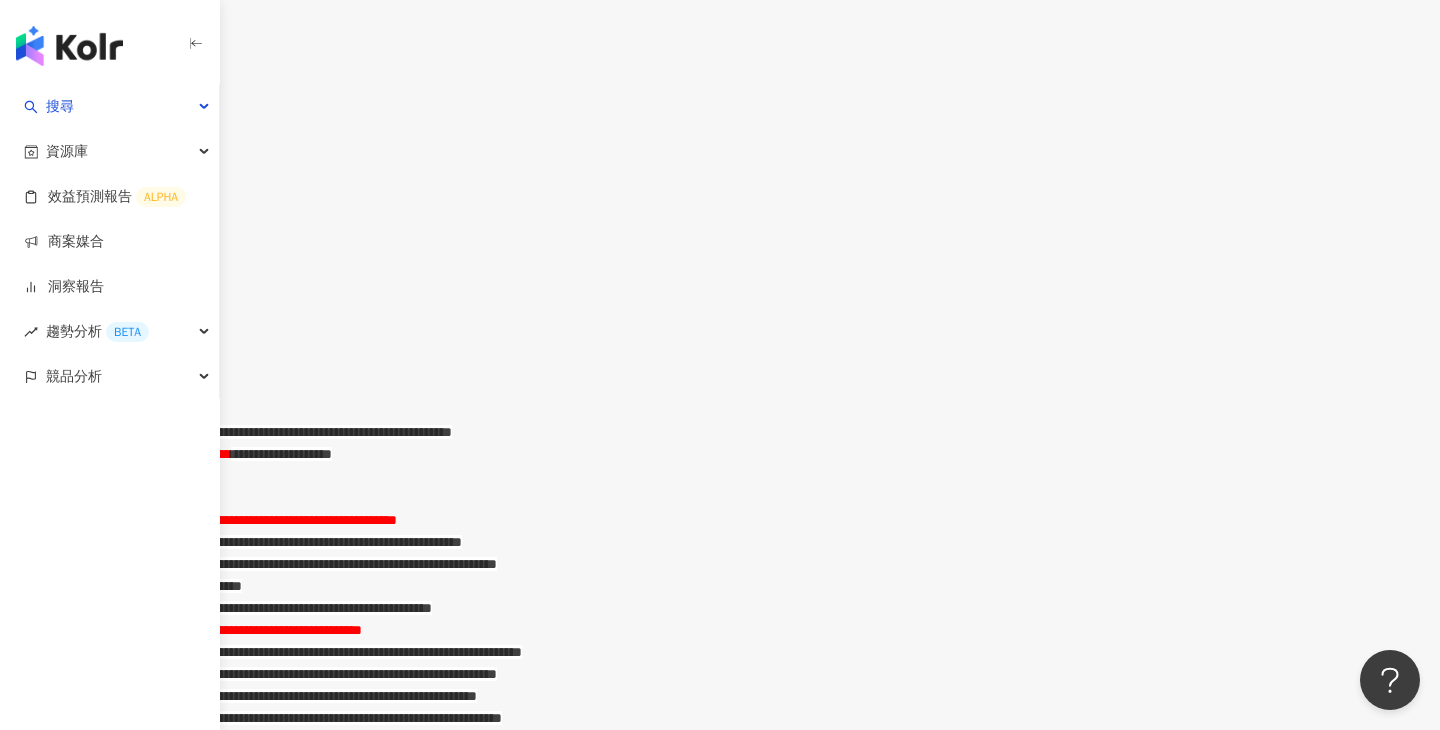 click on "**********" at bounding box center [99, 498] 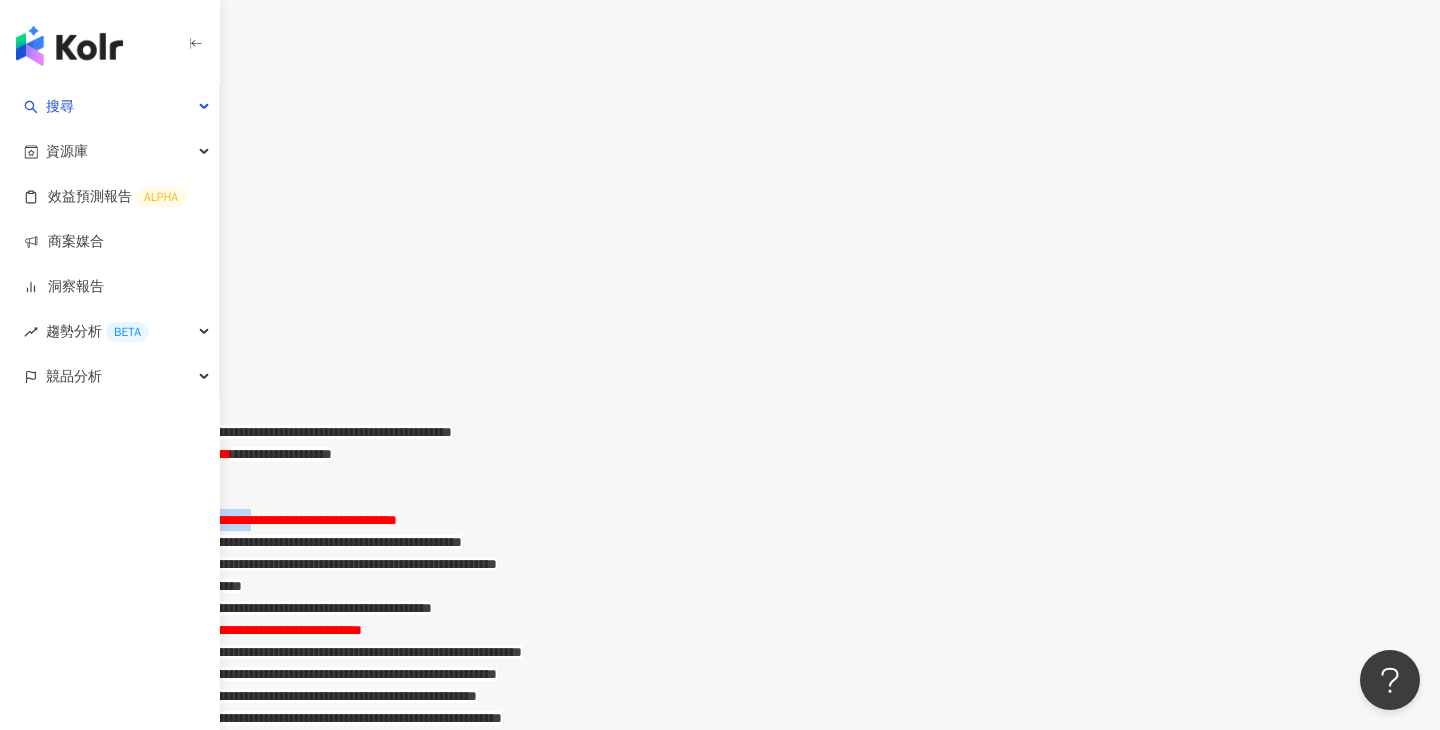 click on "**********" at bounding box center (231, 520) 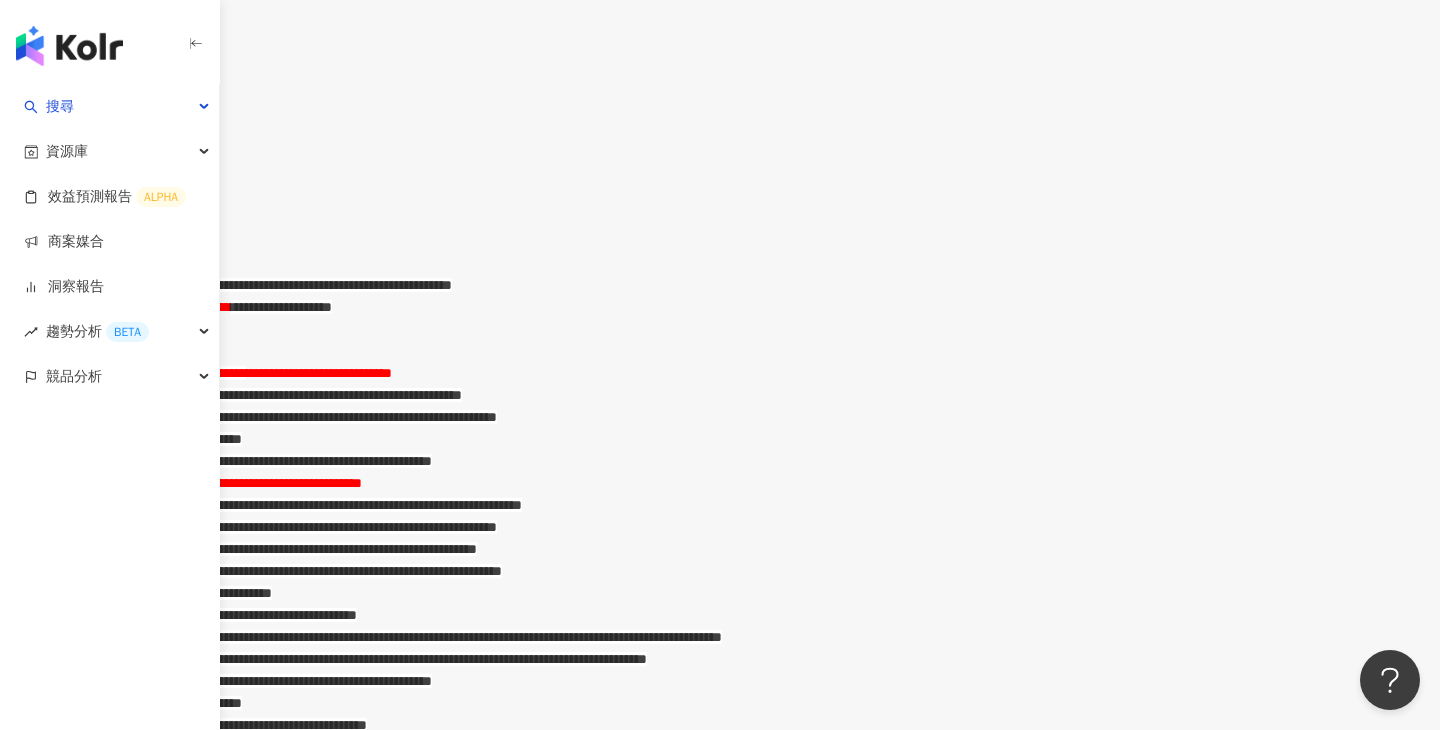 scroll, scrollTop: 1019, scrollLeft: 0, axis: vertical 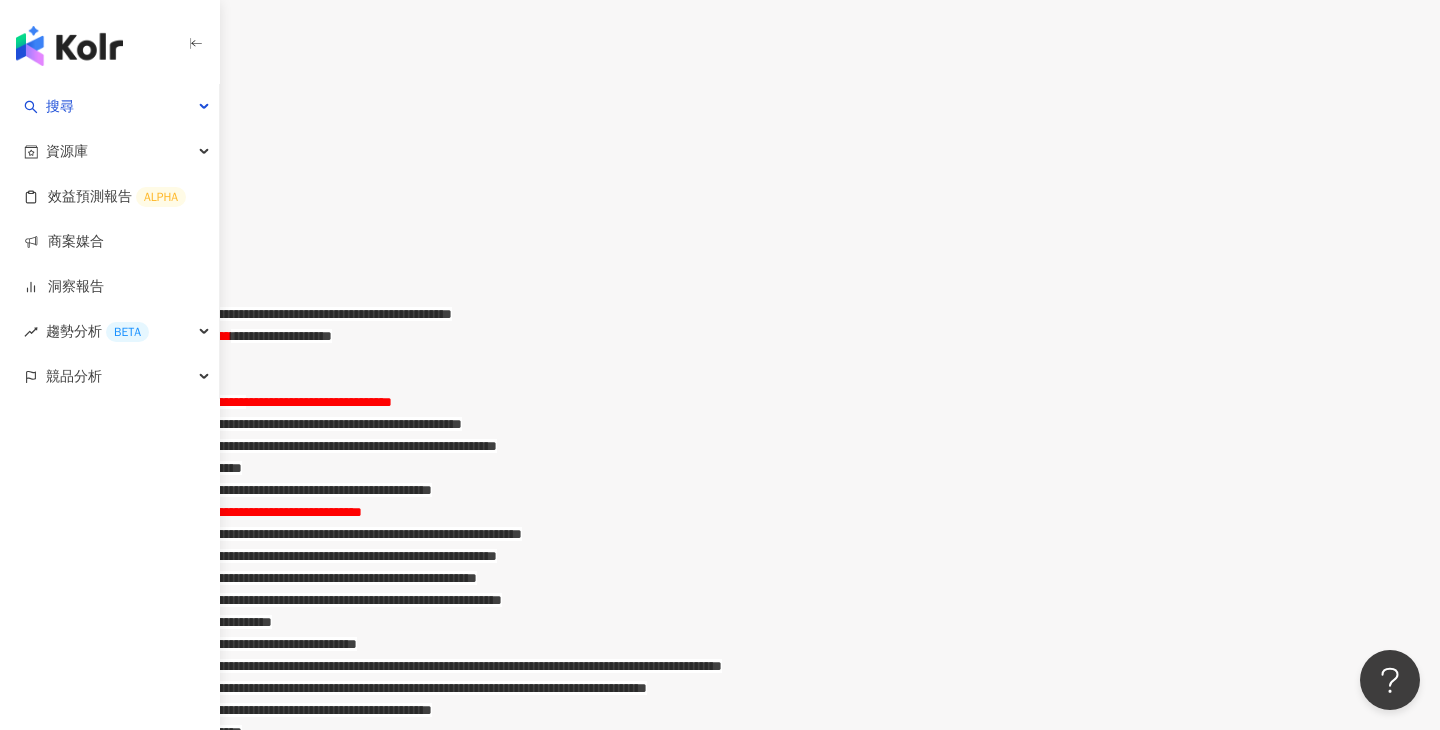 click on "**********" at bounding box center (196, 468) 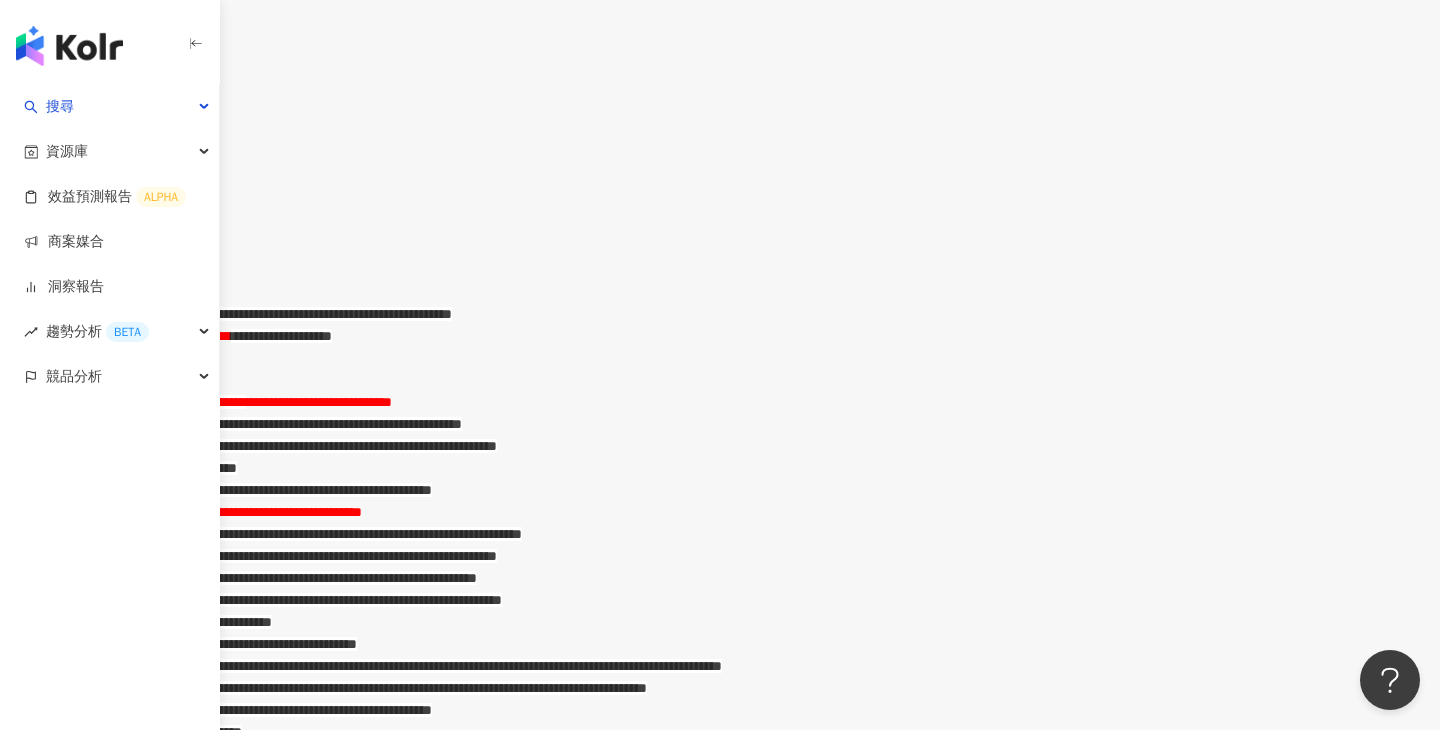 click on "**********" at bounding box center (321, 490) 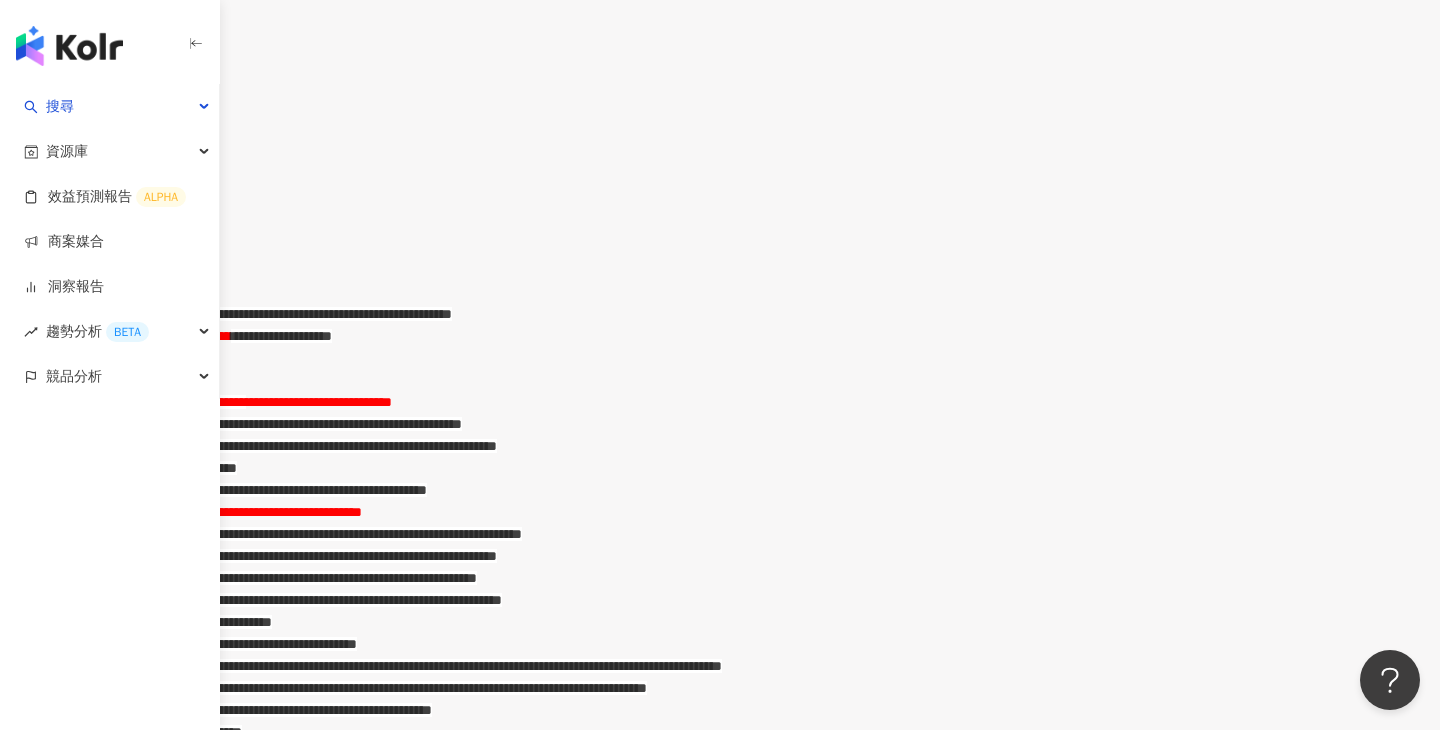 click on "**********" at bounding box center (201, 512) 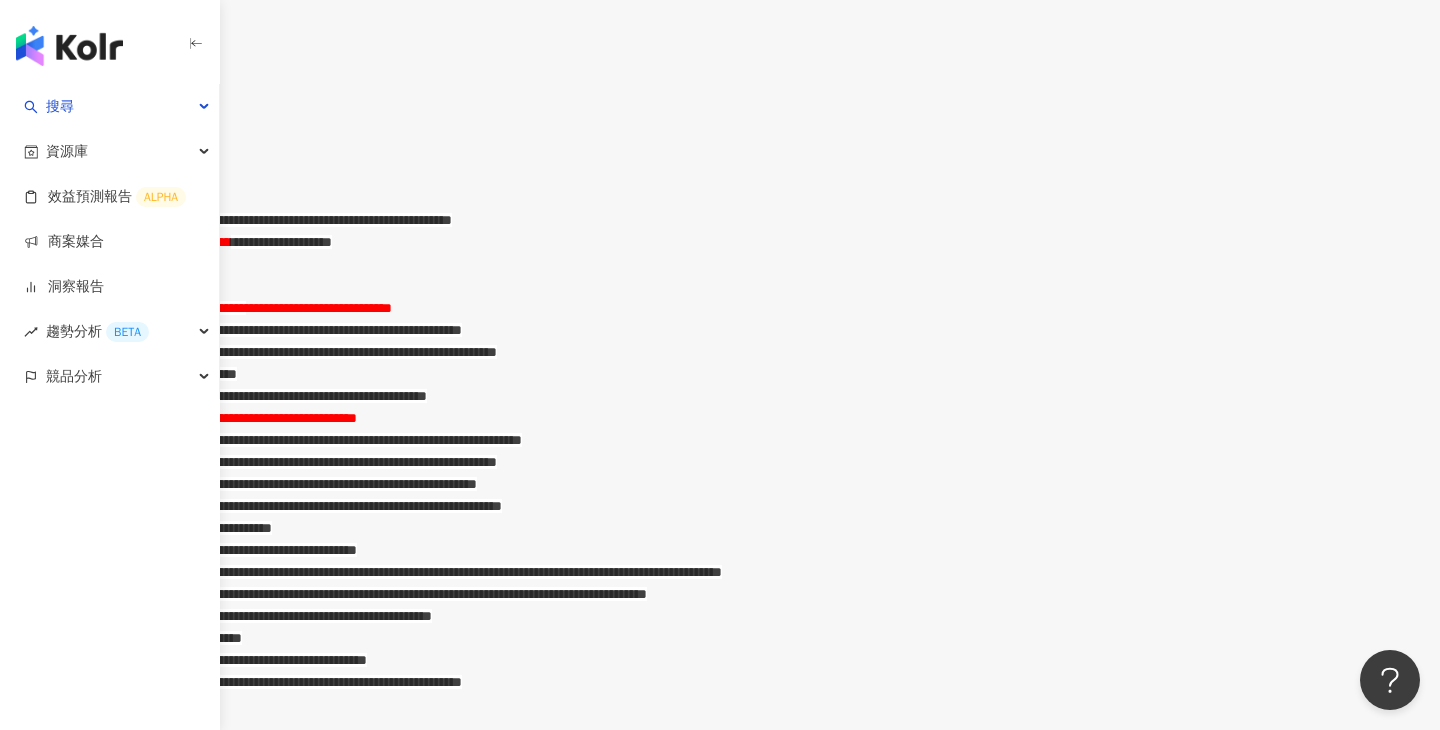 scroll, scrollTop: 1218, scrollLeft: 0, axis: vertical 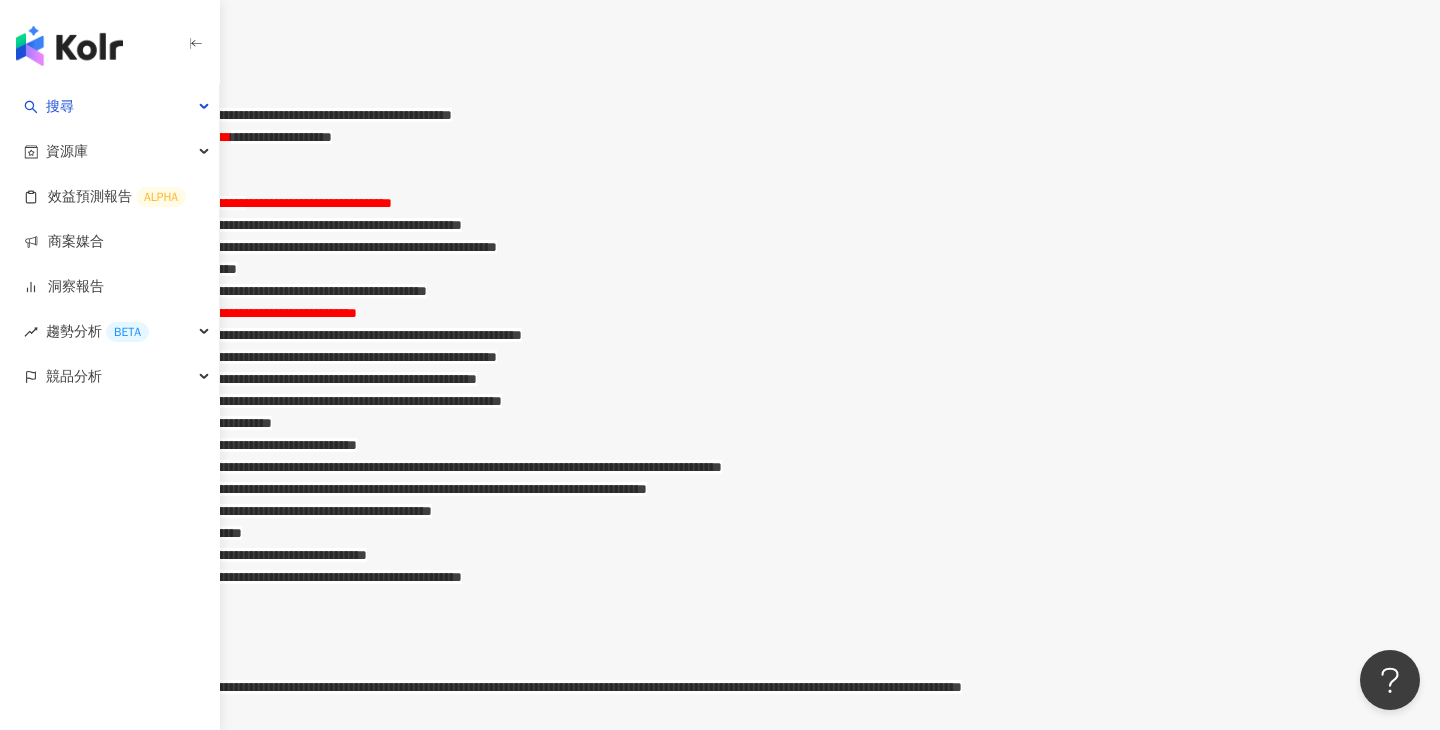 click on "**********" at bounding box center [740, 379] 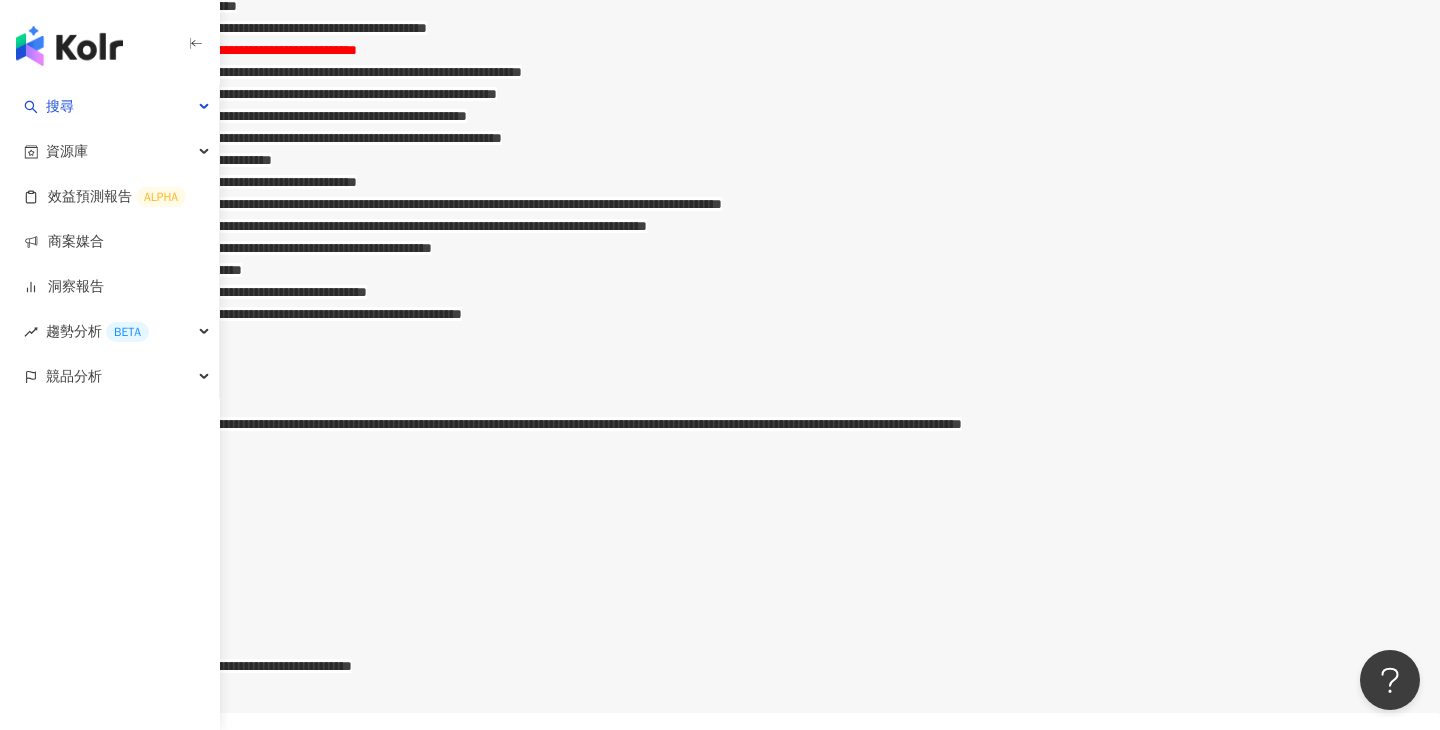 scroll, scrollTop: 1726, scrollLeft: 0, axis: vertical 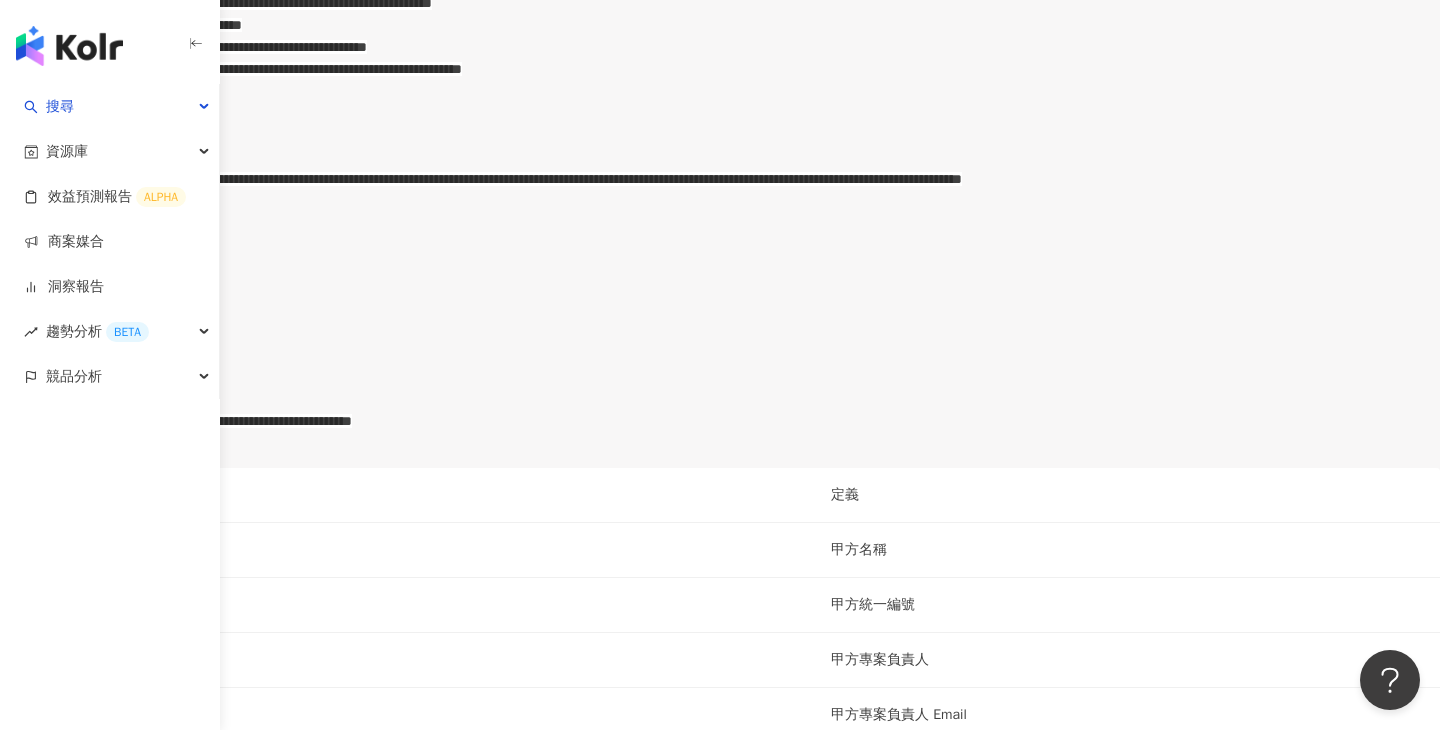 click on "**********" at bounding box center (740, 69) 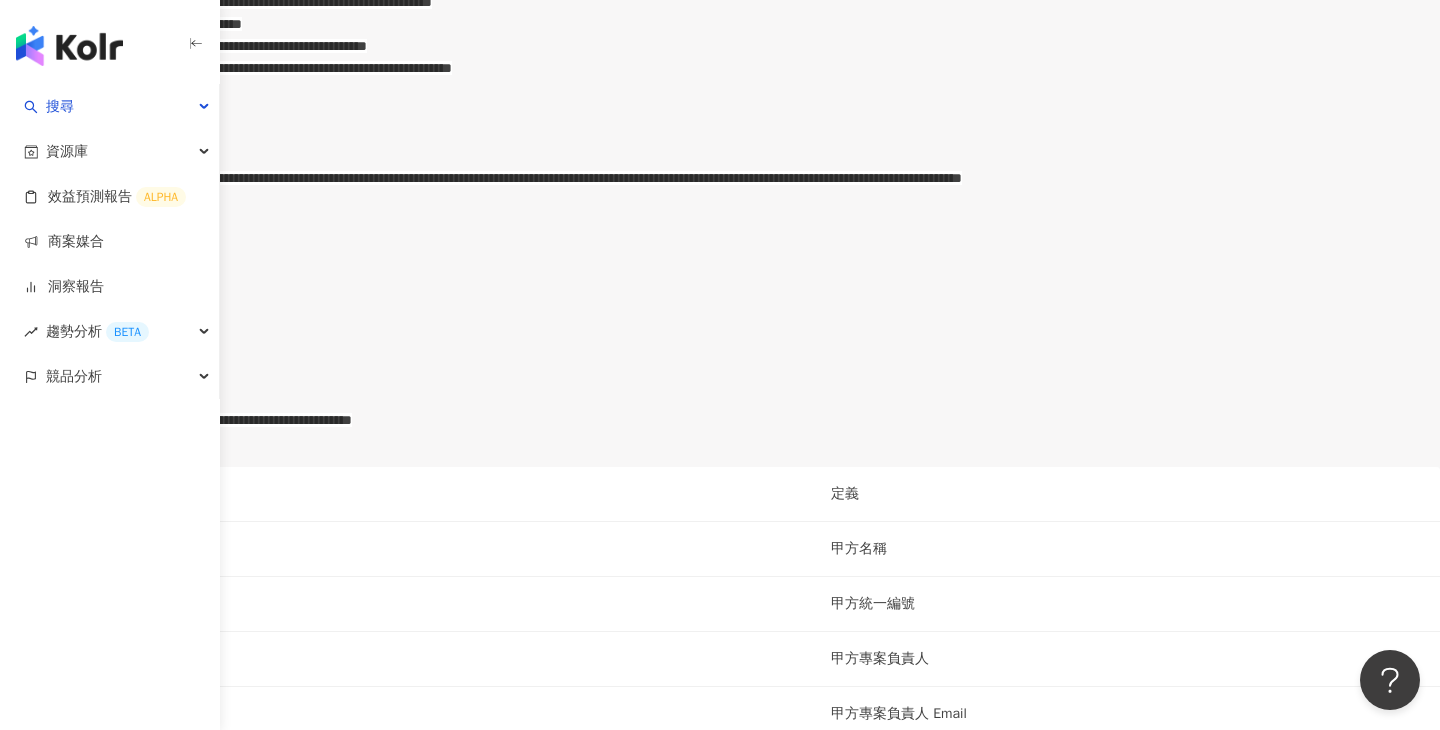 scroll, scrollTop: 1728, scrollLeft: 0, axis: vertical 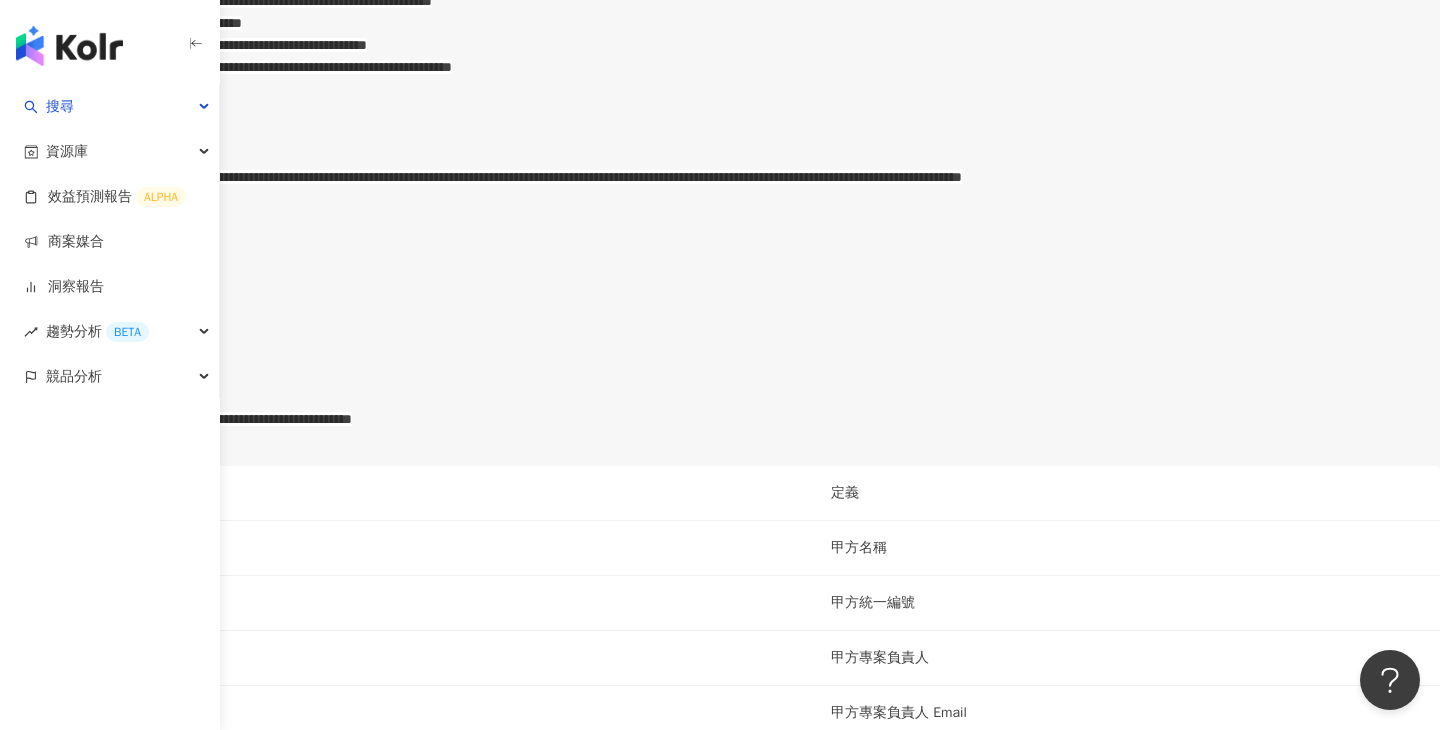 drag, startPoint x: 473, startPoint y: 380, endPoint x: 559, endPoint y: 381, distance: 86.00581 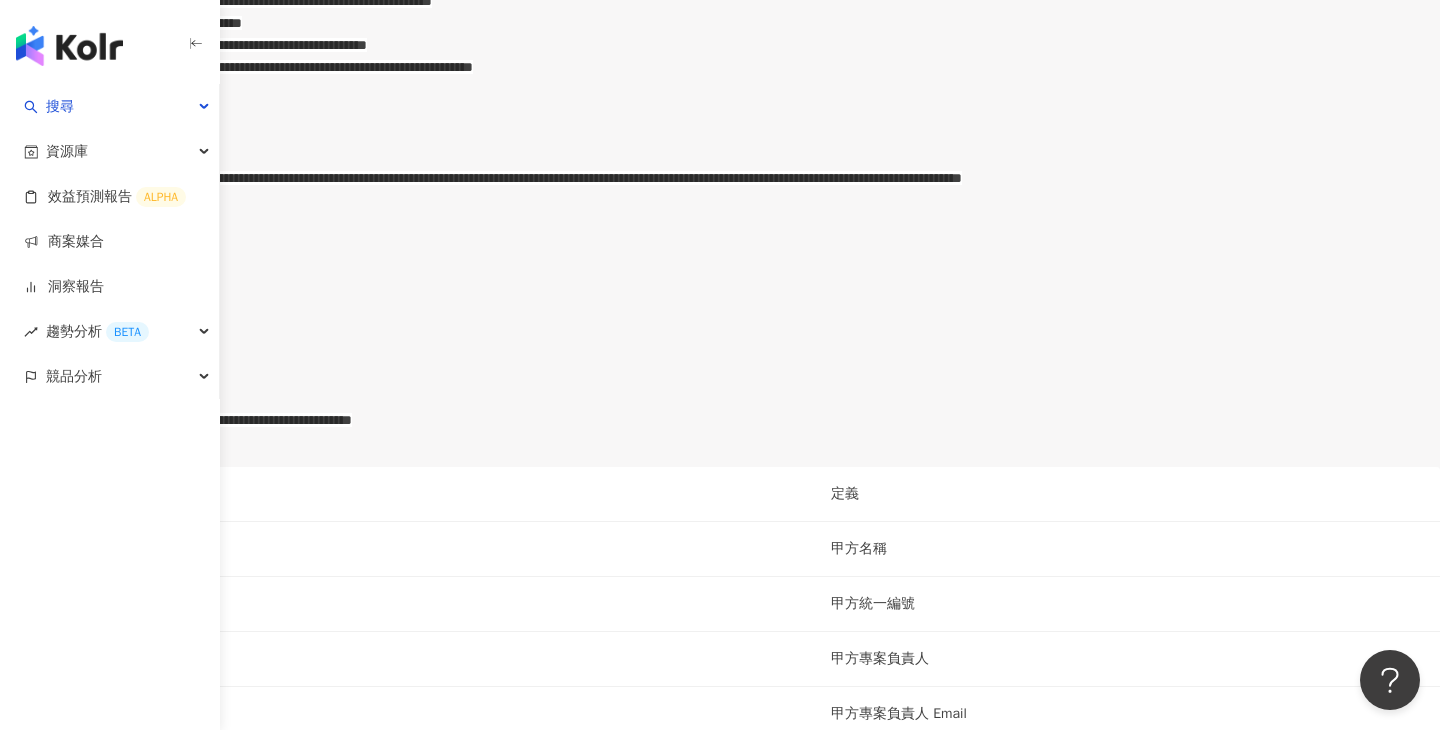 click on "**********" at bounding box center (124, 67) 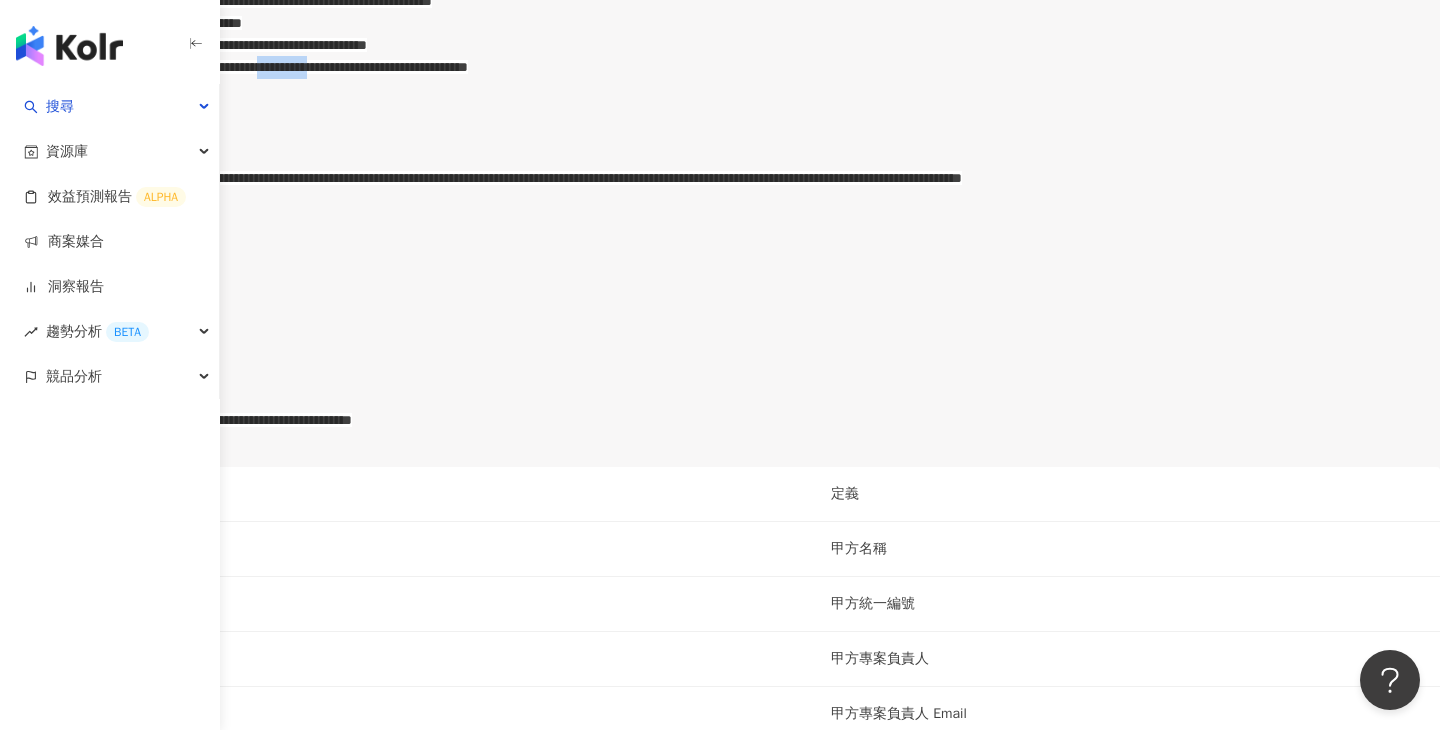 drag, startPoint x: 885, startPoint y: 378, endPoint x: 979, endPoint y: 379, distance: 94.00532 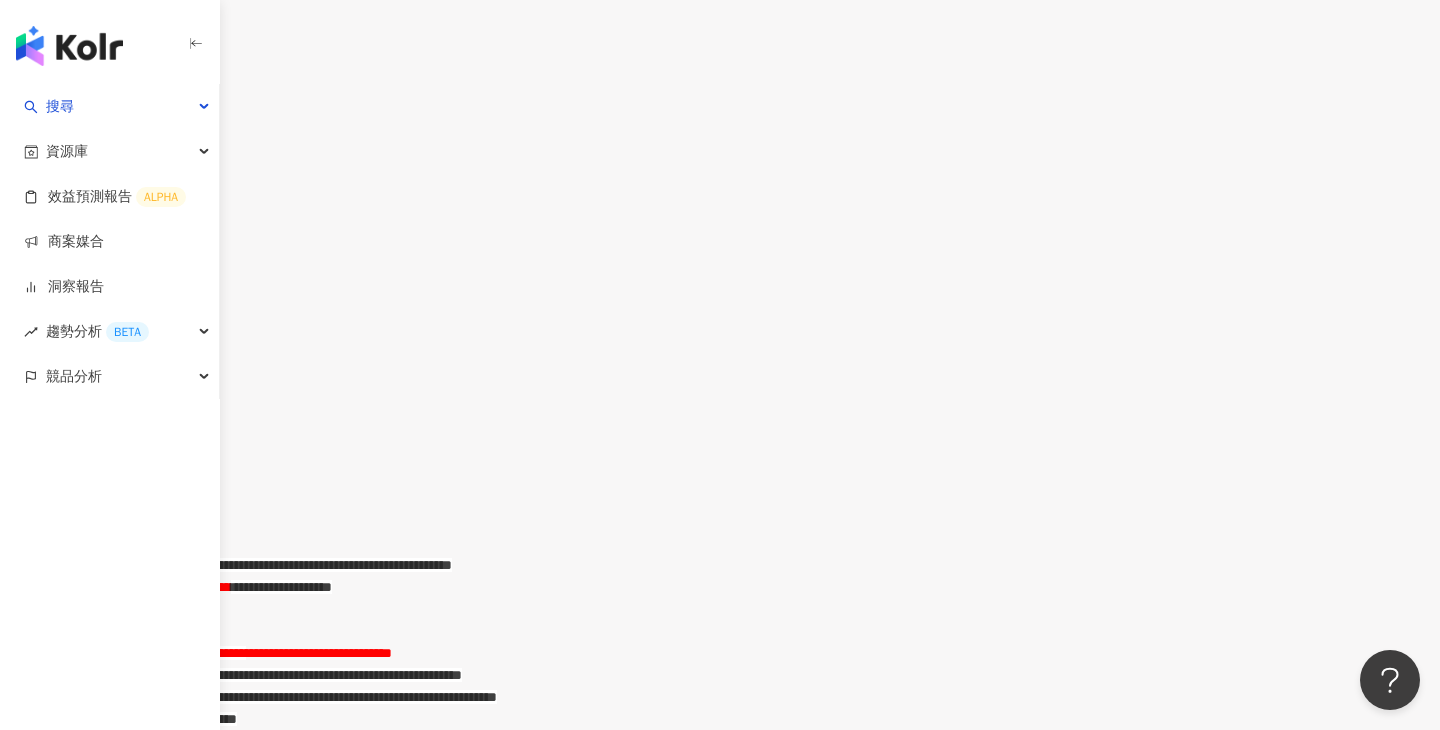 scroll, scrollTop: 769, scrollLeft: 0, axis: vertical 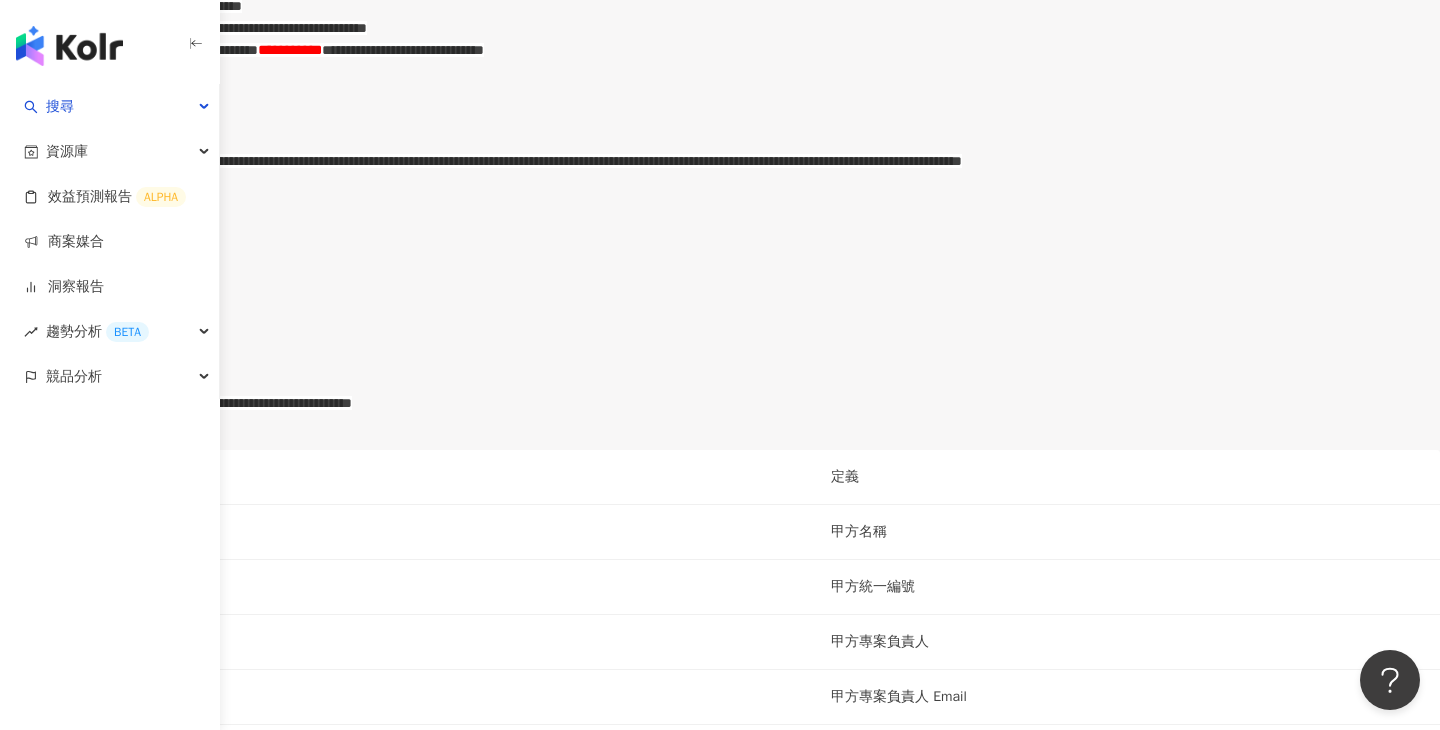click on "**********" at bounding box center (740, 161) 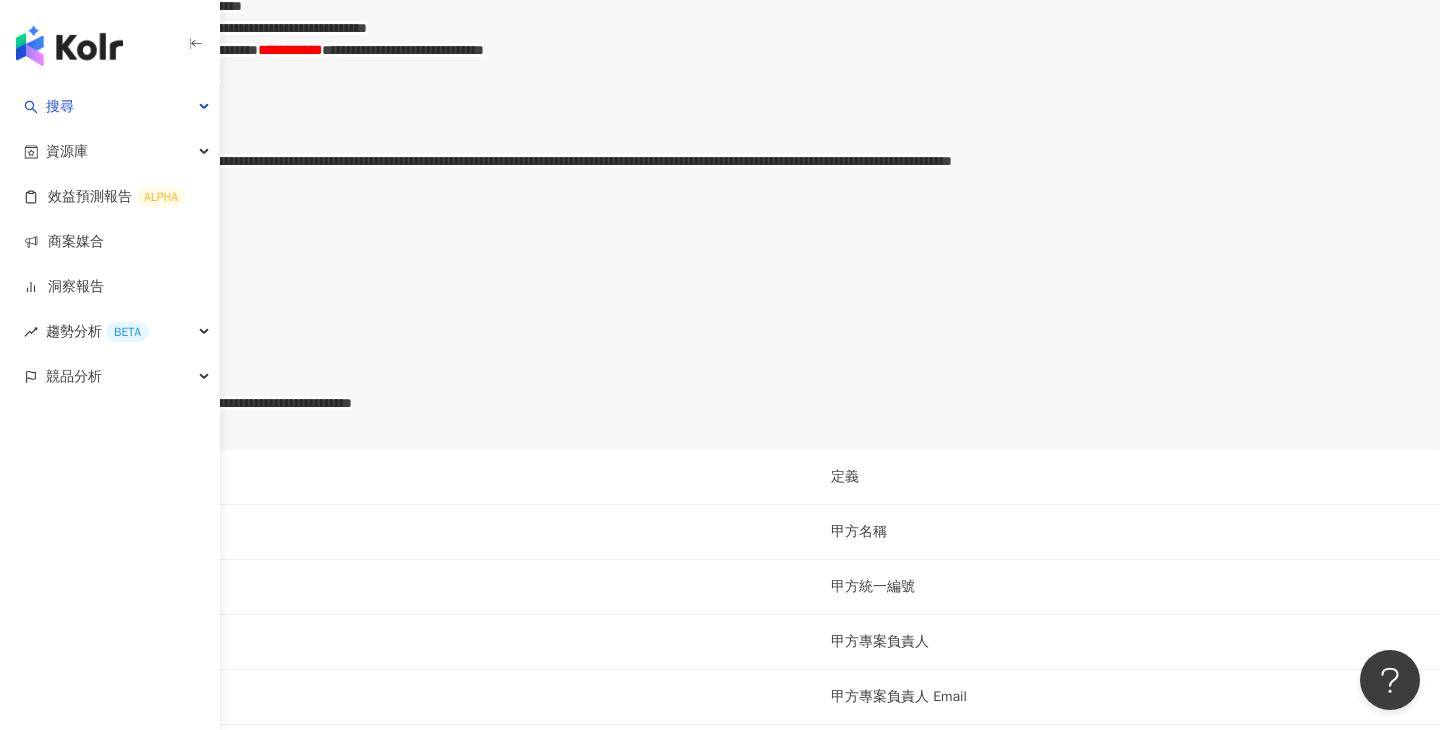 click on "**********" at bounding box center [496, 161] 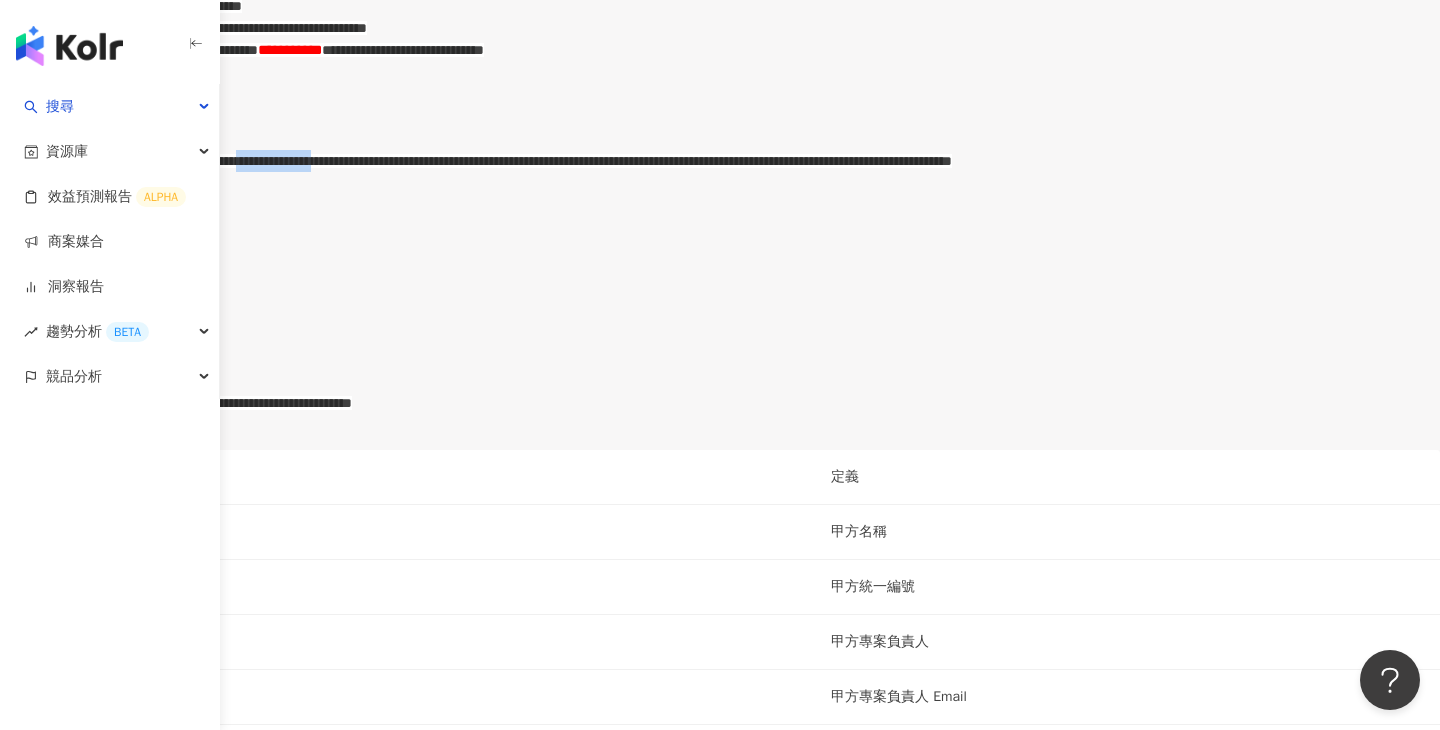 click on "**********" at bounding box center (496, 161) 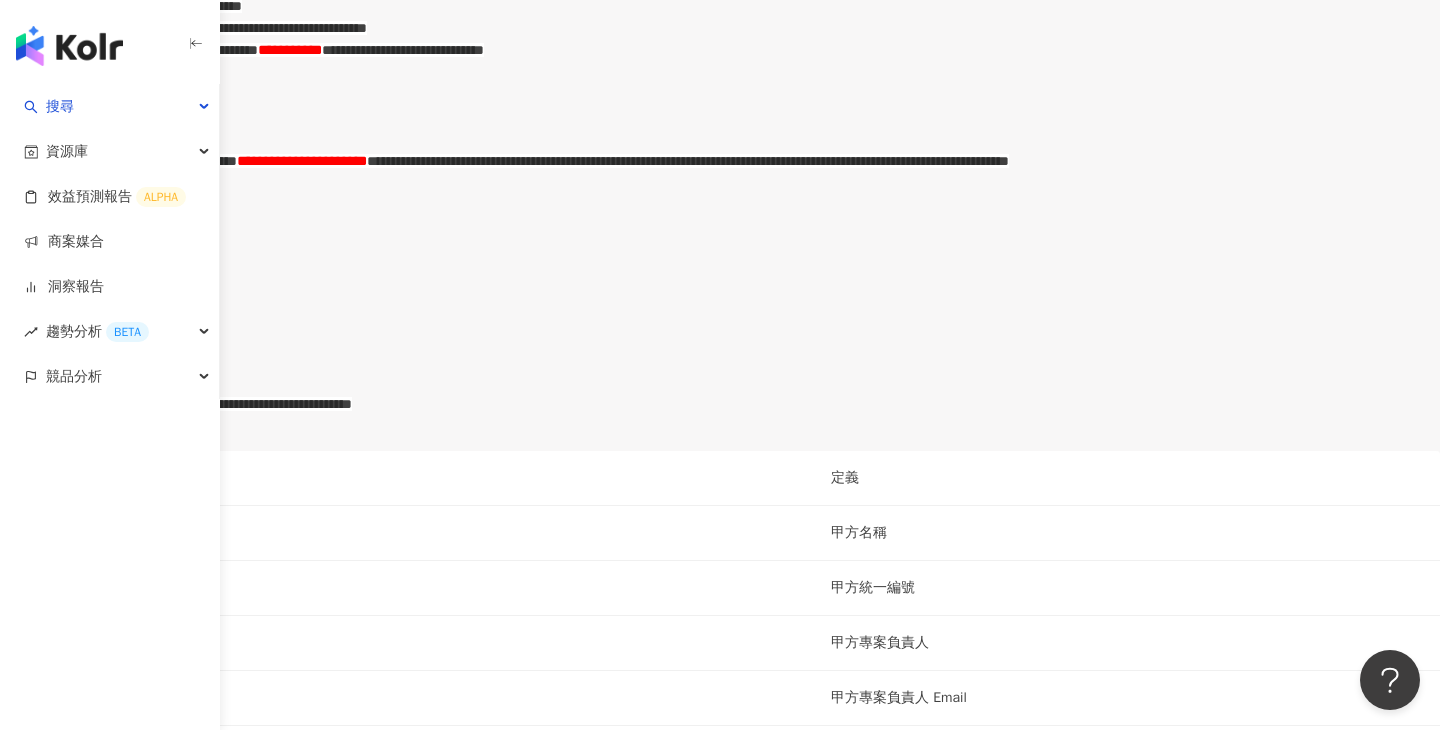 click on "搜尋 資源庫 效益預測報告 ALPHA 商案媒合 洞察報告 趨勢分析 BETA 競品分析" at bounding box center [110, 407] 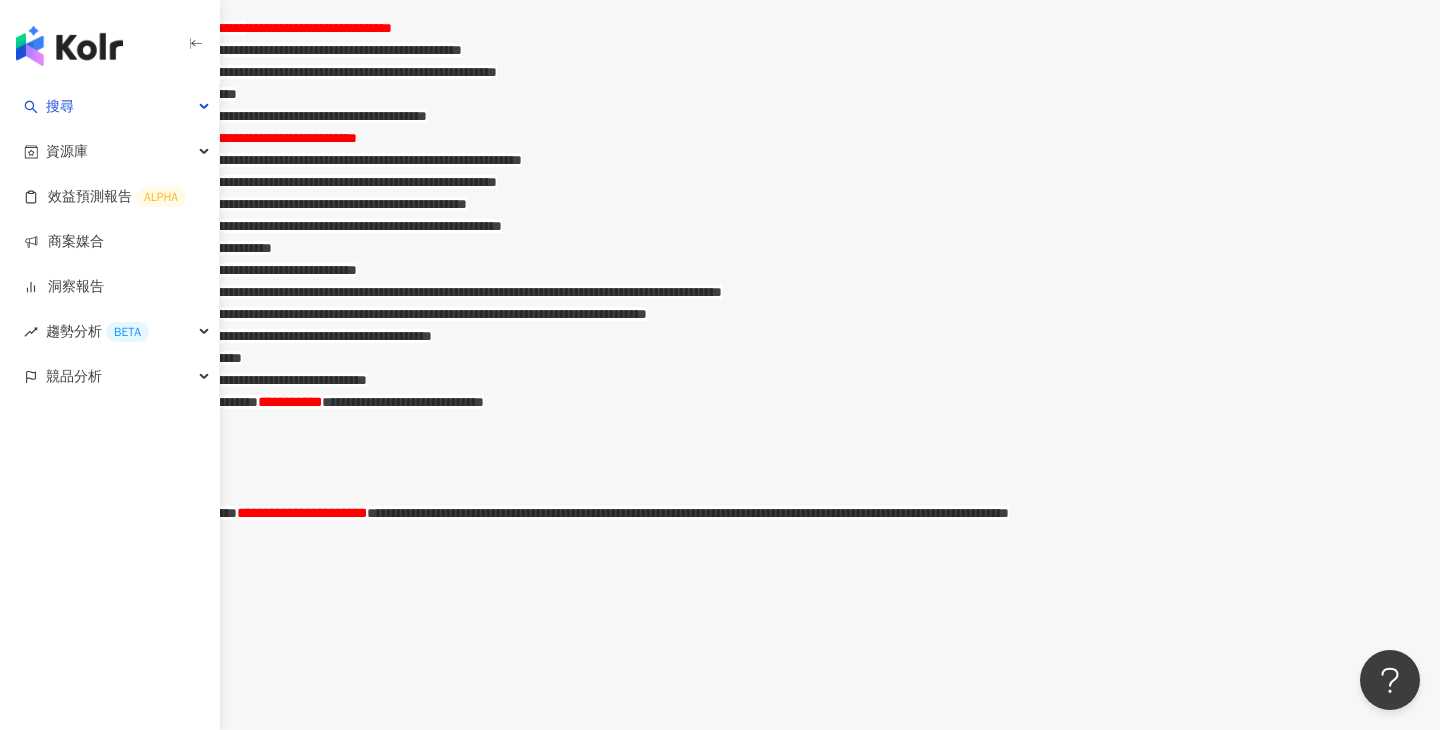 scroll, scrollTop: 919, scrollLeft: 0, axis: vertical 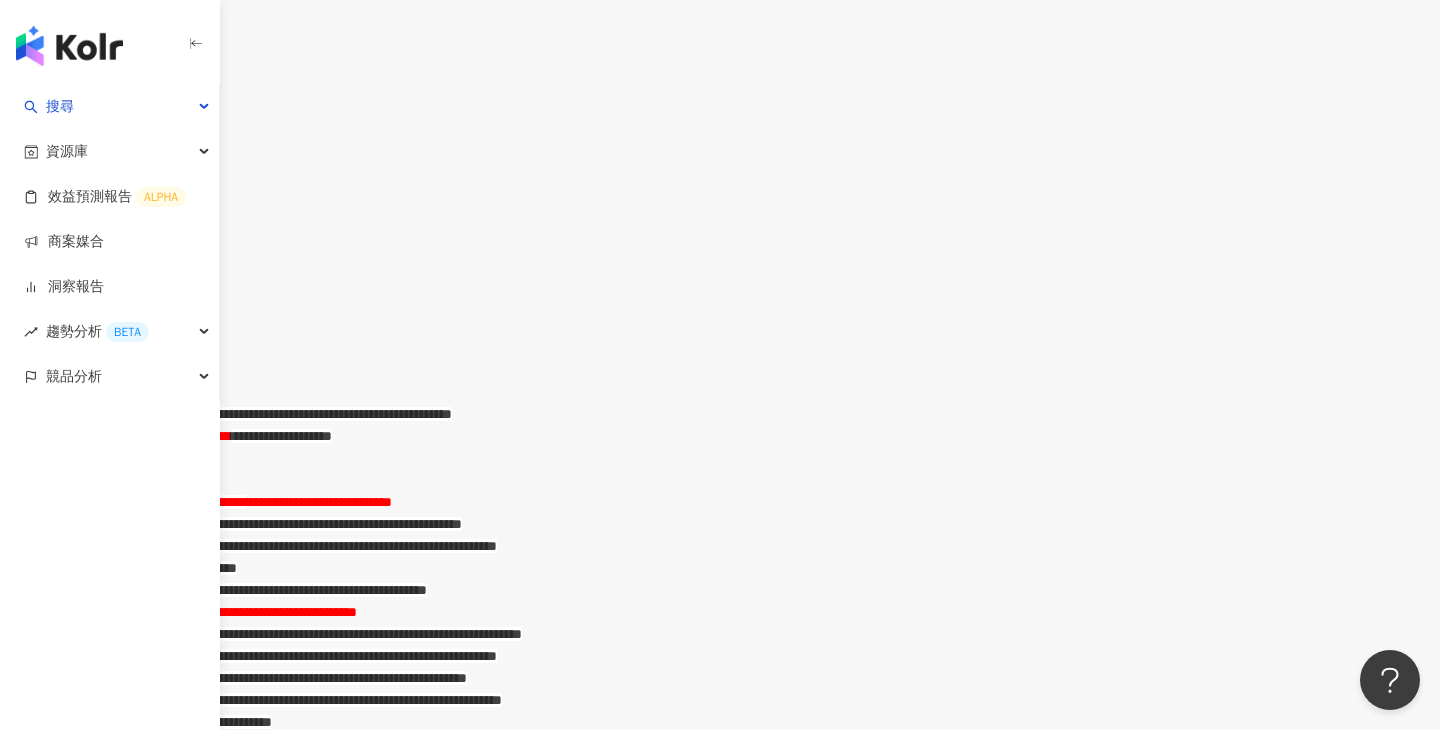 click on "**********" at bounding box center (740, 502) 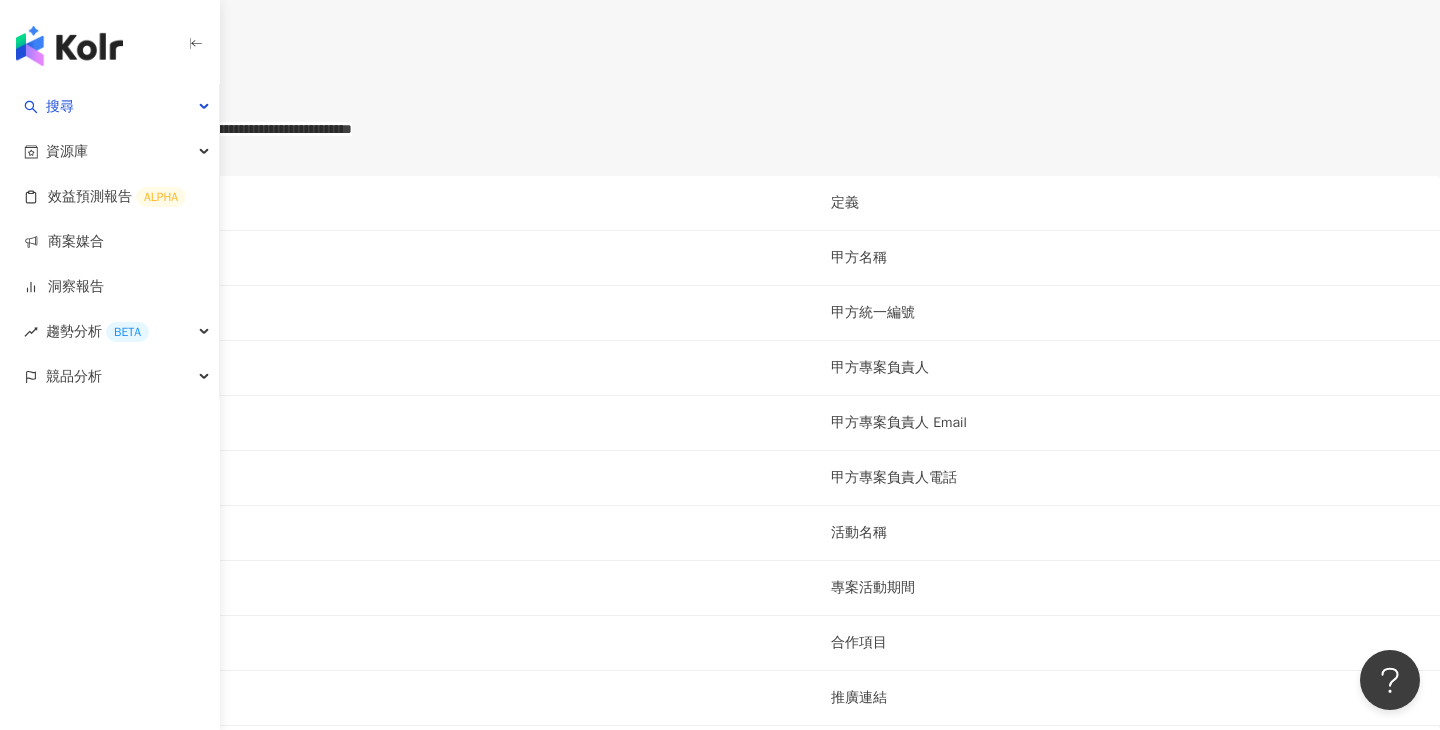 scroll, scrollTop: 2101, scrollLeft: 0, axis: vertical 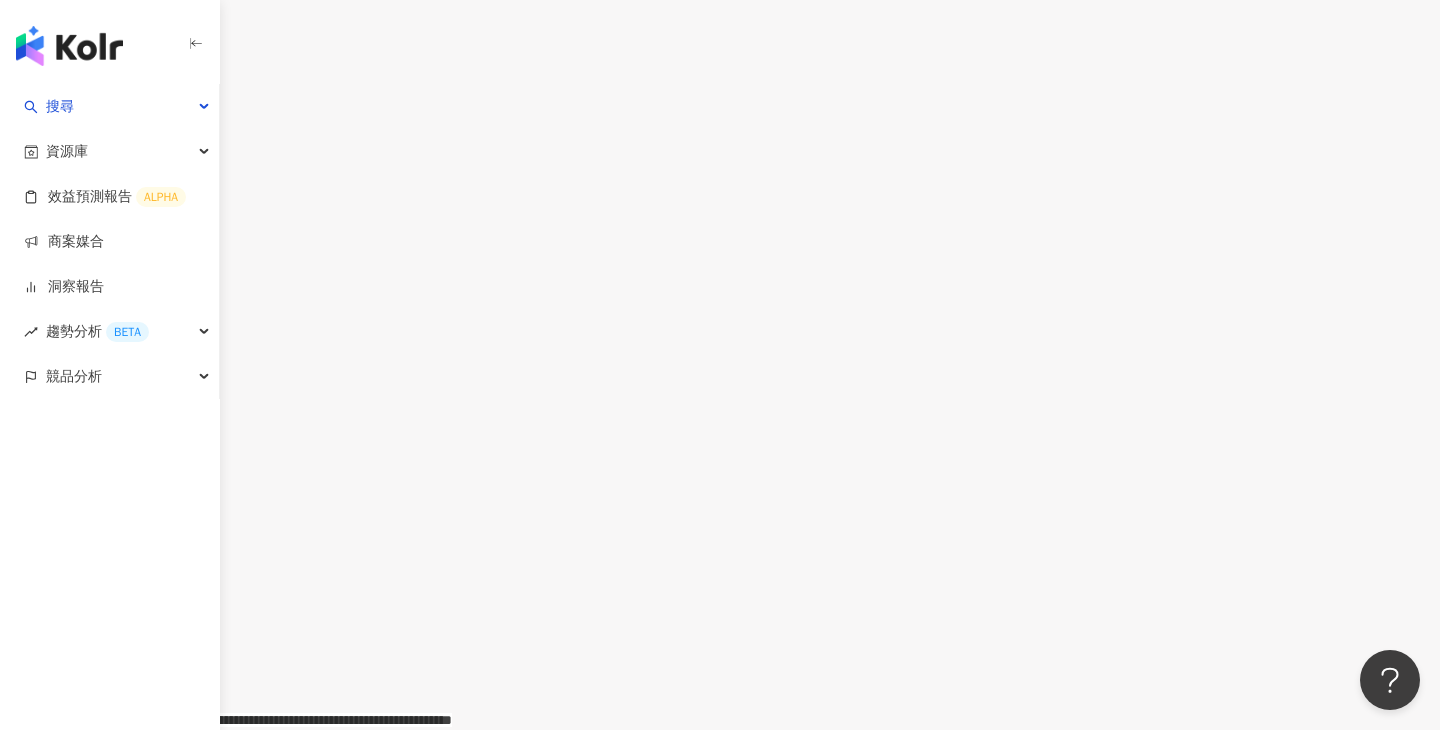 click on "**********" at bounding box center [740, 753] 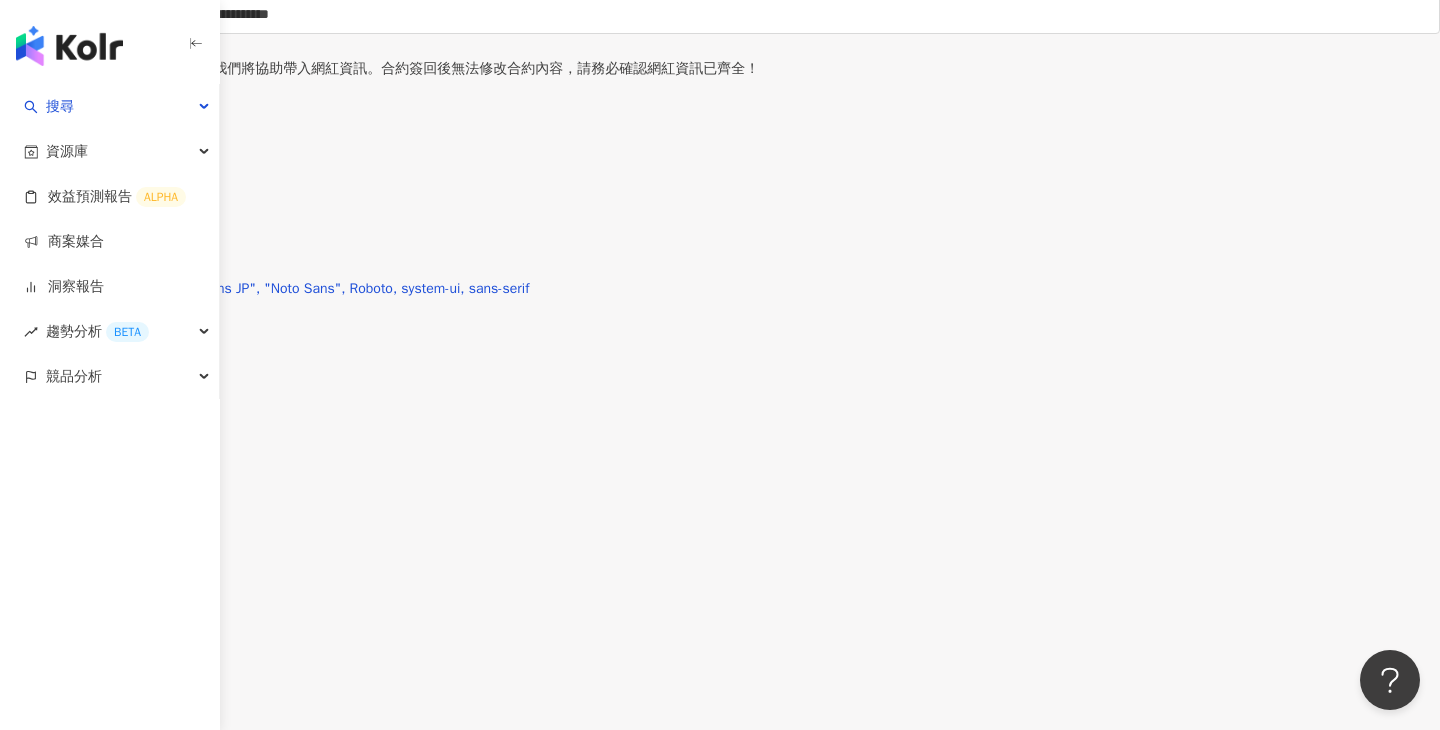 scroll, scrollTop: 0, scrollLeft: 0, axis: both 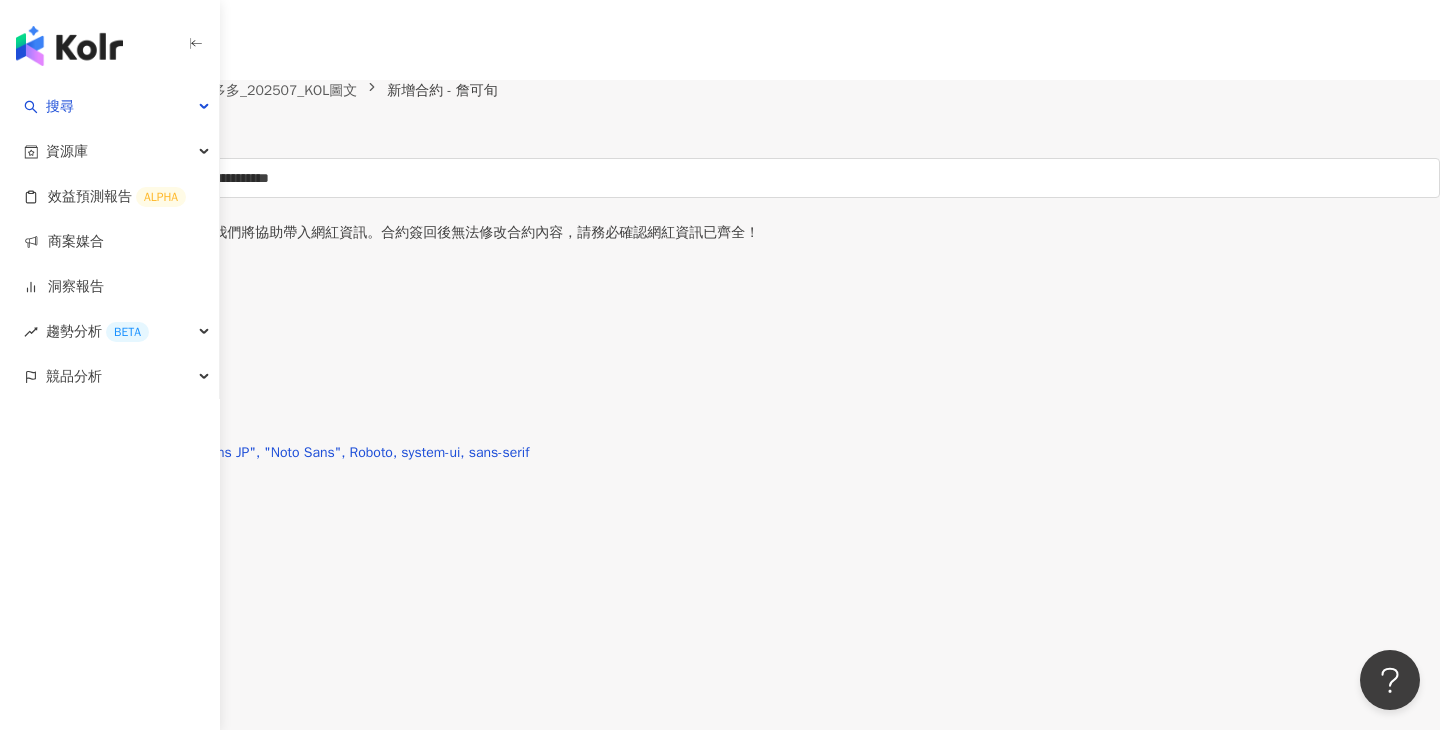 click on "儲存為草稿" at bounding box center [56, 138] 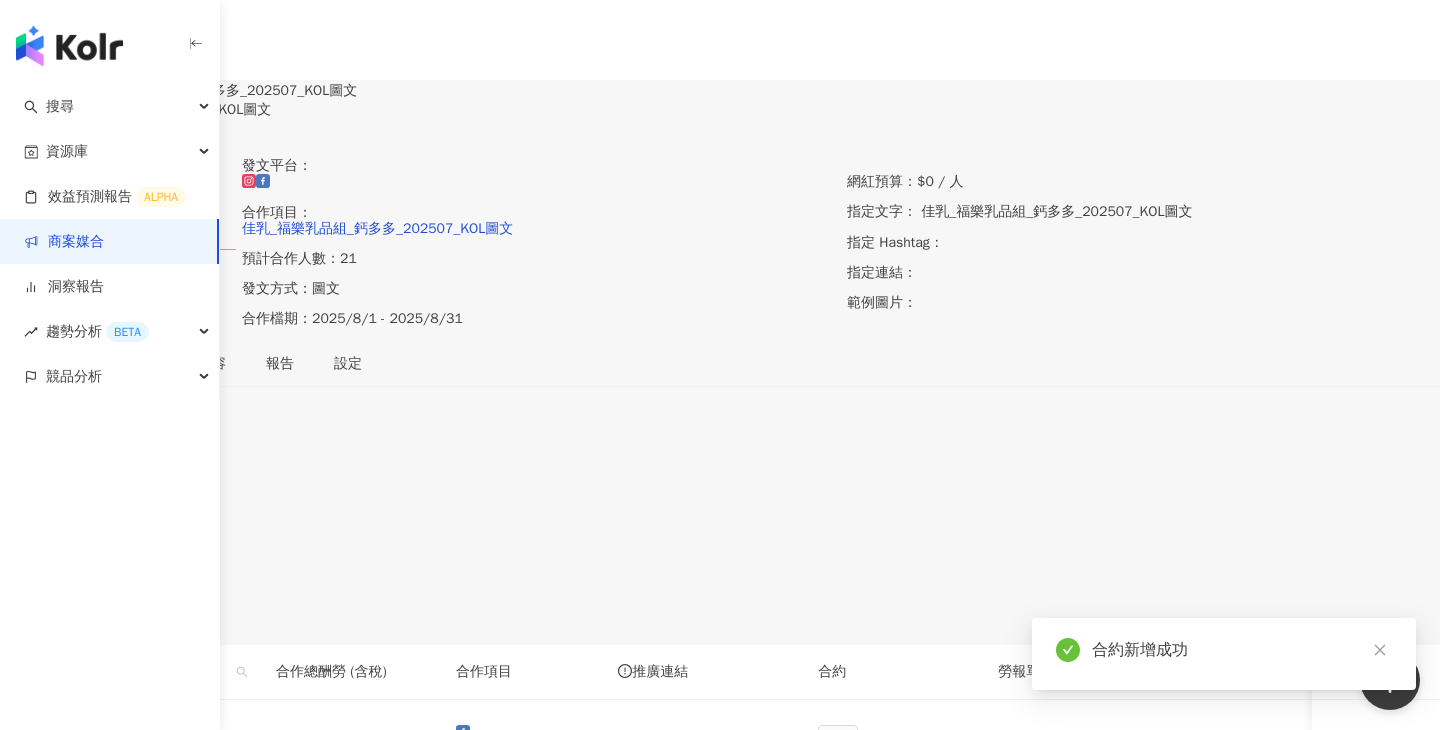 scroll, scrollTop: 348, scrollLeft: 0, axis: vertical 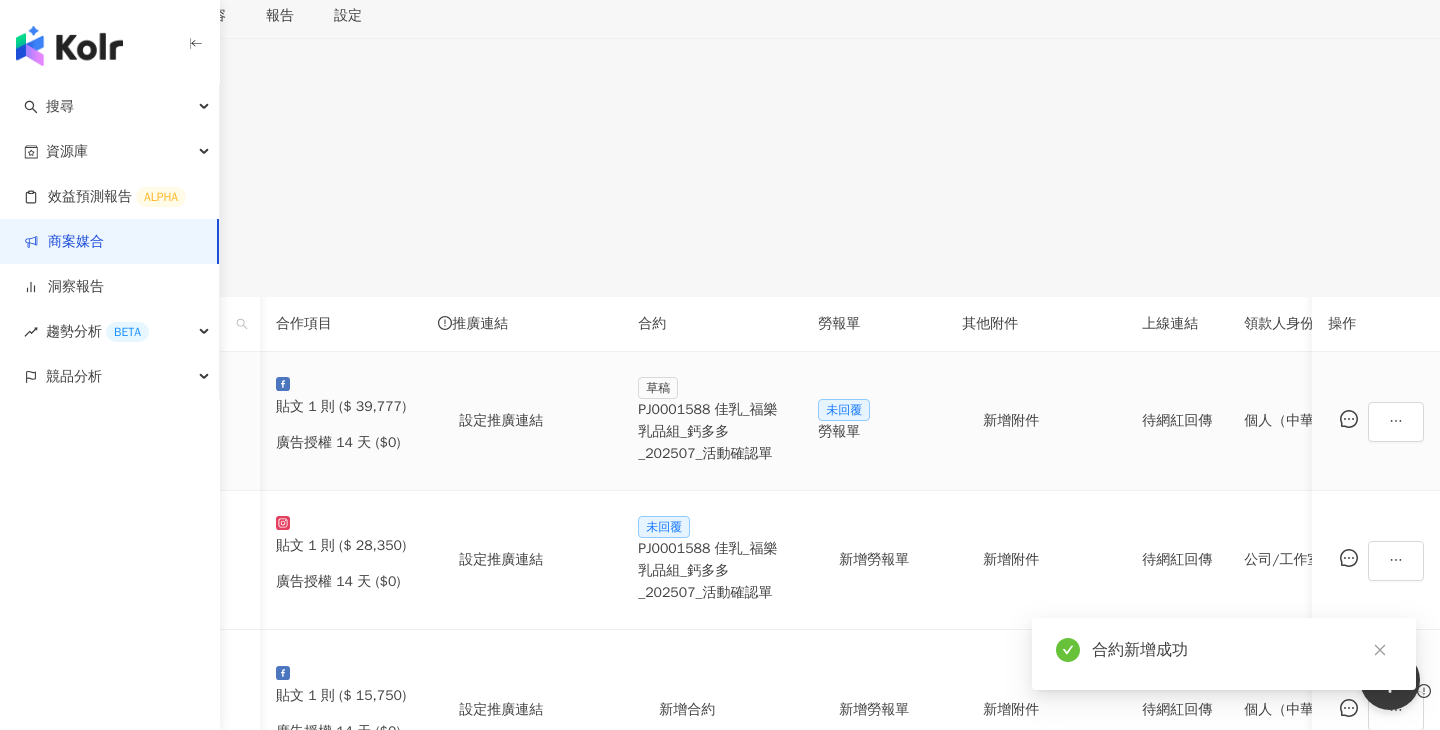 click on "PJ0001588 佳乳_福樂乳品組_鈣多多_202507_活動確認單" at bounding box center [712, 432] 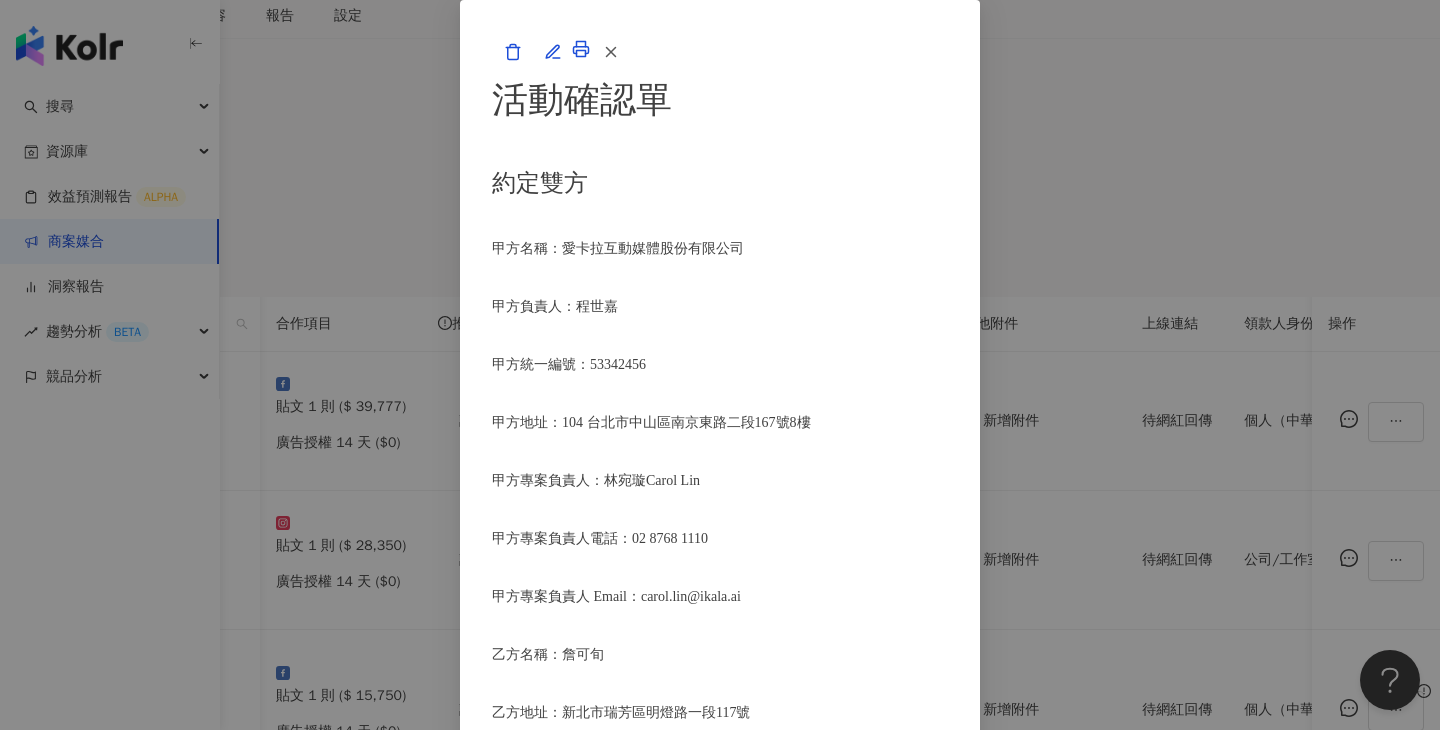 scroll, scrollTop: 2605, scrollLeft: 0, axis: vertical 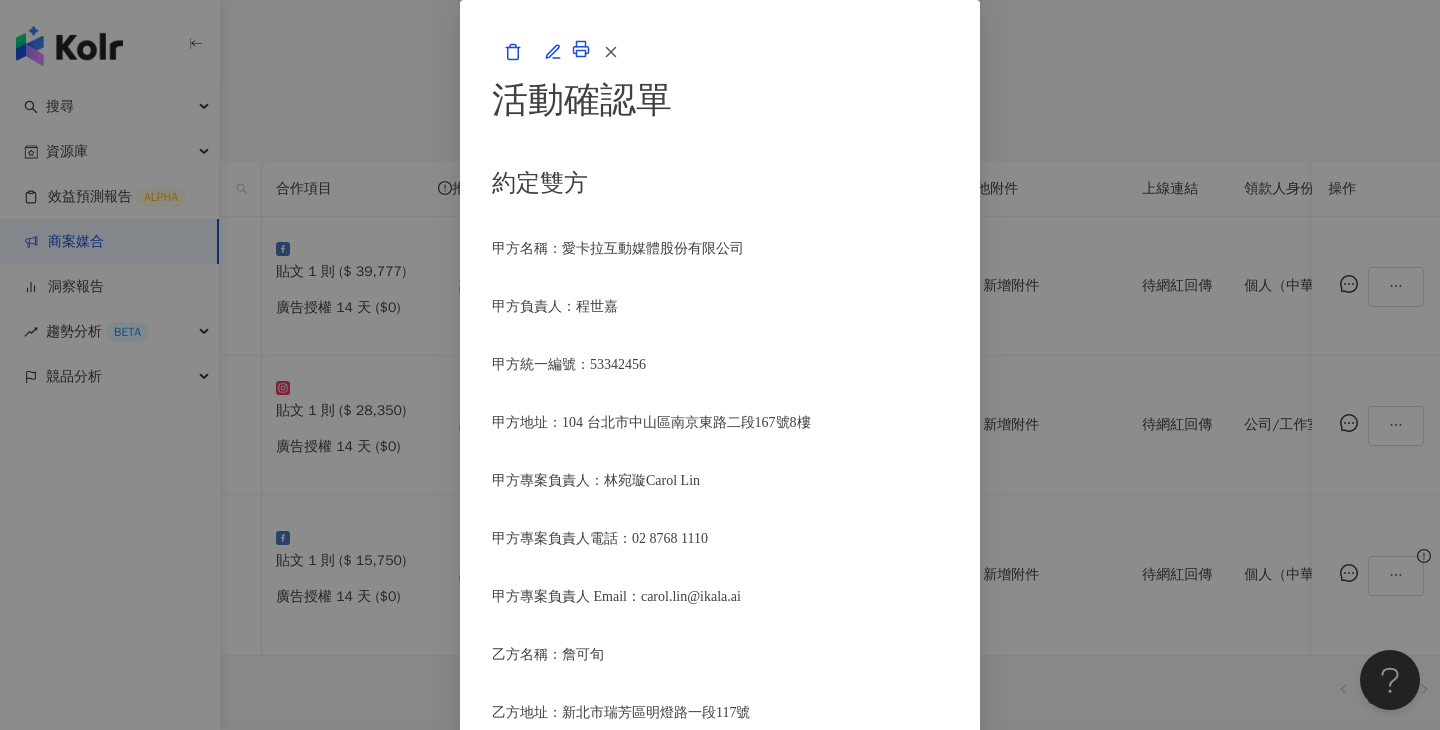 click on "活動確認單
約定雙方
甲方名稱：愛卡拉互動媒體股份有限公司
甲方負責人：[PERSON_NAME]
甲方統一編號：53342456
甲方地址：104 [CITY][DISTRICT][STREET_NUMBER]8樓
甲方專案負責人：[PERSON_NAME]
甲方專案負責人電話：[PHONE]
甲方專案負責人 Email：[EMAIL]
乙方名稱：詹可旬
乙方地址：[CITY][DISTRICT][STREET_NUMBER]
乙方統一編號/身分證字號：G221993965
專案活動期間：2025年07月09日至2025年09月30日
費用（新台幣，含稅)： 39777
約定條款
詹可旬(以下簡稱乙方)保證有權簽署本確認單，簽署後即表示上列專案合作人員接受與愛卡拉互動媒體股份有限公司(以下簡稱甲方)簽署之活動確認單，並同意執行雙方所約定之合作項目。
簽署本確認單後，雙方需遵從 佳乳_福樂乳品組_鈣多多_202507_KOL圖文 專案活動條件，不得取消確認單或中途終止。" at bounding box center [720, 365] 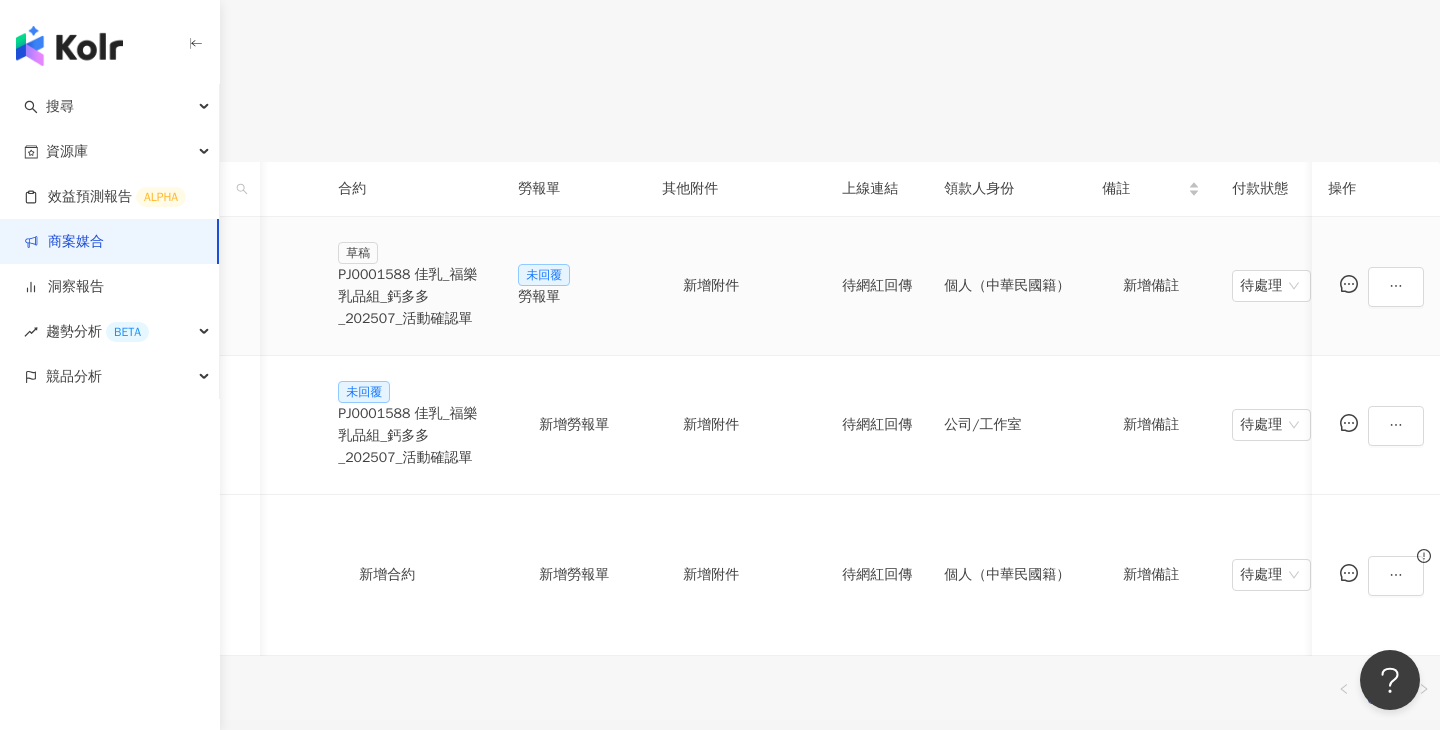 scroll, scrollTop: 0, scrollLeft: 517, axis: horizontal 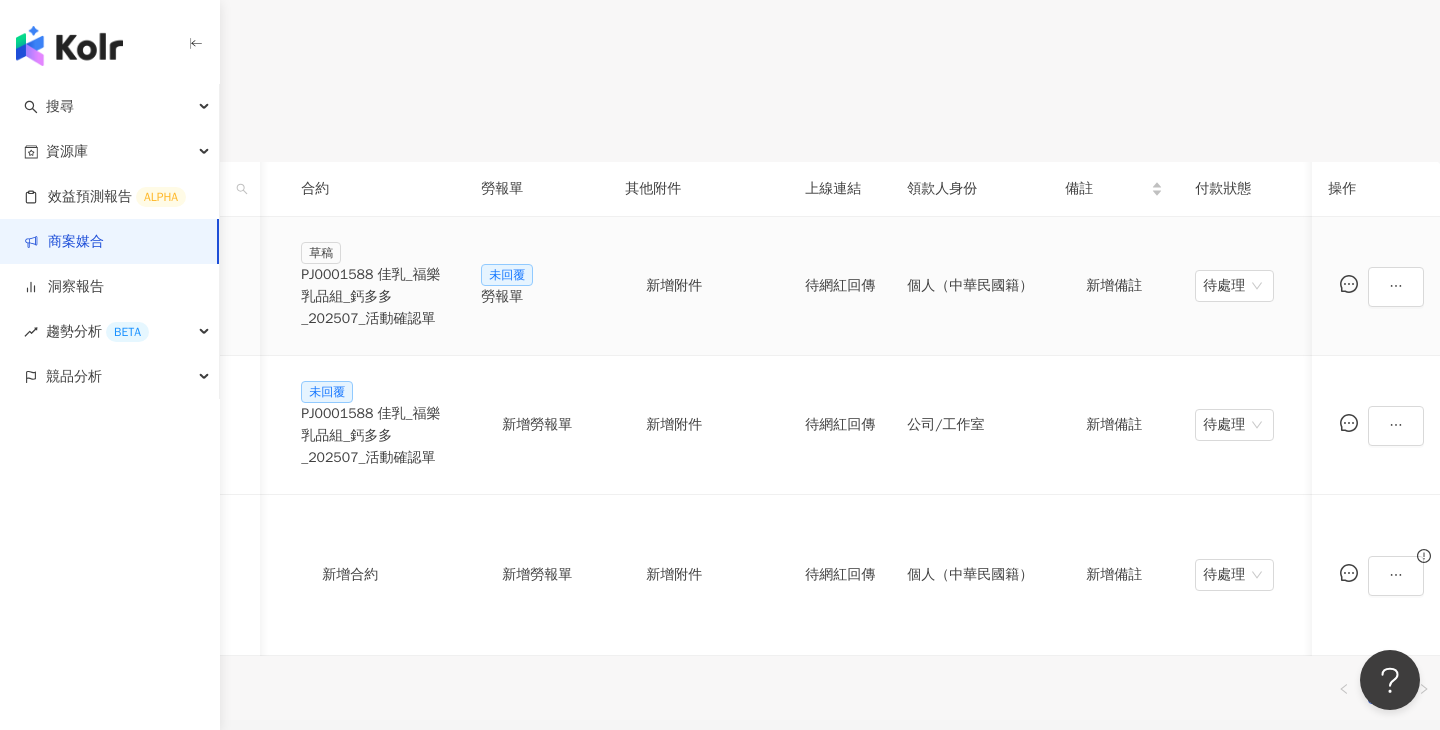 click on "勞報單" at bounding box center [537, 297] 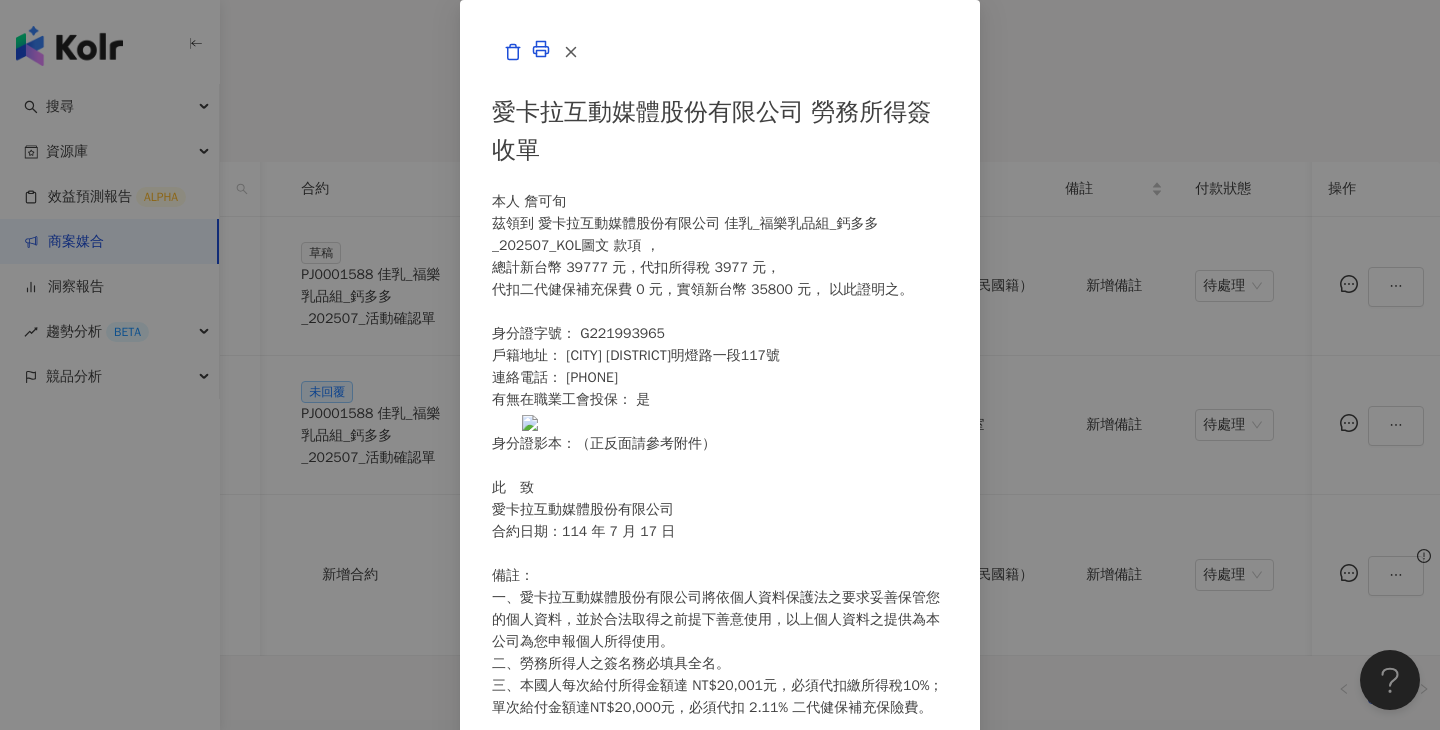 scroll, scrollTop: 29, scrollLeft: 0, axis: vertical 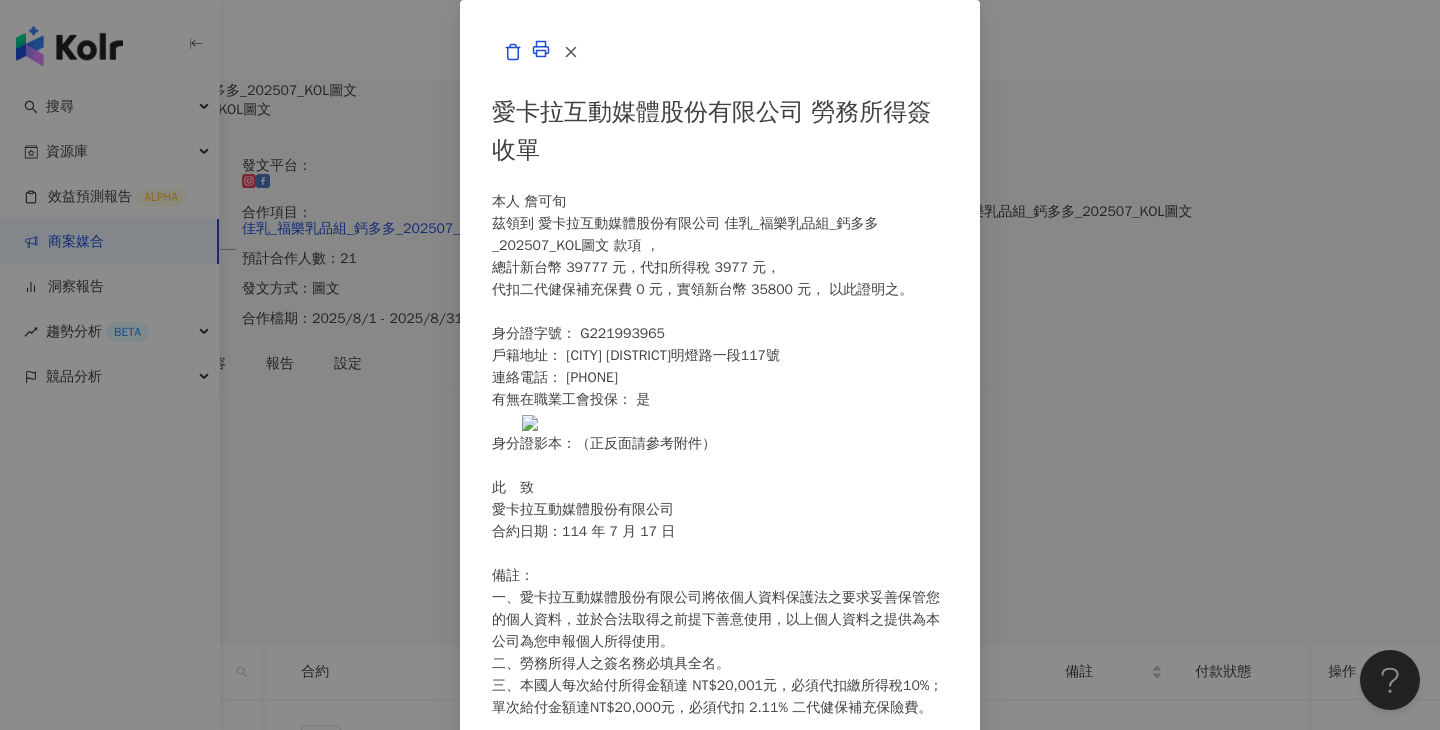 click on "愛卡拉互動媒體股份有限公司 勞務所得簽收單 本人 詹可旬 茲領到 愛卡拉互動媒體股份有限公司 佳乳_福樂乳品組_鈣多多_202507_KOL圖文 款項 ，  總計新台幣 39777 元，代扣所得稅 3977 元， 代扣二代健保補充保費 0 元，實領新台幣 35800 元， 以此證明之。 身分證字號： G221993965 戶籍地址： 新北市瑞芳區明燈路一段117號 連絡電話： 0917615621 有無在職業工會投保： 是 身分證影本：（正反面請參考附件） 此　致 愛卡拉互動媒體股份有限公司 合約日期：114 年 7 月 17 日 備註： 一、愛卡拉互動媒體股份有限公司將依個人資料保護法之要求妥善保管您的個人資料，並於合法取得之前提下善意使用，以上個人資料之提供為本公司為您申報個人所得使用。 二、勞務所得人之簽名務必填具全名。 身分證正面 身分證反面" at bounding box center [720, 365] 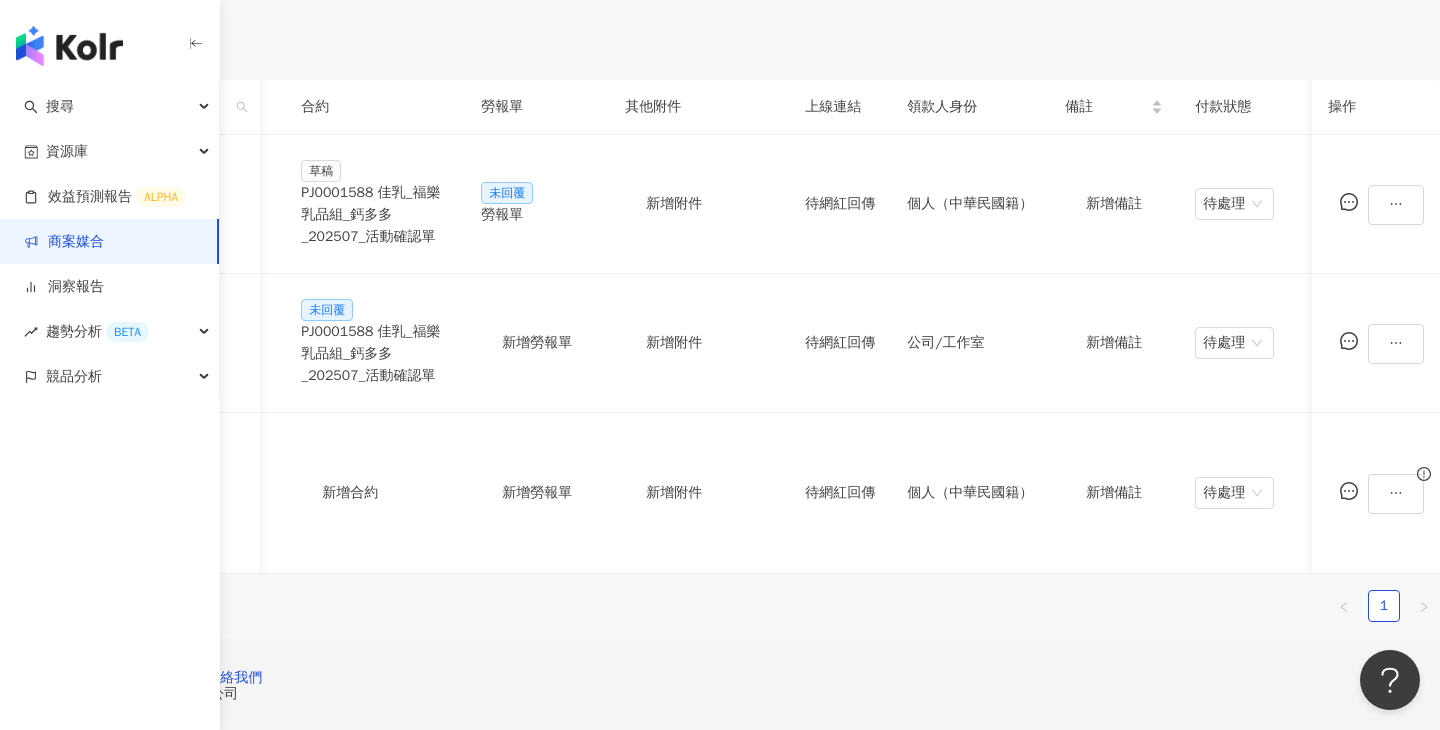 scroll, scrollTop: 397, scrollLeft: 0, axis: vertical 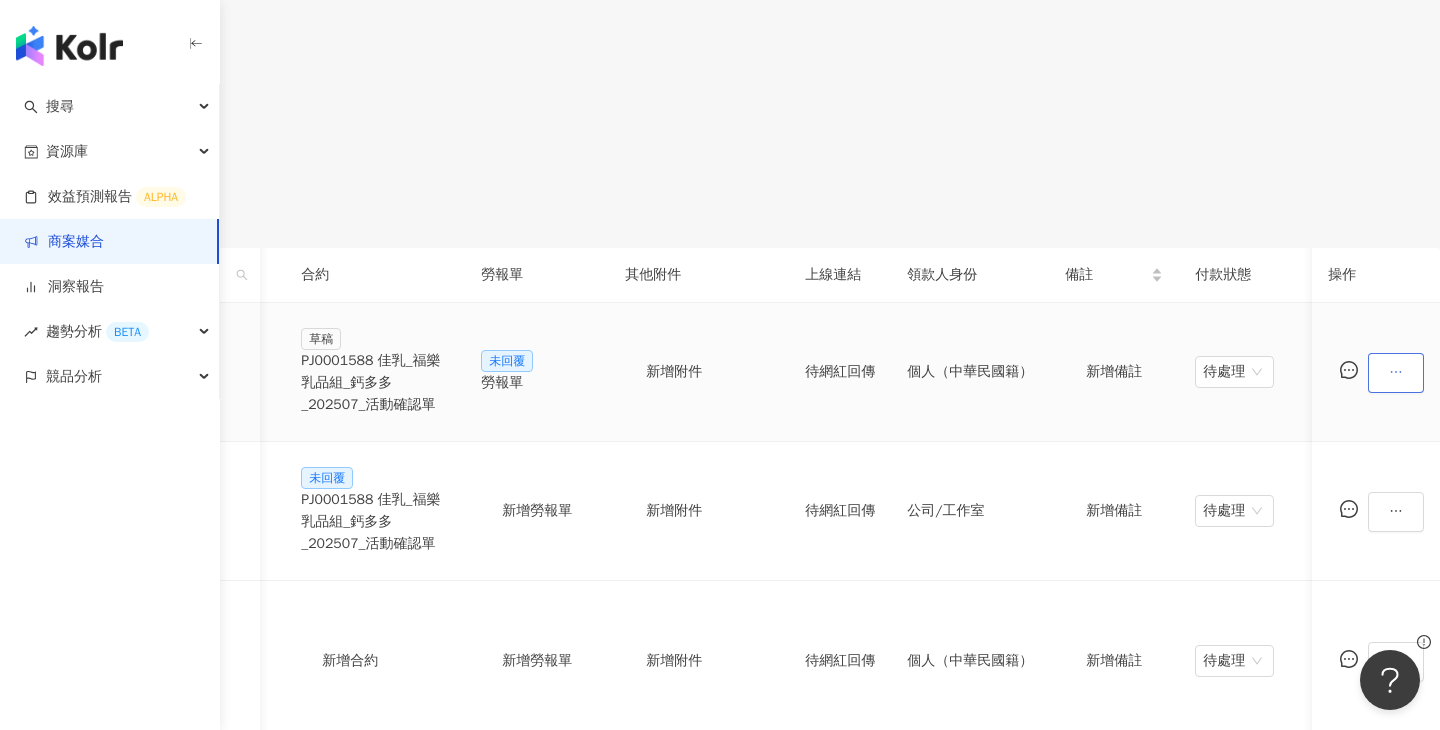 click 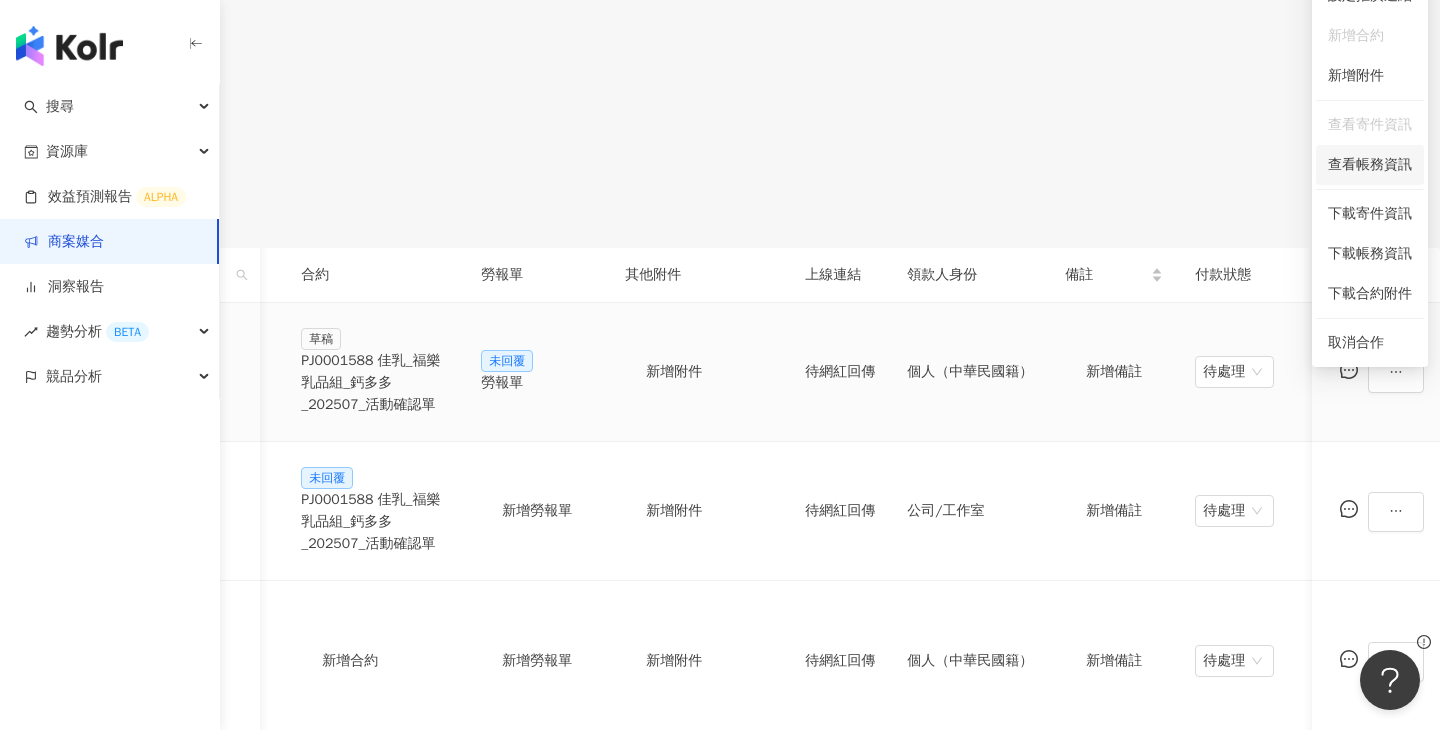 click on "查看帳務資訊" at bounding box center [1370, 165] 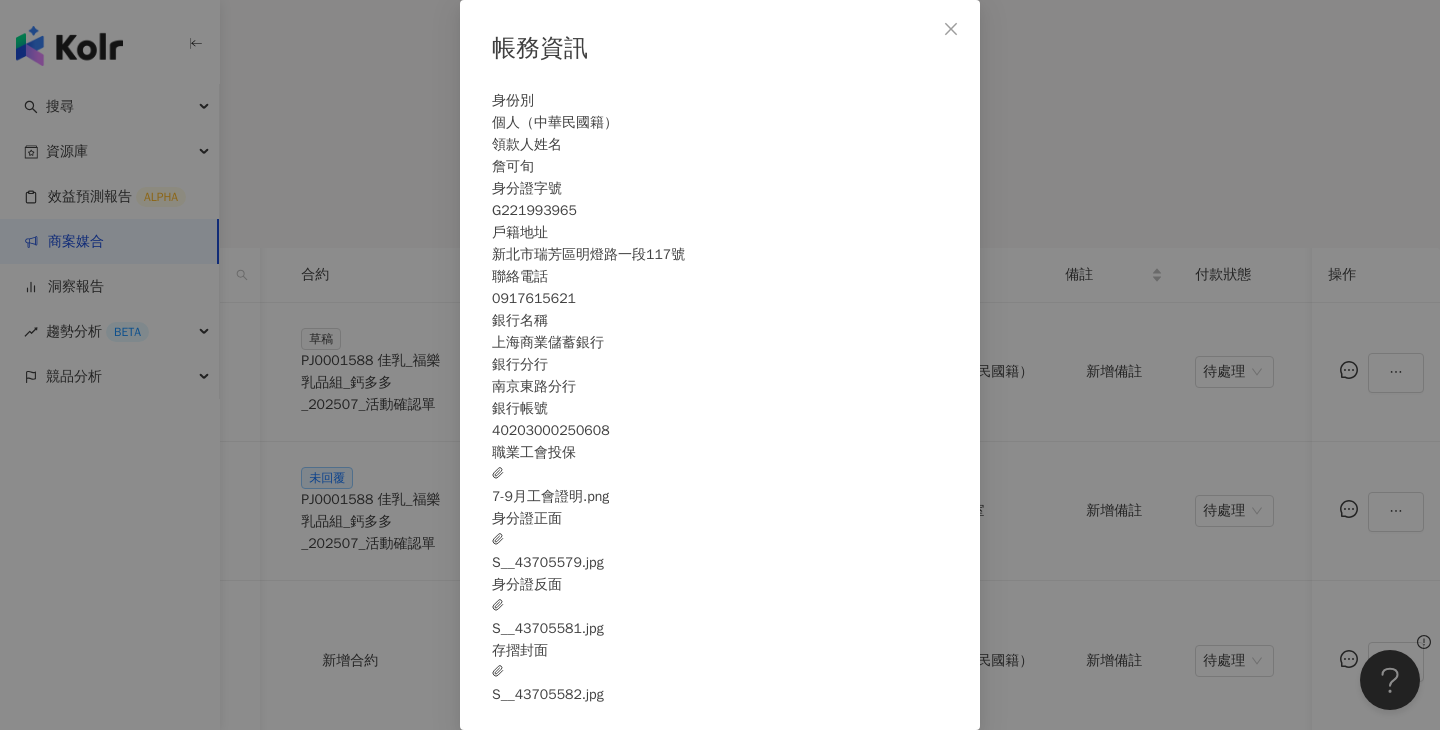 scroll, scrollTop: 24, scrollLeft: 0, axis: vertical 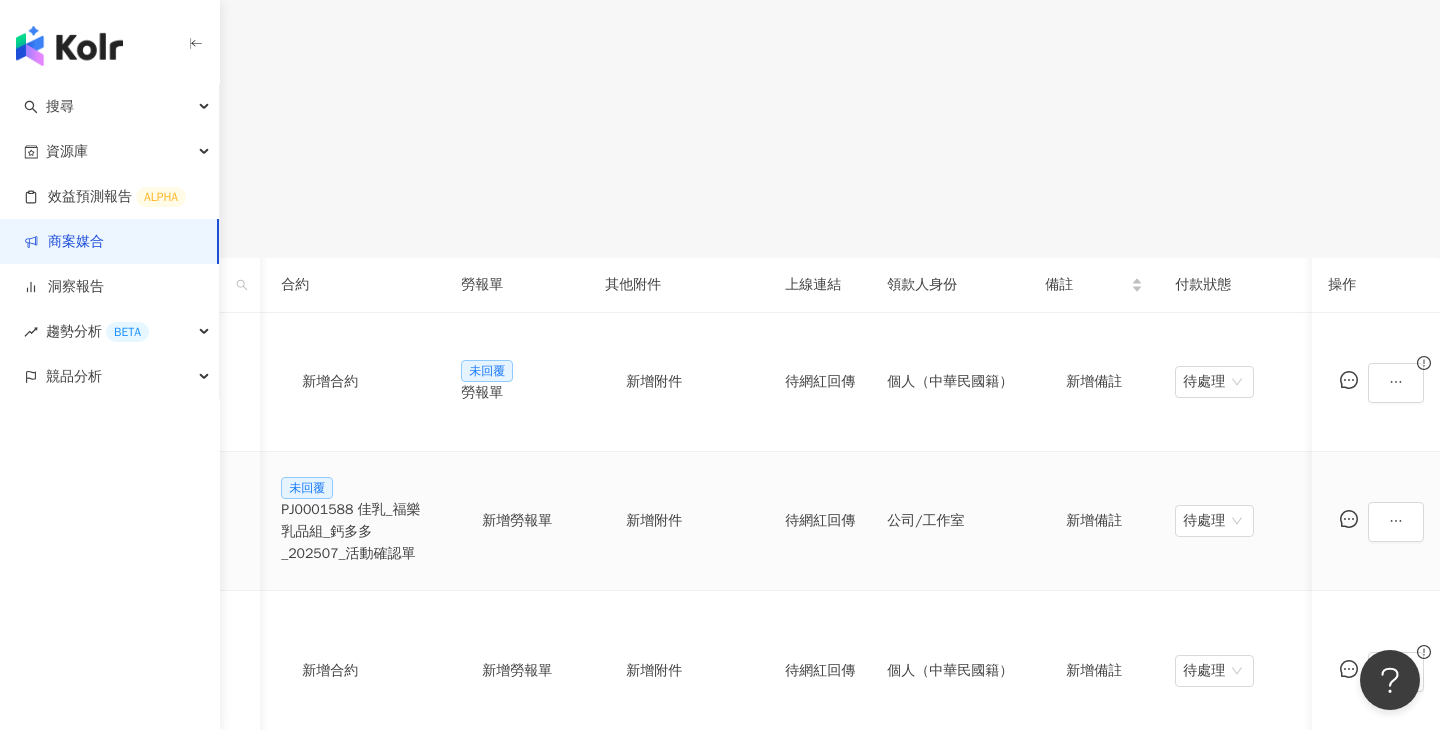 click on "PJ0001588 佳乳_福樂乳品組_鈣多多_202507_活動確認單" at bounding box center (355, 532) 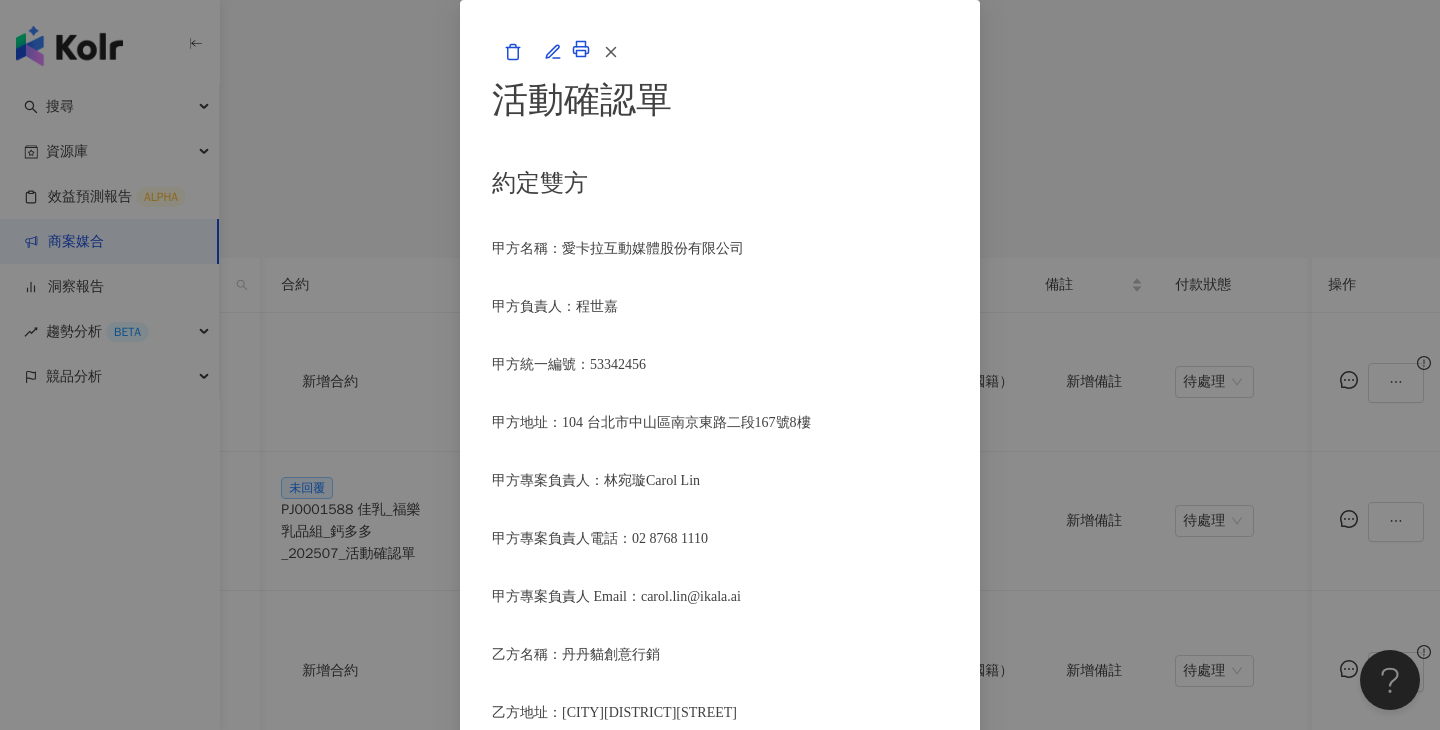 scroll, scrollTop: 1254, scrollLeft: 0, axis: vertical 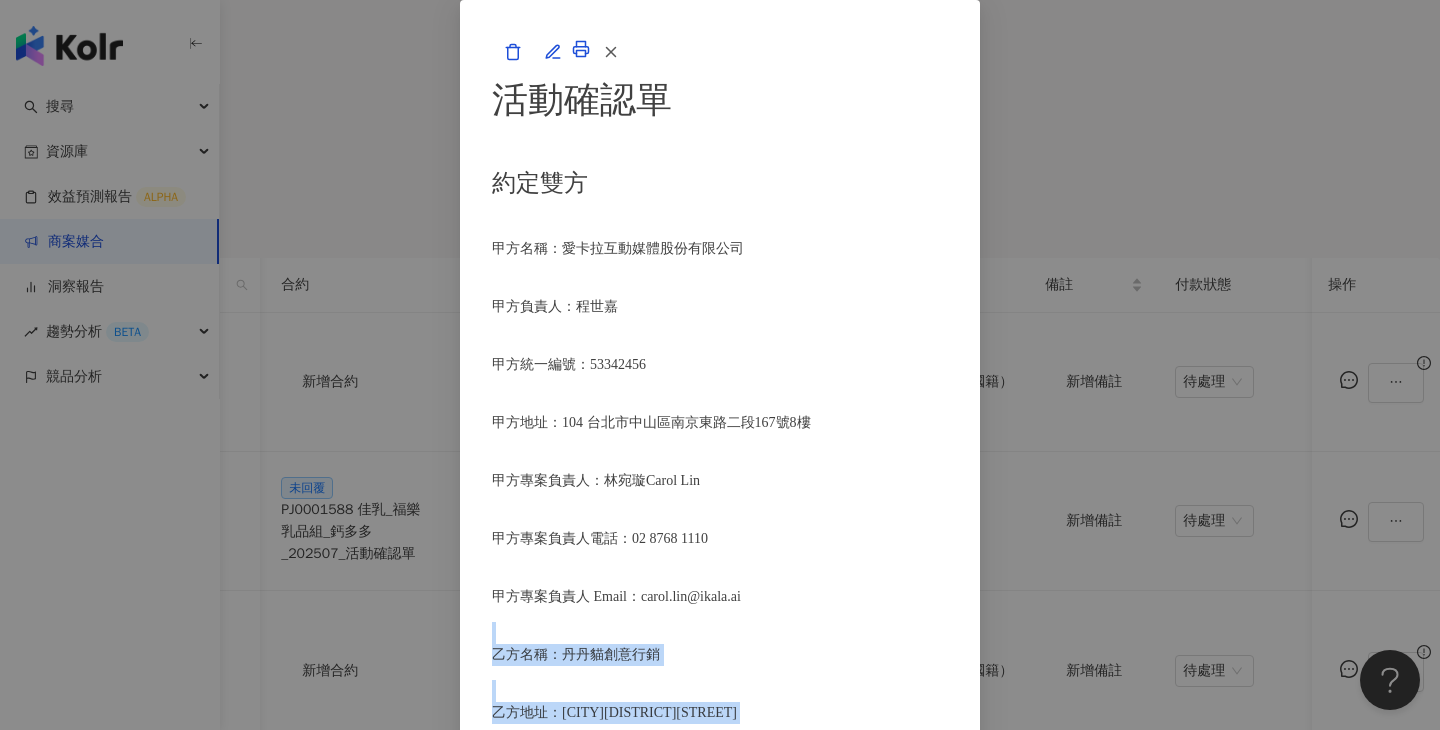 drag, startPoint x: 659, startPoint y: 426, endPoint x: 641, endPoint y: 546, distance: 121.34249 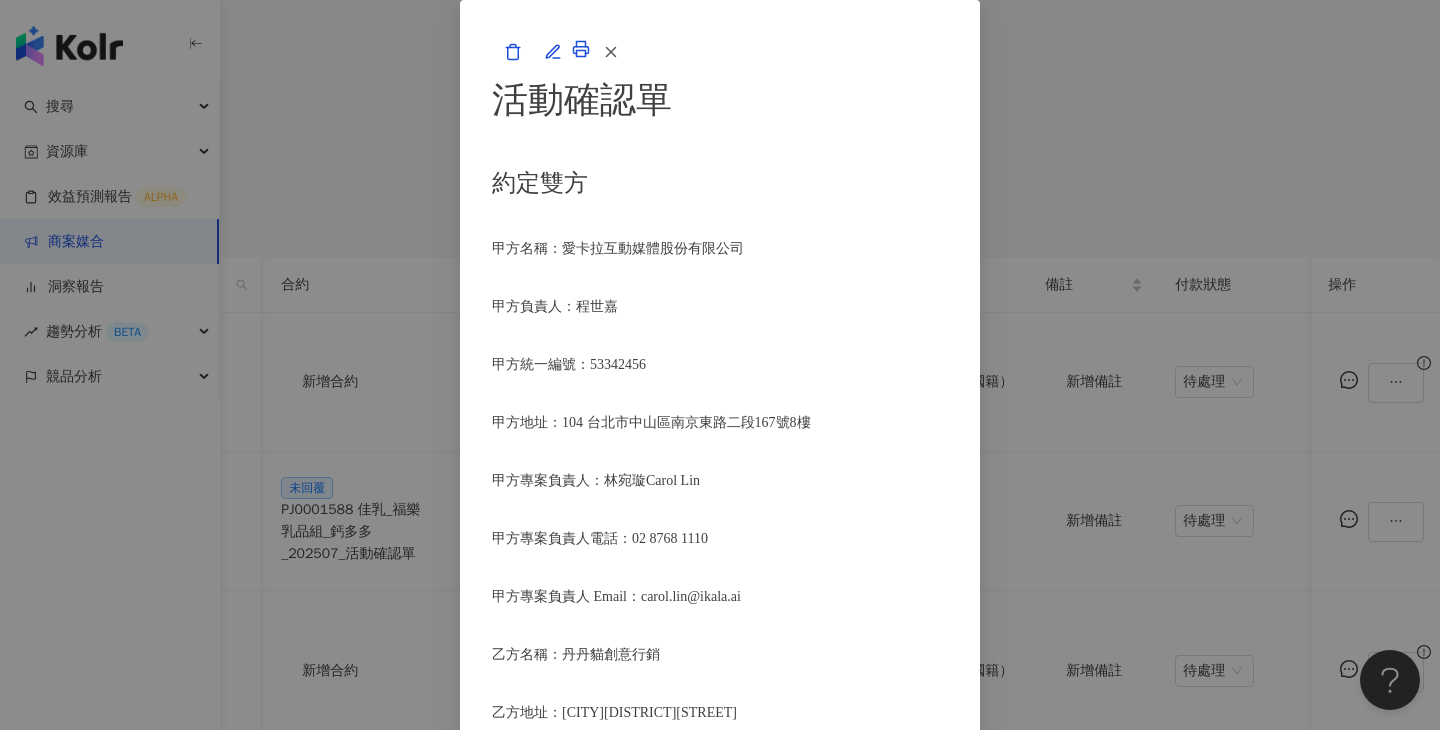 drag, startPoint x: 609, startPoint y: 573, endPoint x: 601, endPoint y: 224, distance: 349.09167 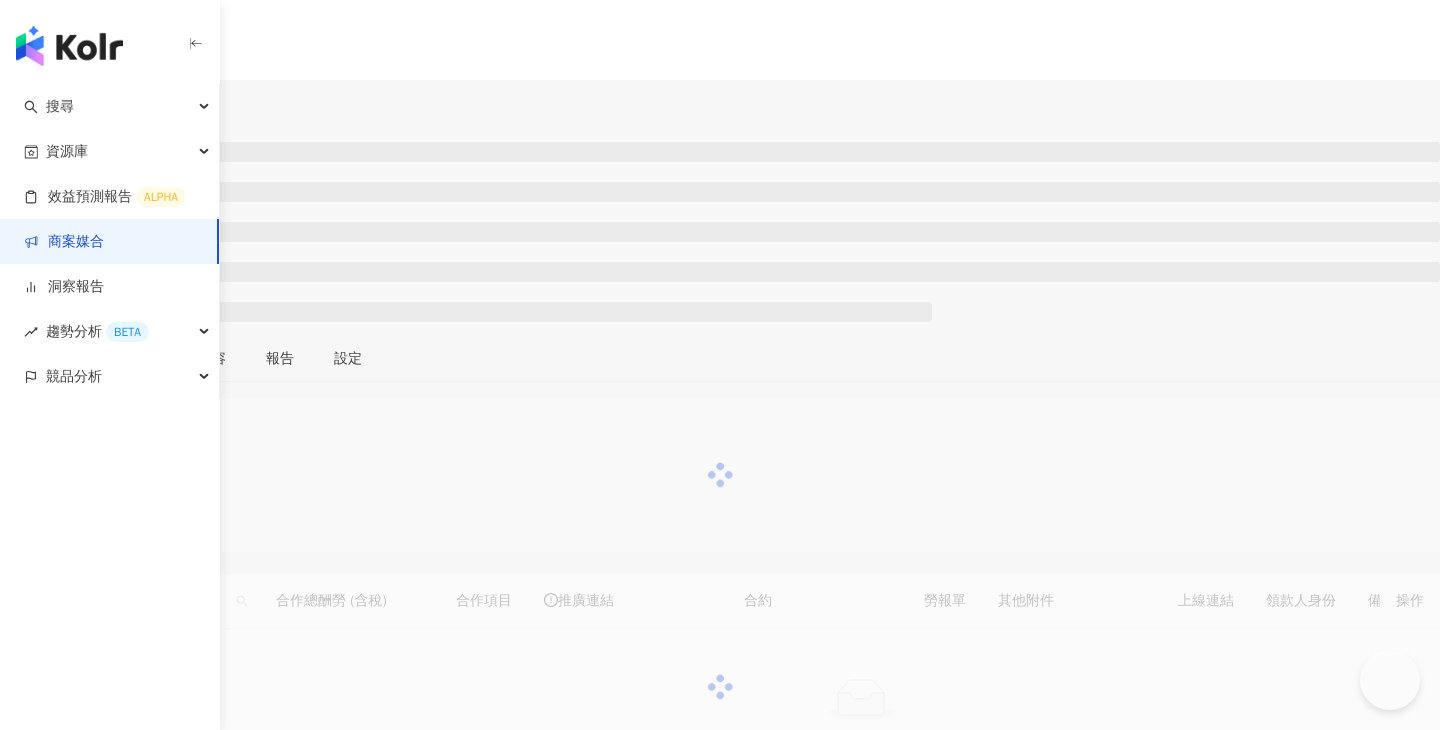 scroll, scrollTop: 0, scrollLeft: 0, axis: both 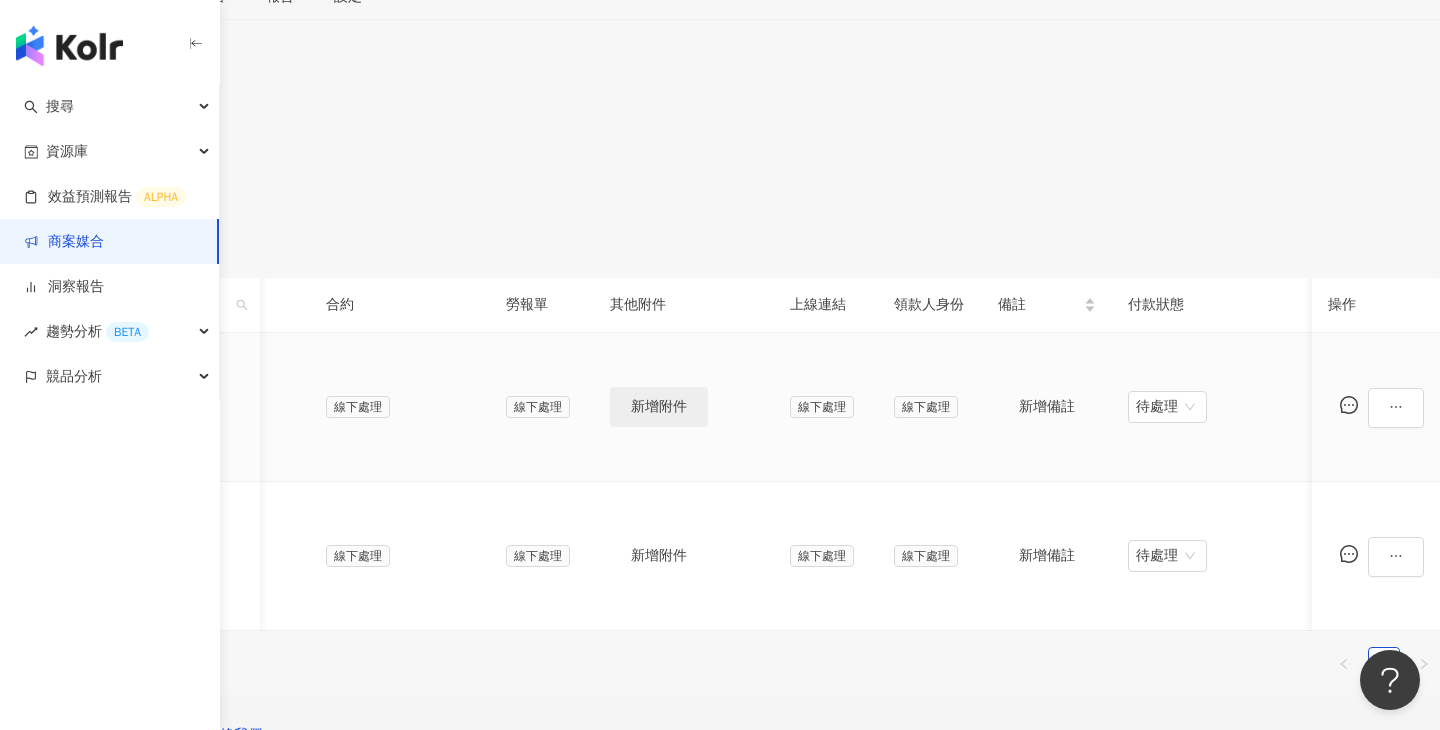 click on "新增附件" at bounding box center [659, 407] 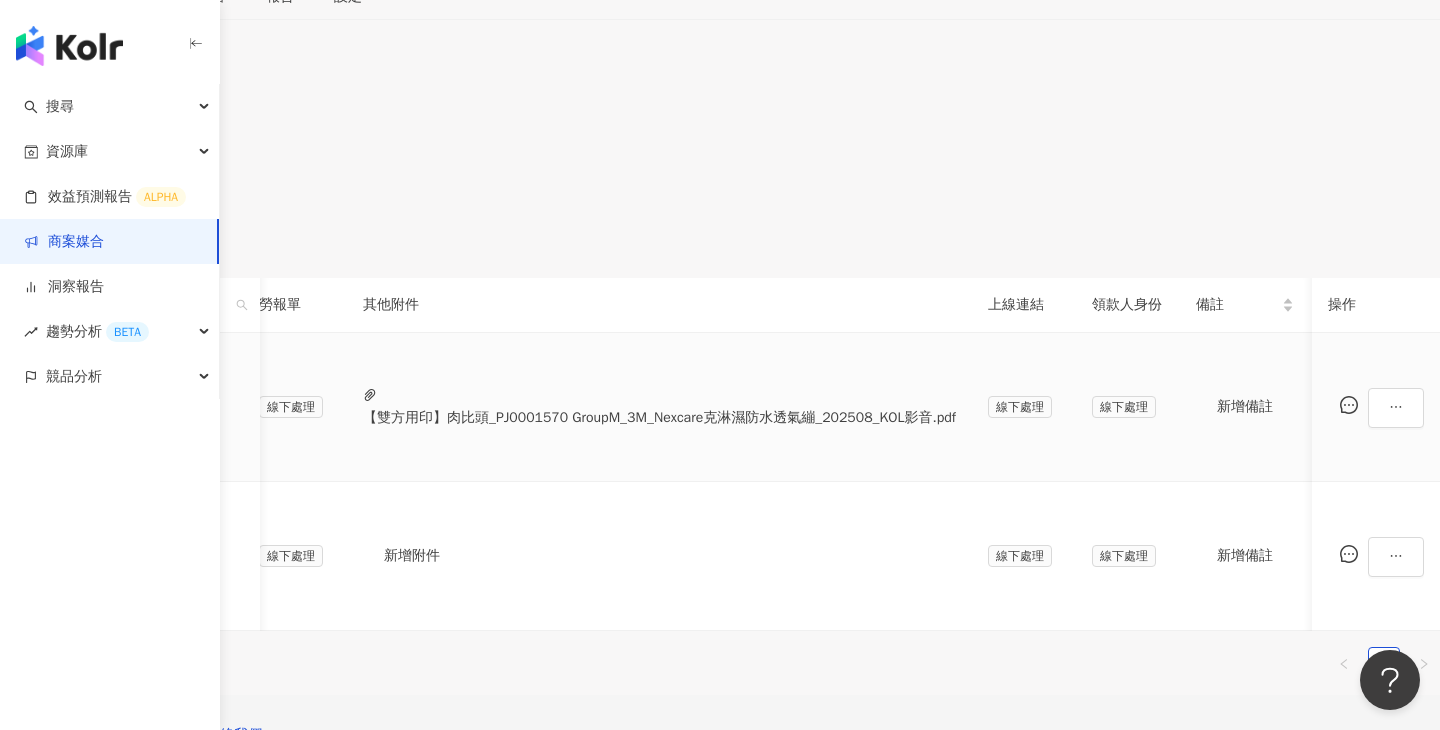 scroll, scrollTop: 0, scrollLeft: 852, axis: horizontal 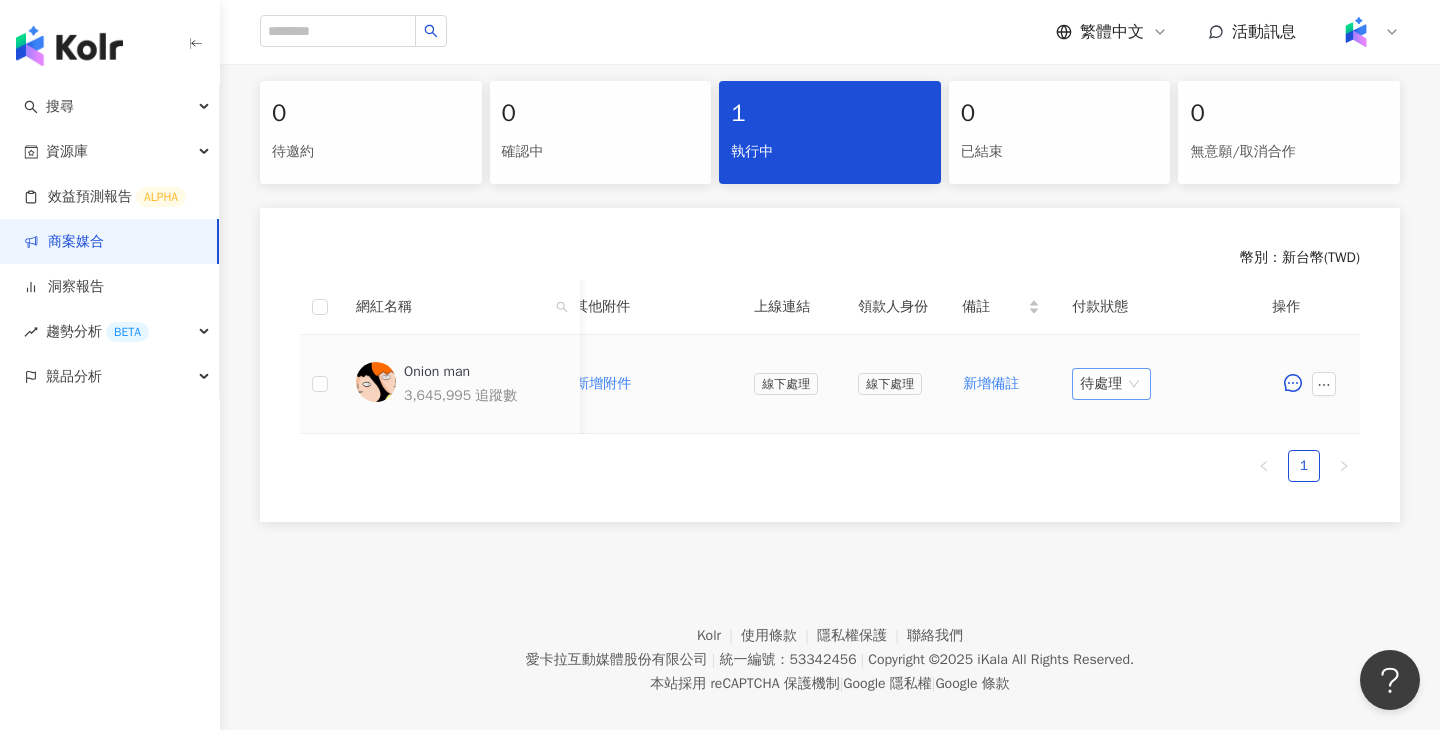 click on "待處理" at bounding box center (1111, 384) 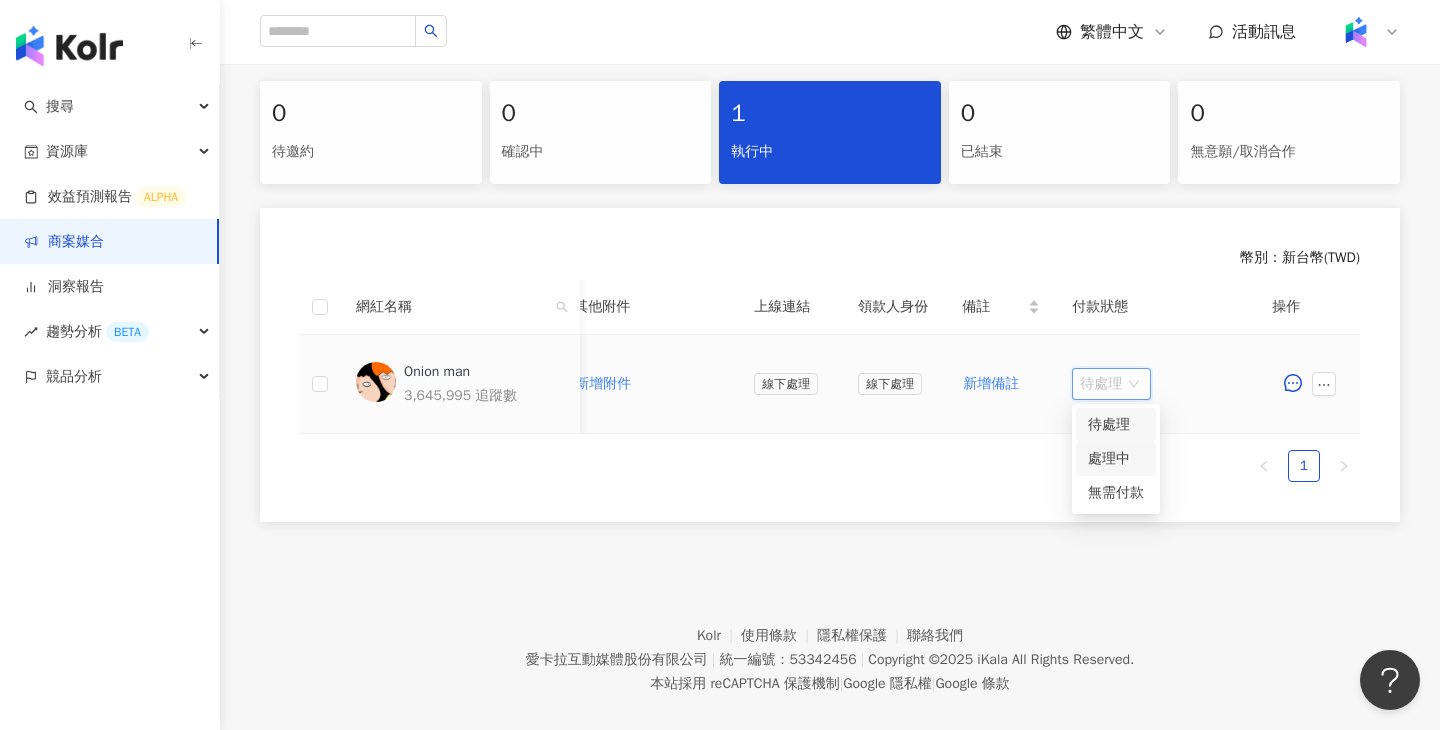 click on "處理中" at bounding box center (1116, 459) 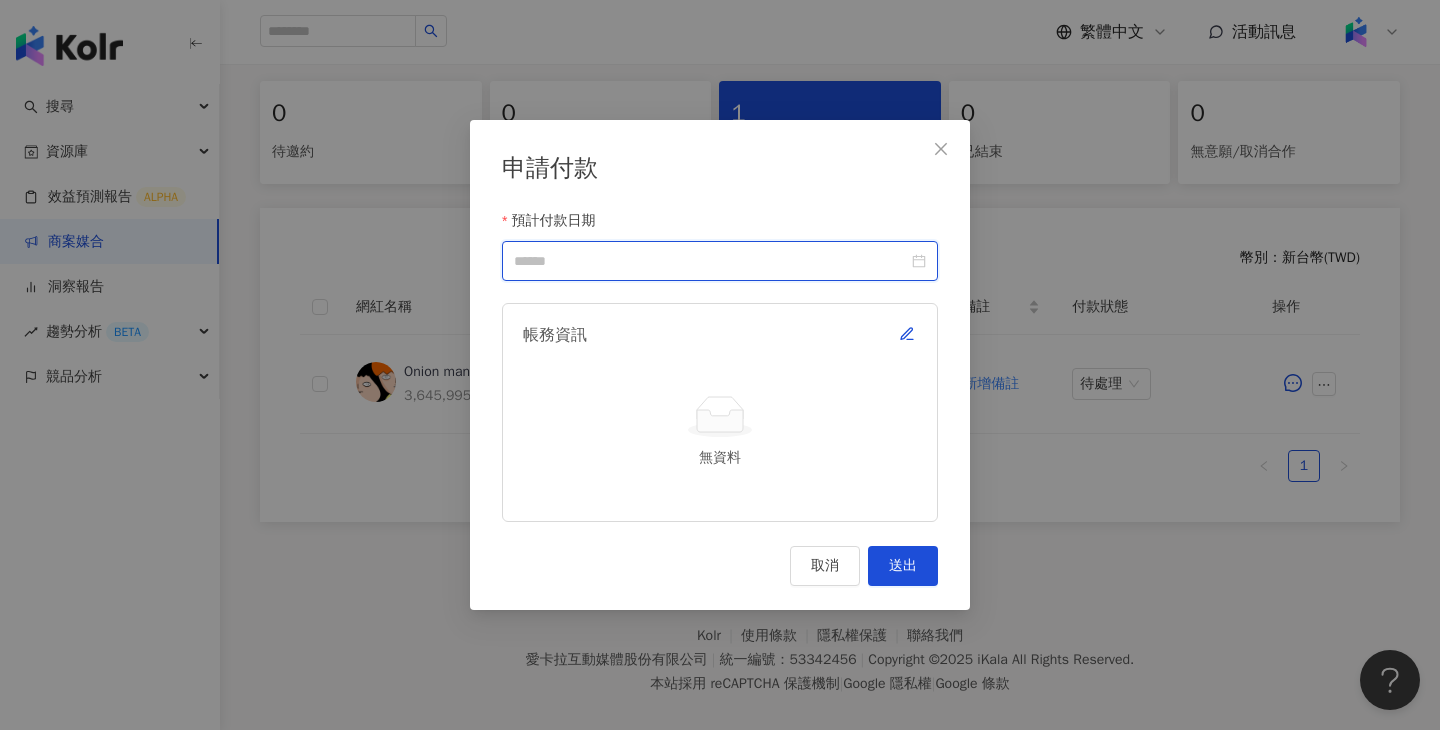 click on "預計付款日期" at bounding box center [711, 261] 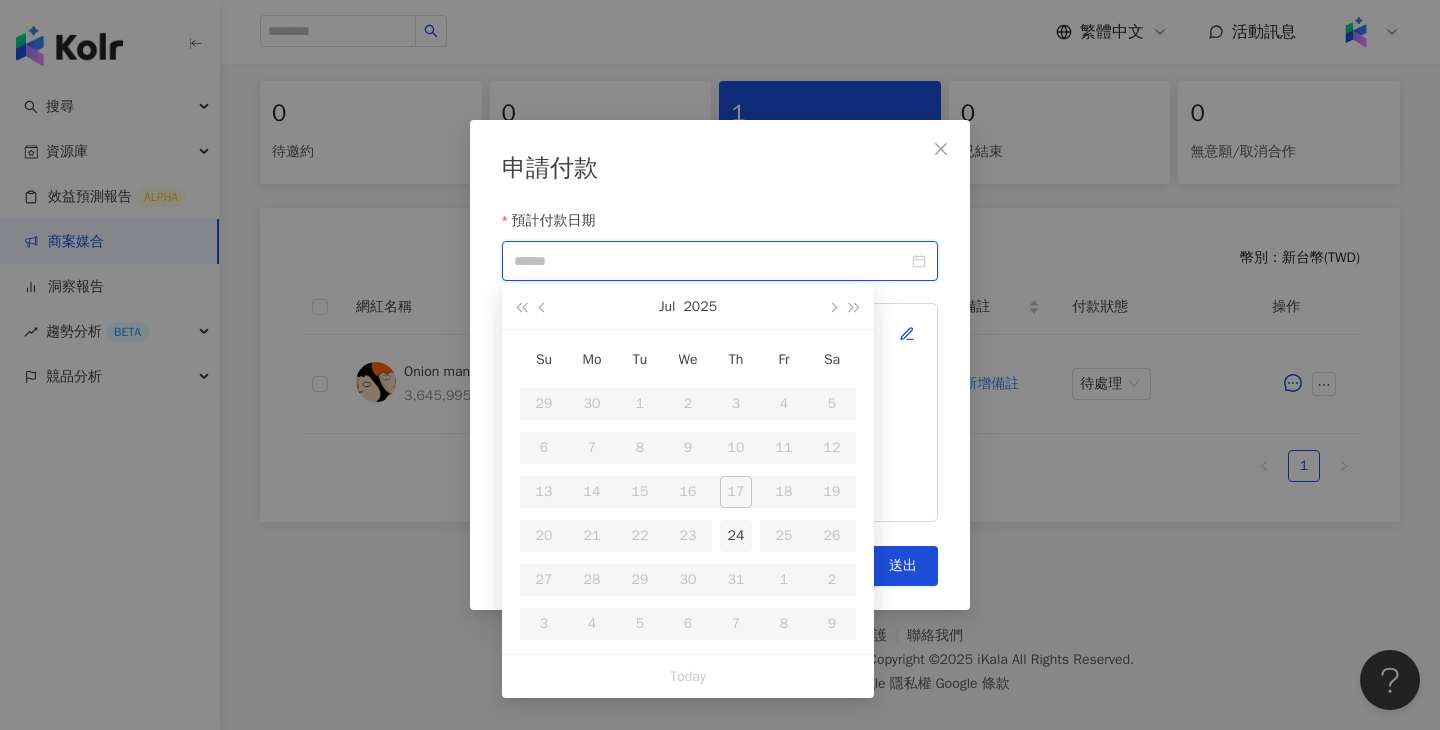type on "**********" 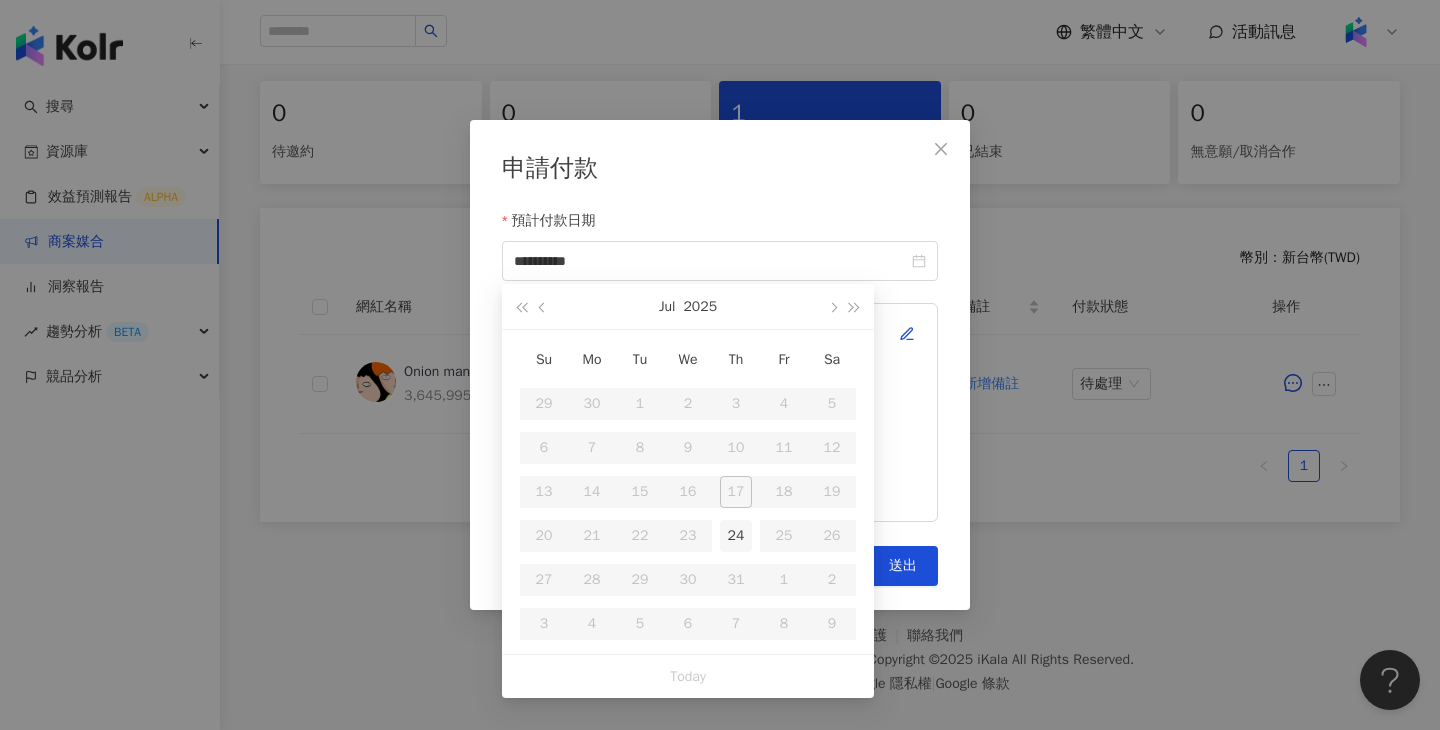 click on "24" at bounding box center (736, 536) 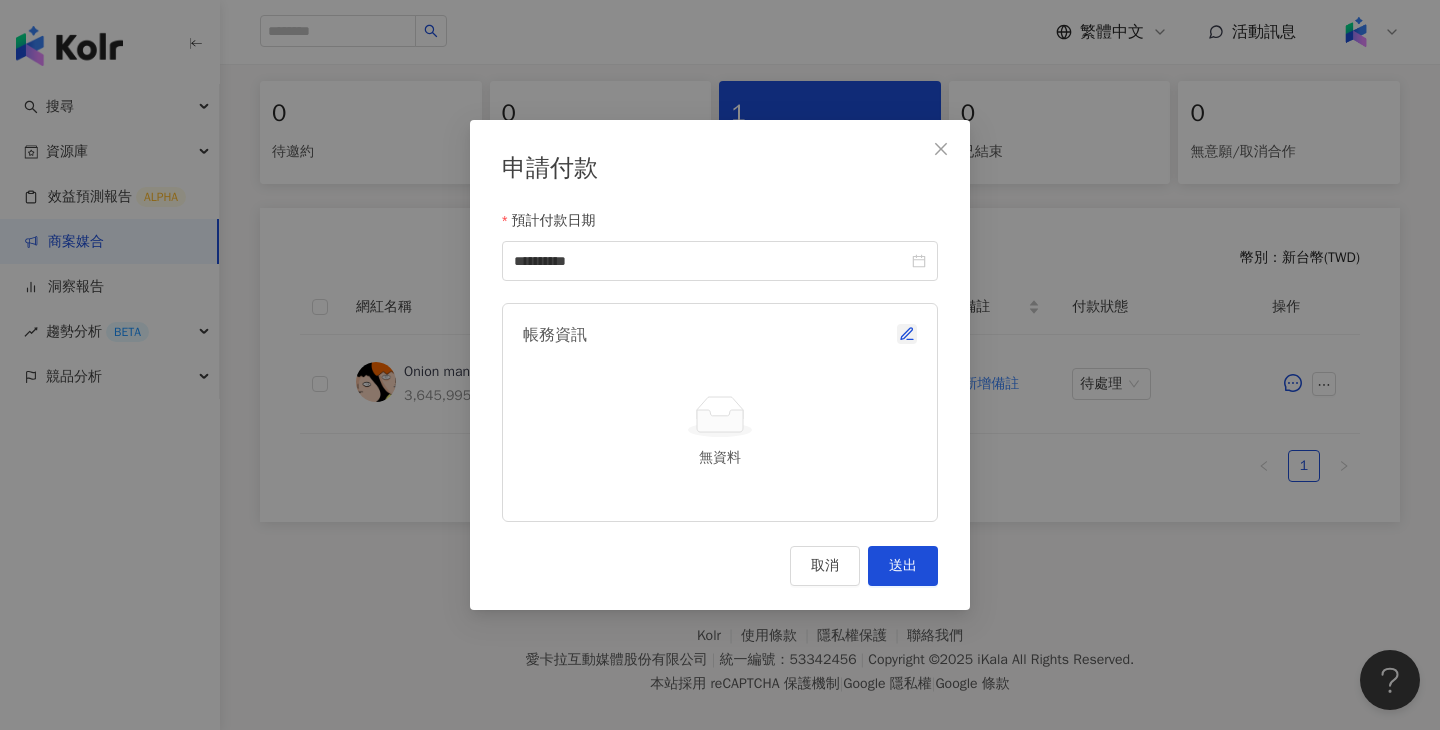 click 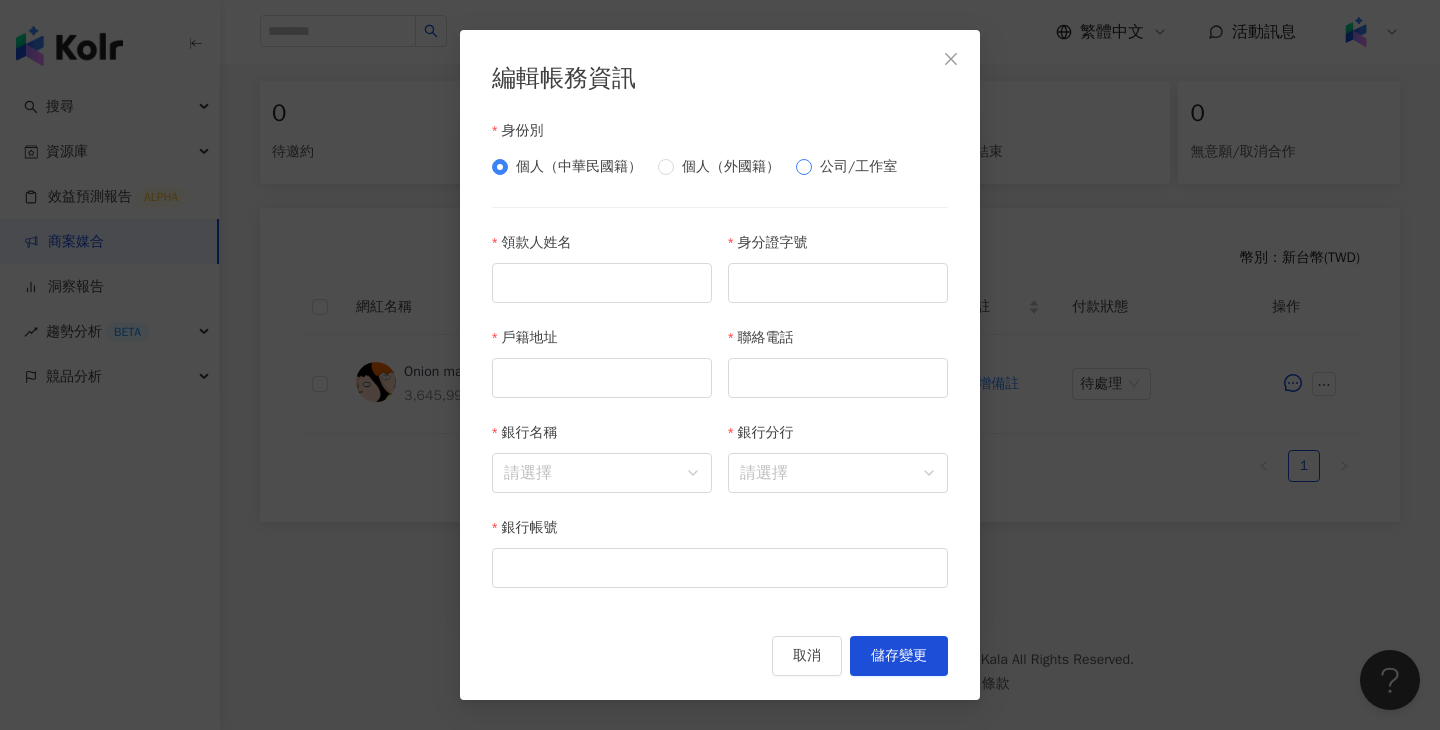 click on "公司/工作室" at bounding box center (858, 167) 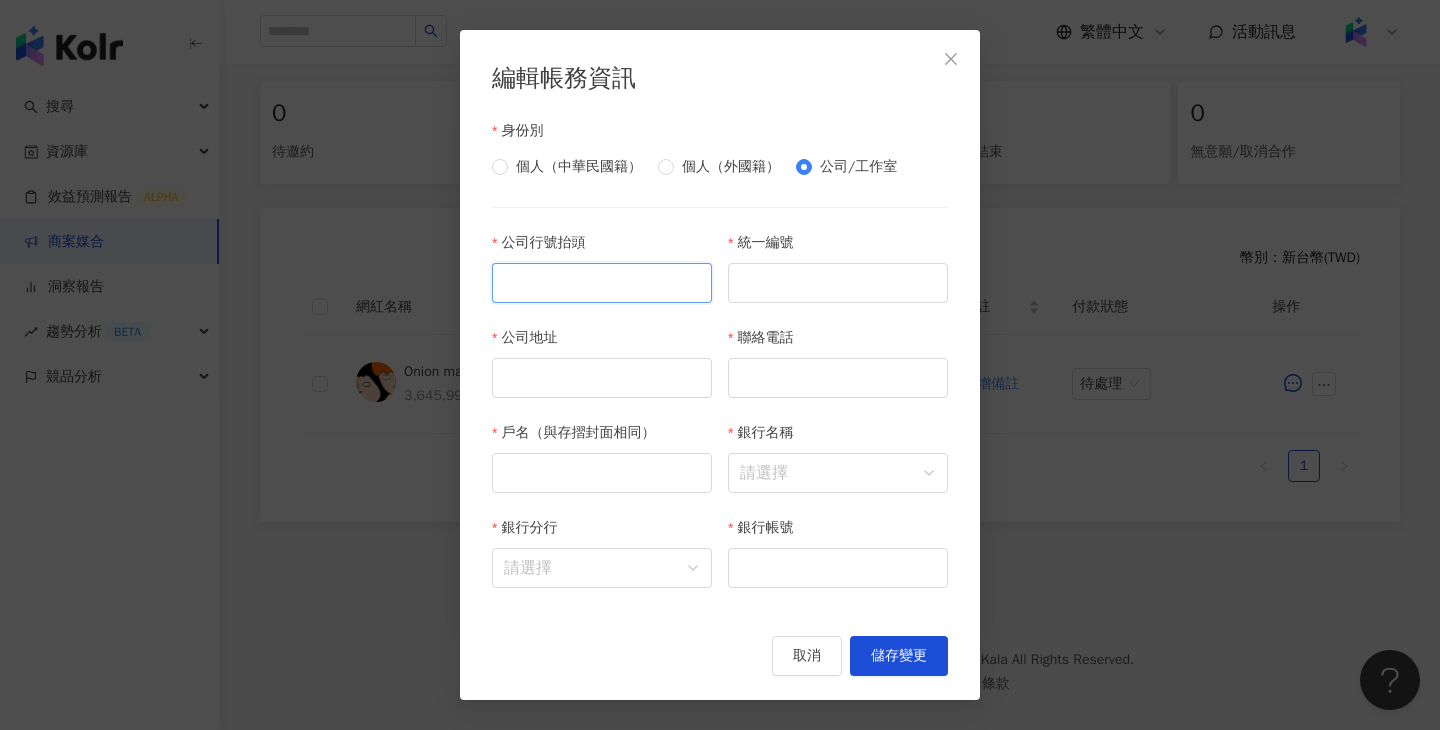 click on "公司行號抬頭" at bounding box center [602, 283] 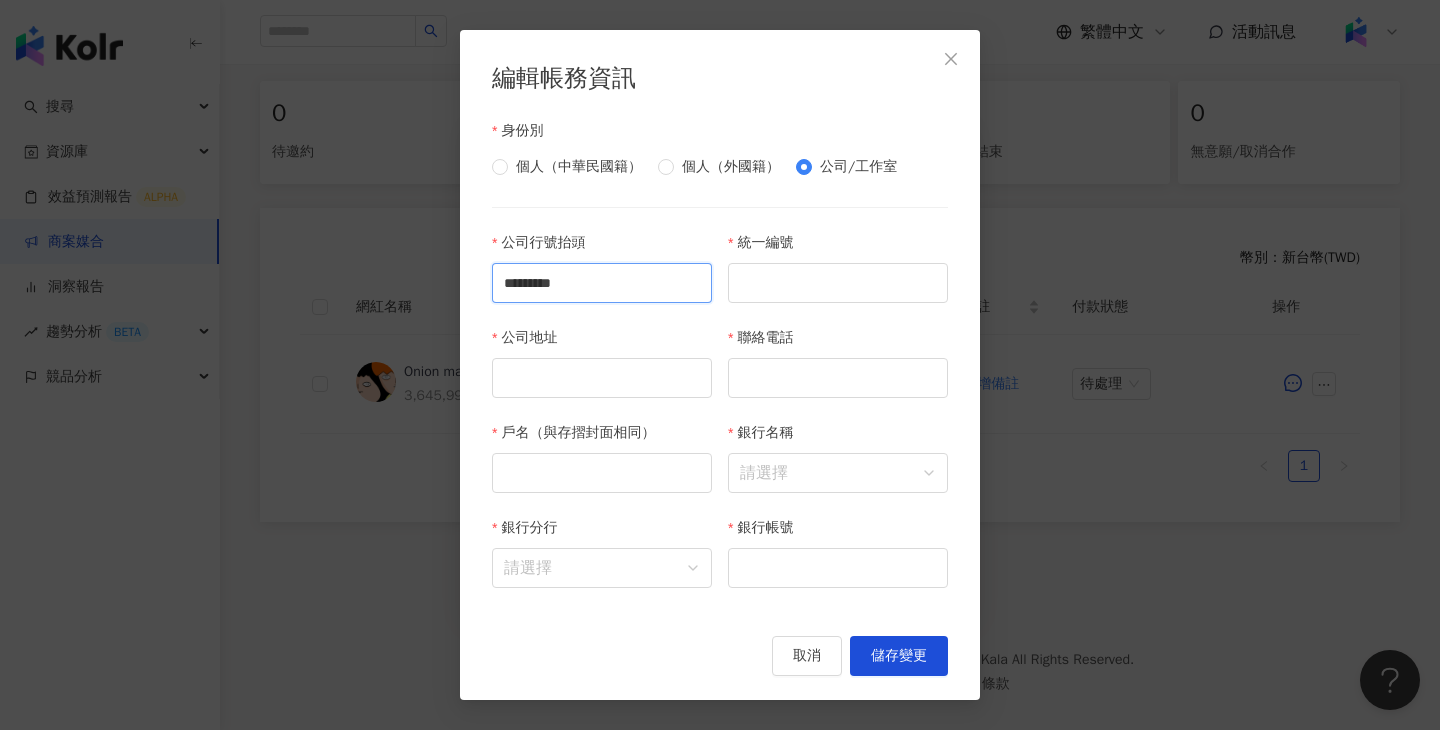 type on "*********" 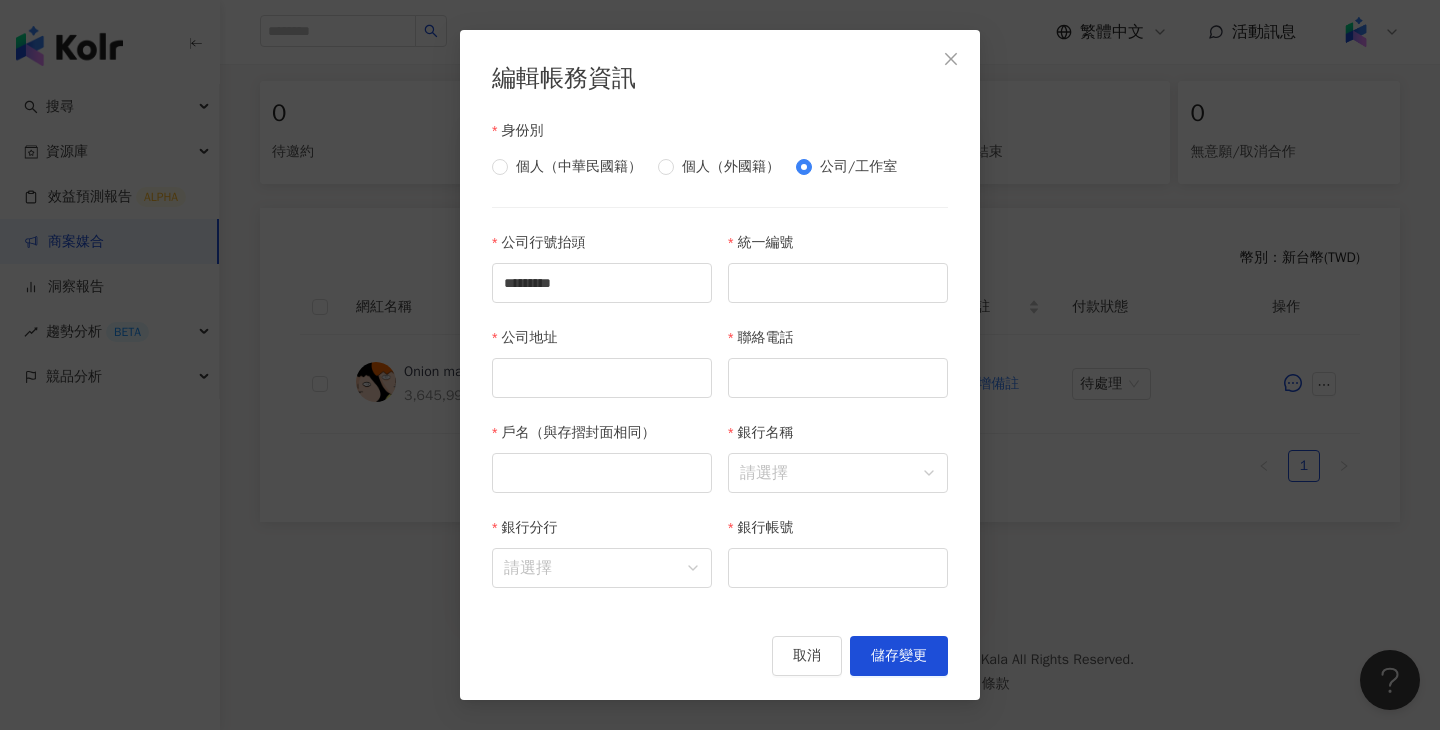 click on "統一編號" at bounding box center [838, 279] 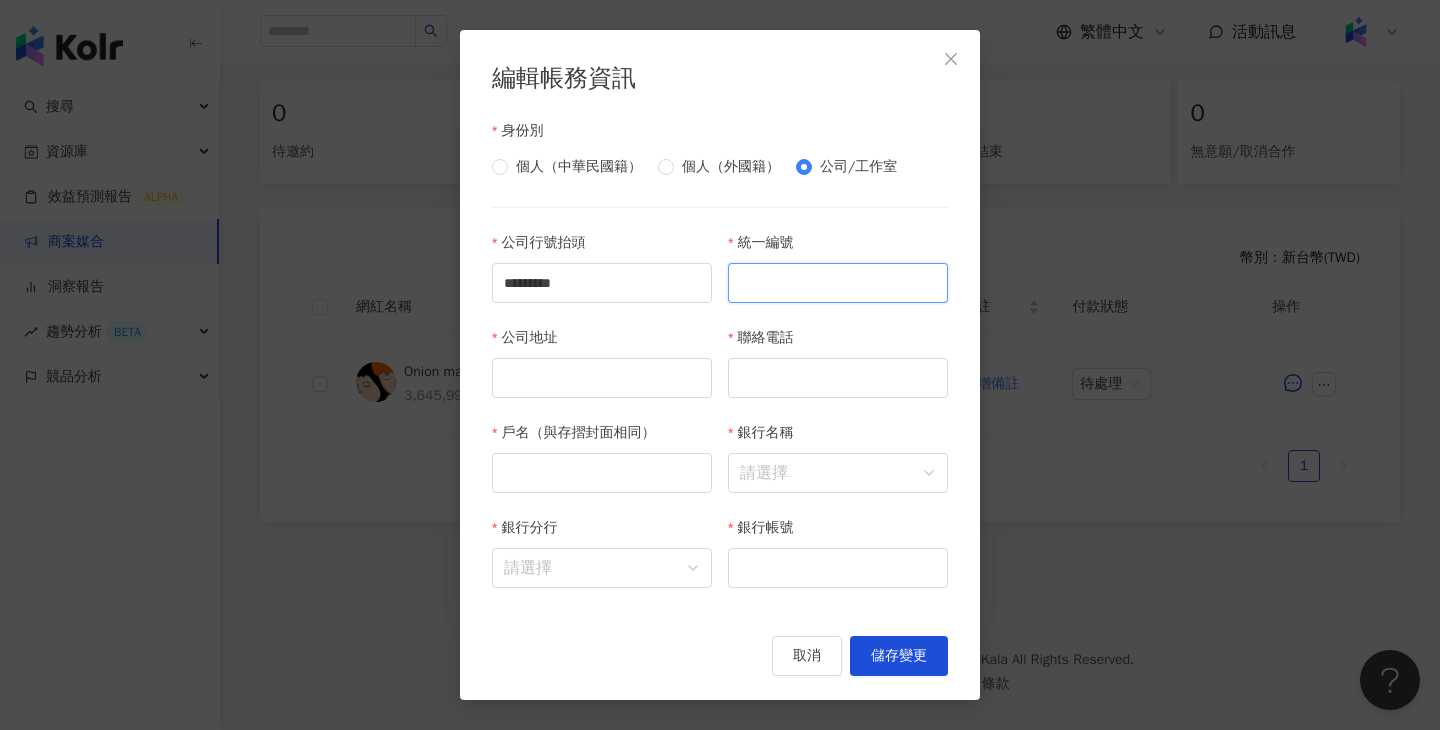 click on "統一編號" at bounding box center (838, 283) 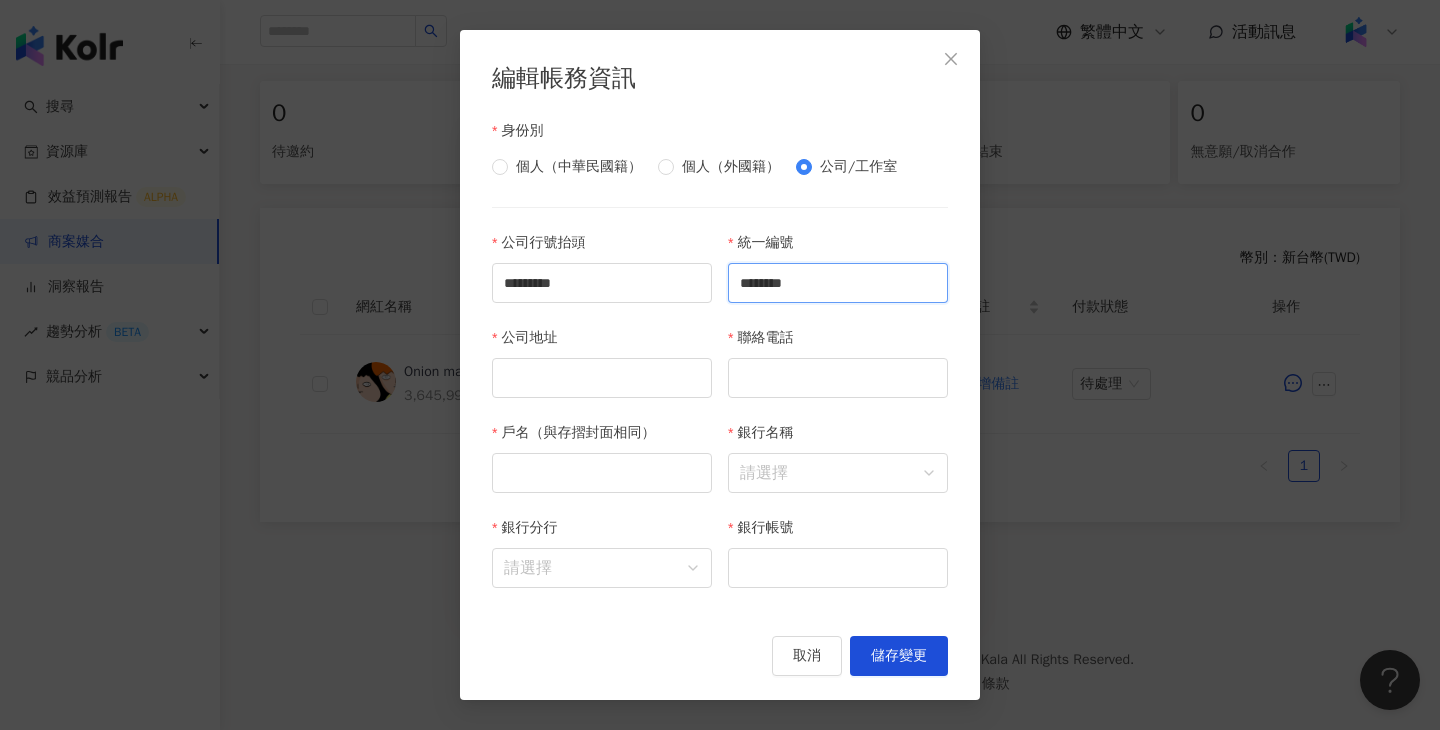 type on "********" 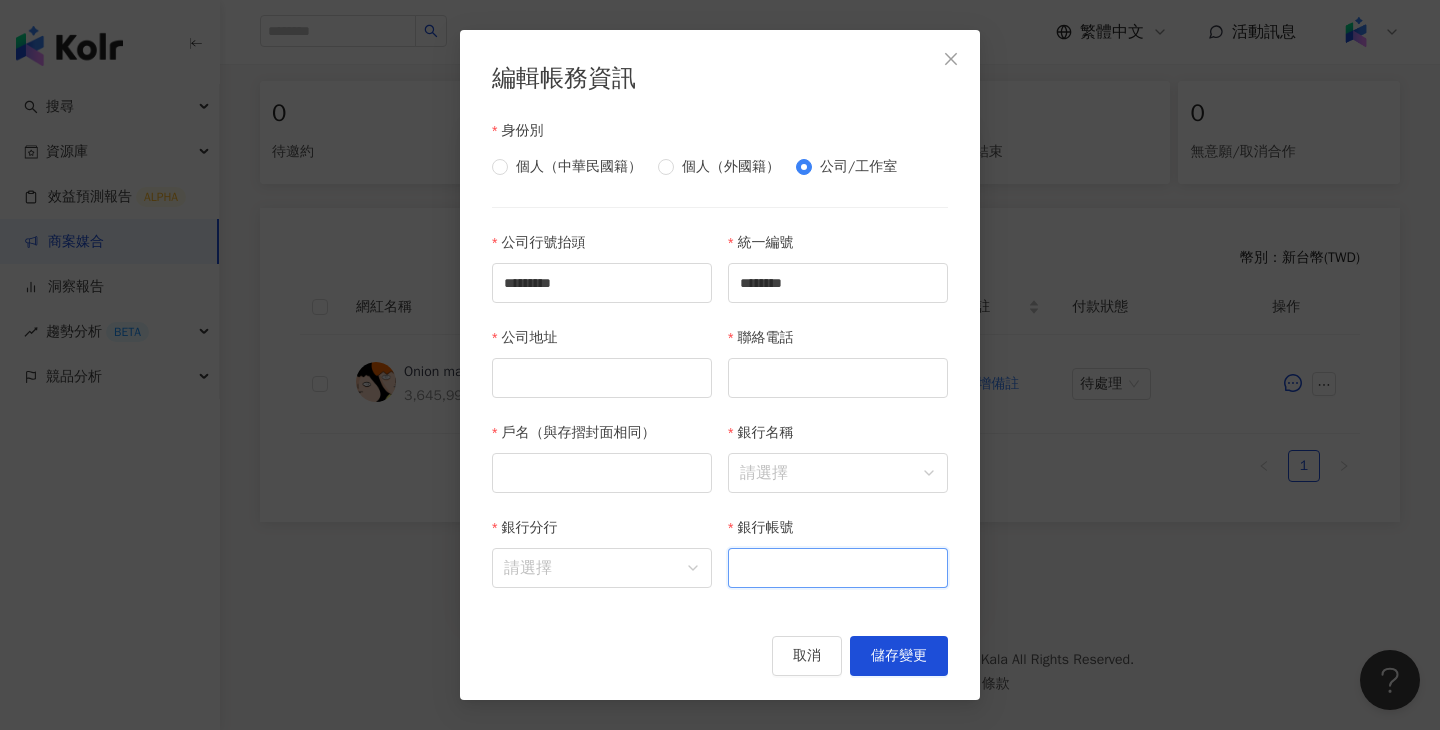 click on "銀行帳號" at bounding box center (838, 568) 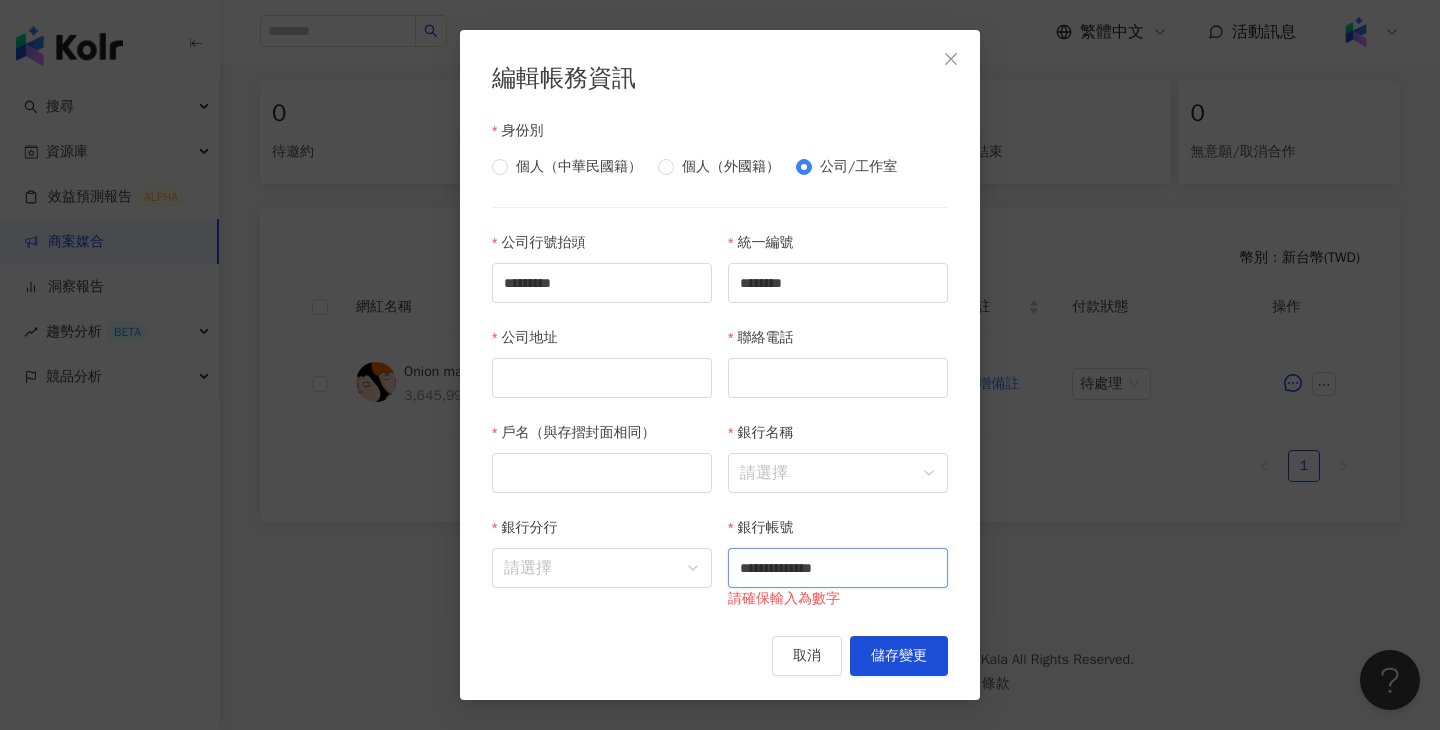 click on "**********" at bounding box center (838, 568) 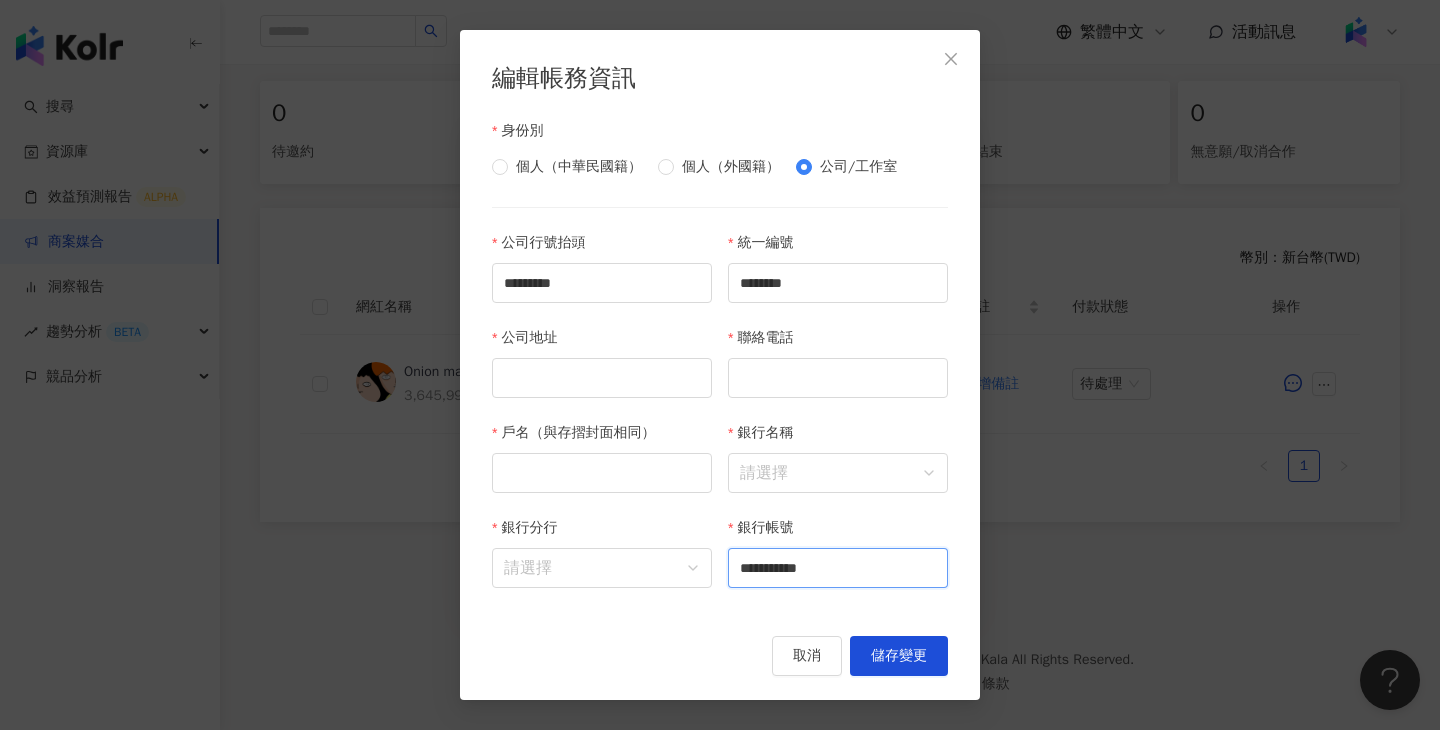 type on "**********" 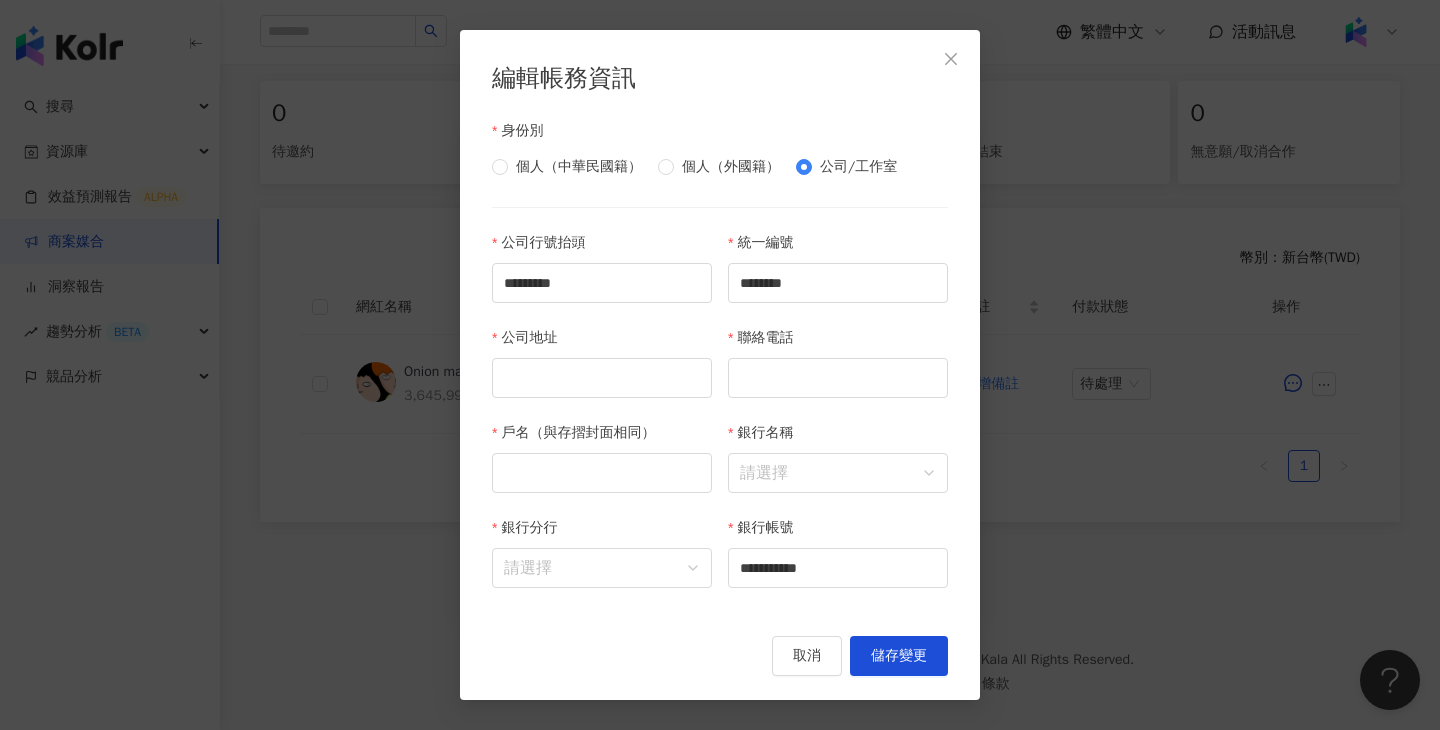 click on "公司地址" at bounding box center [602, 342] 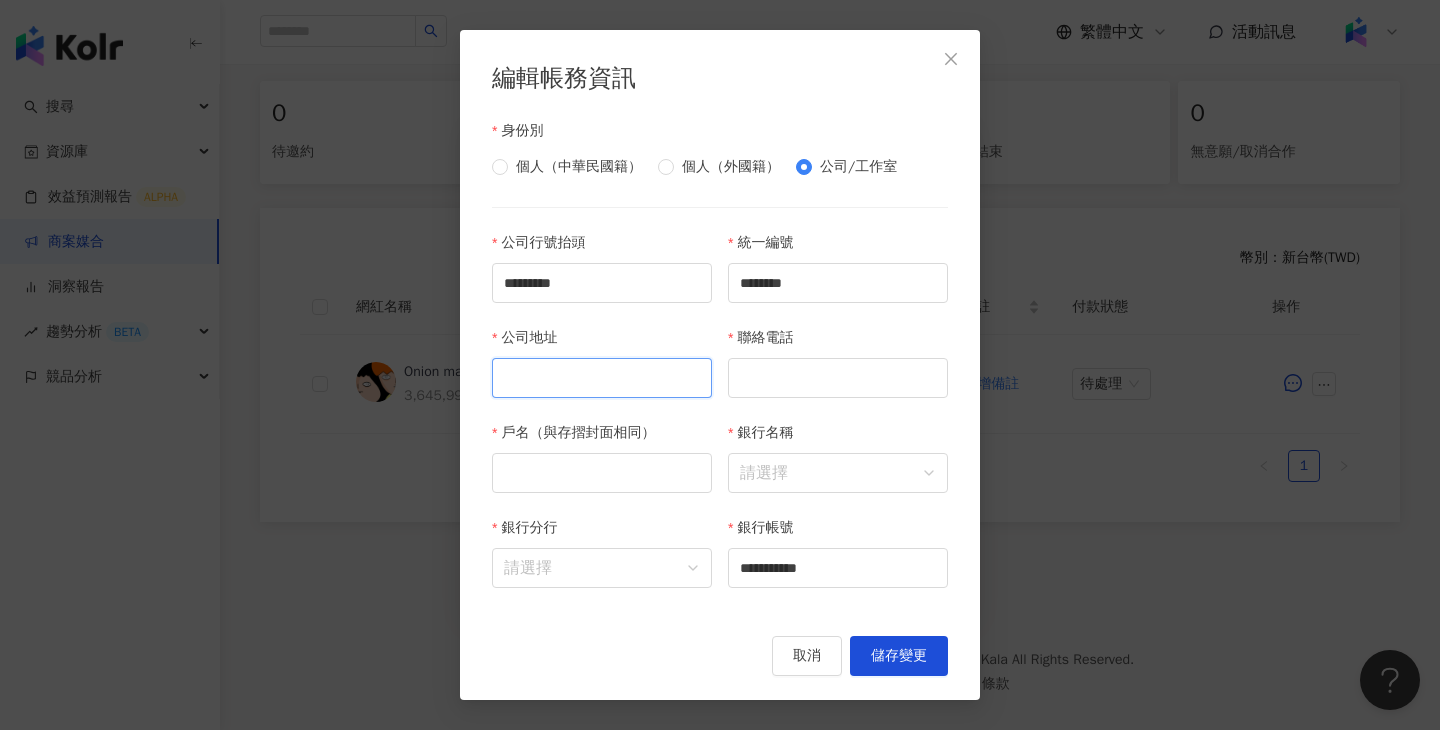 click on "公司地址" at bounding box center (602, 378) 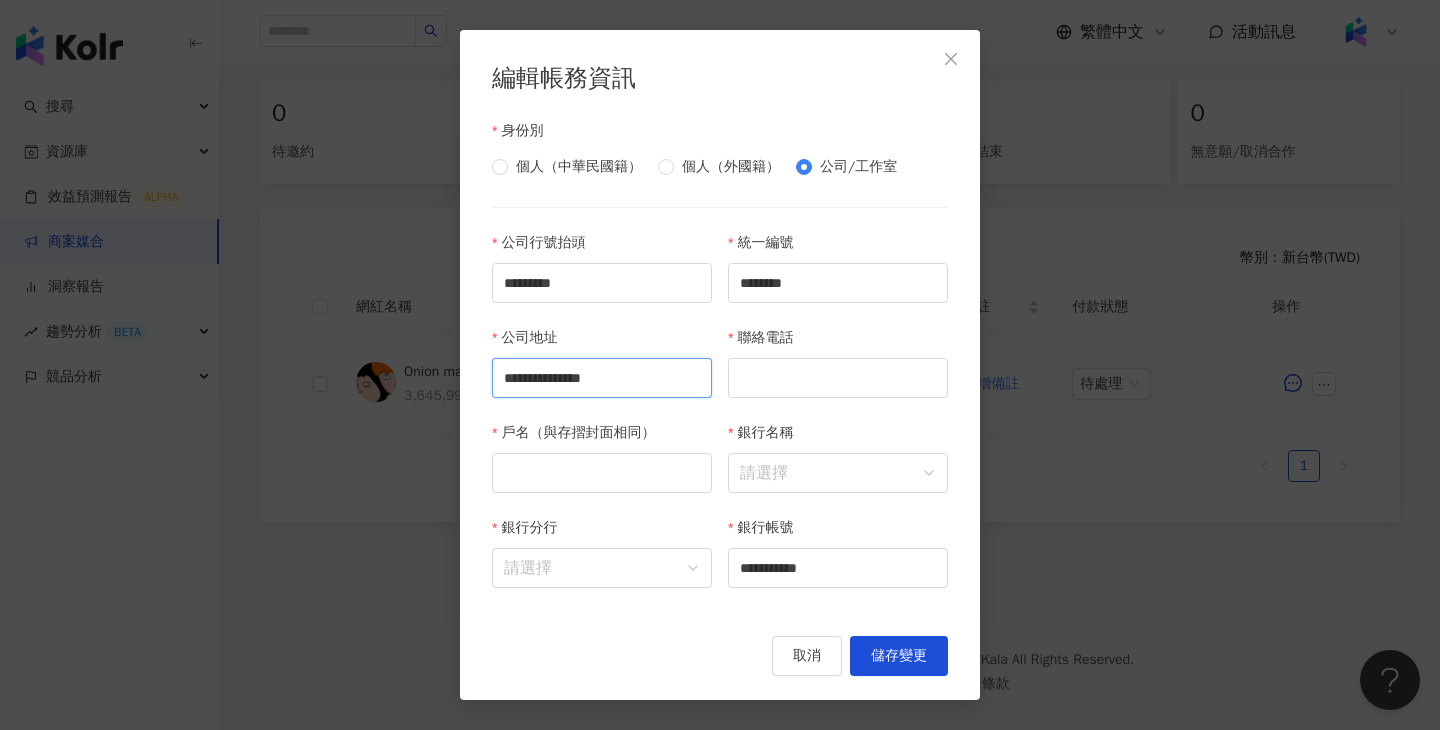 type on "**********" 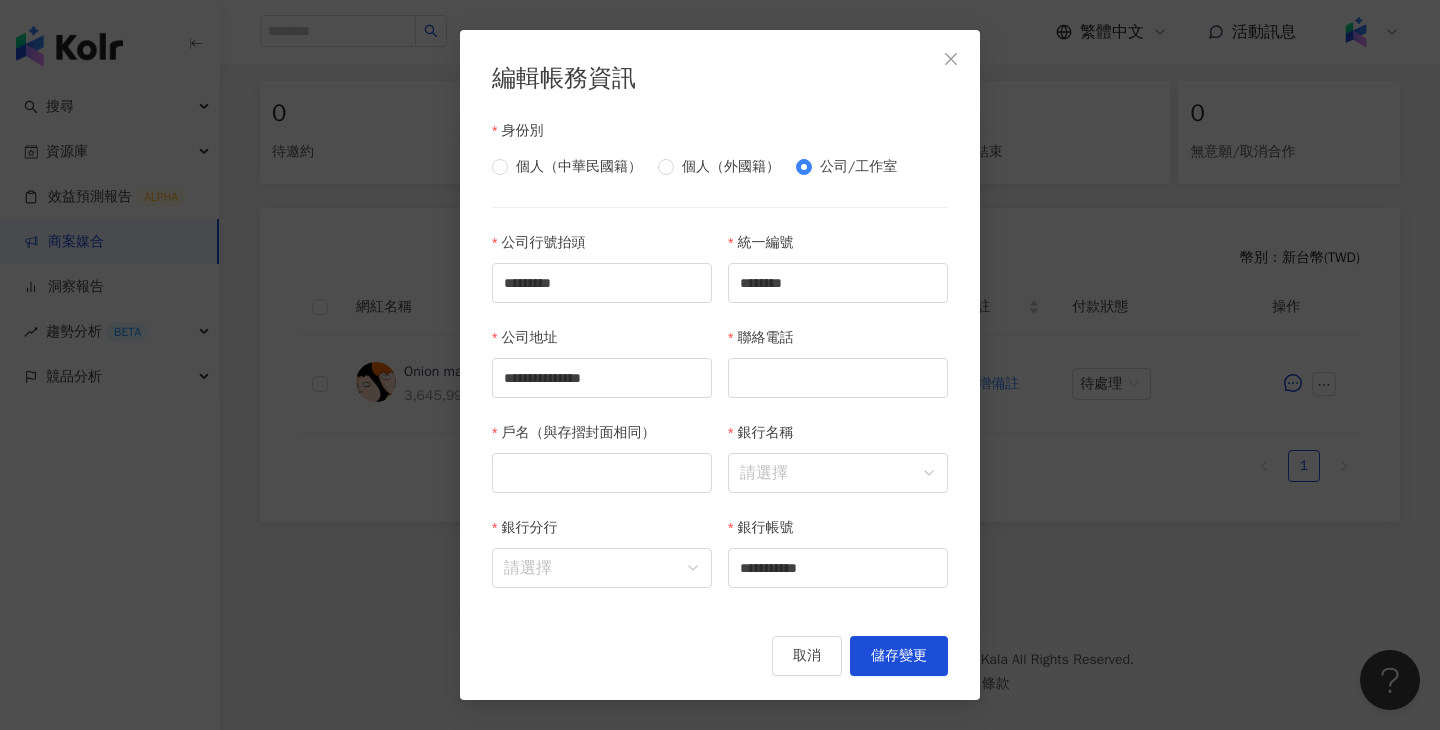 click on "統一編號 ********" at bounding box center (838, 279) 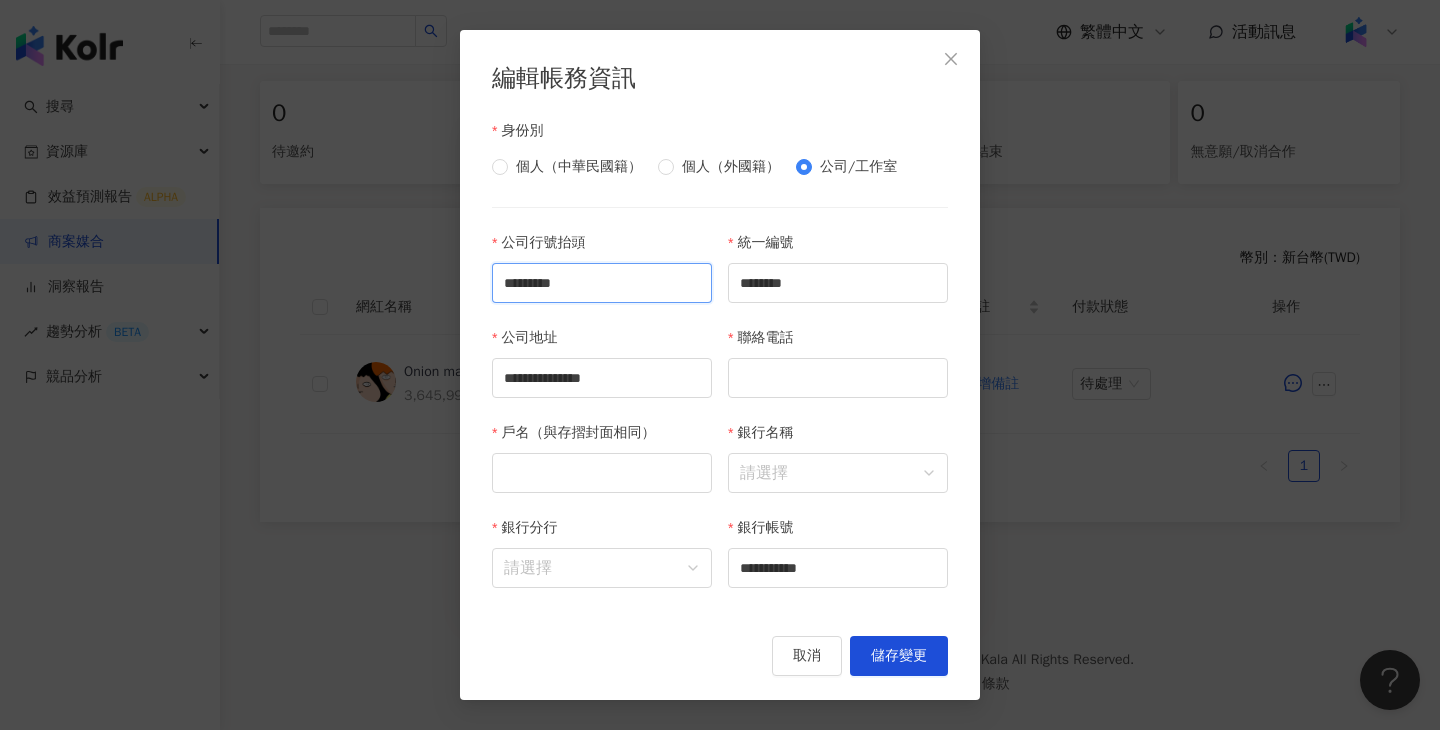 click on "*********" at bounding box center [602, 283] 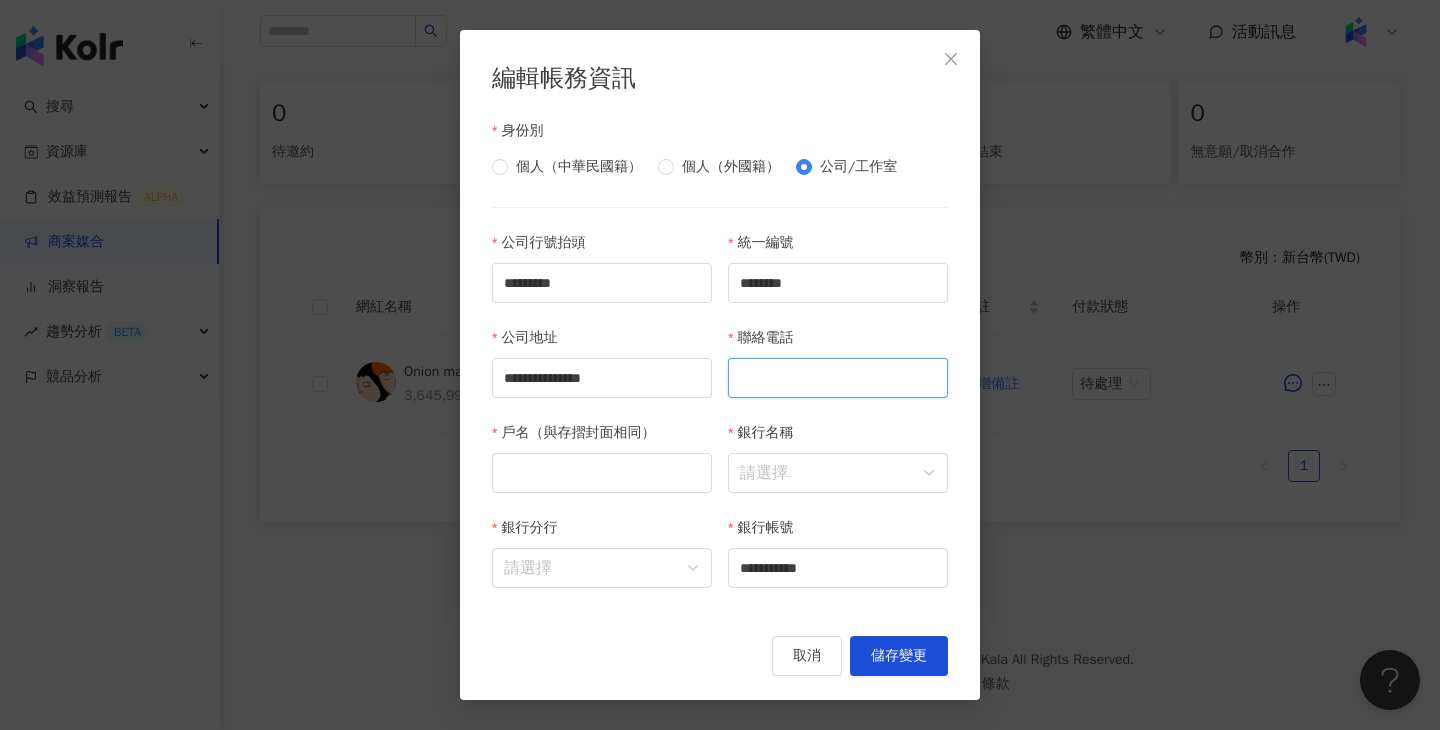 click on "聯絡電話" at bounding box center [838, 378] 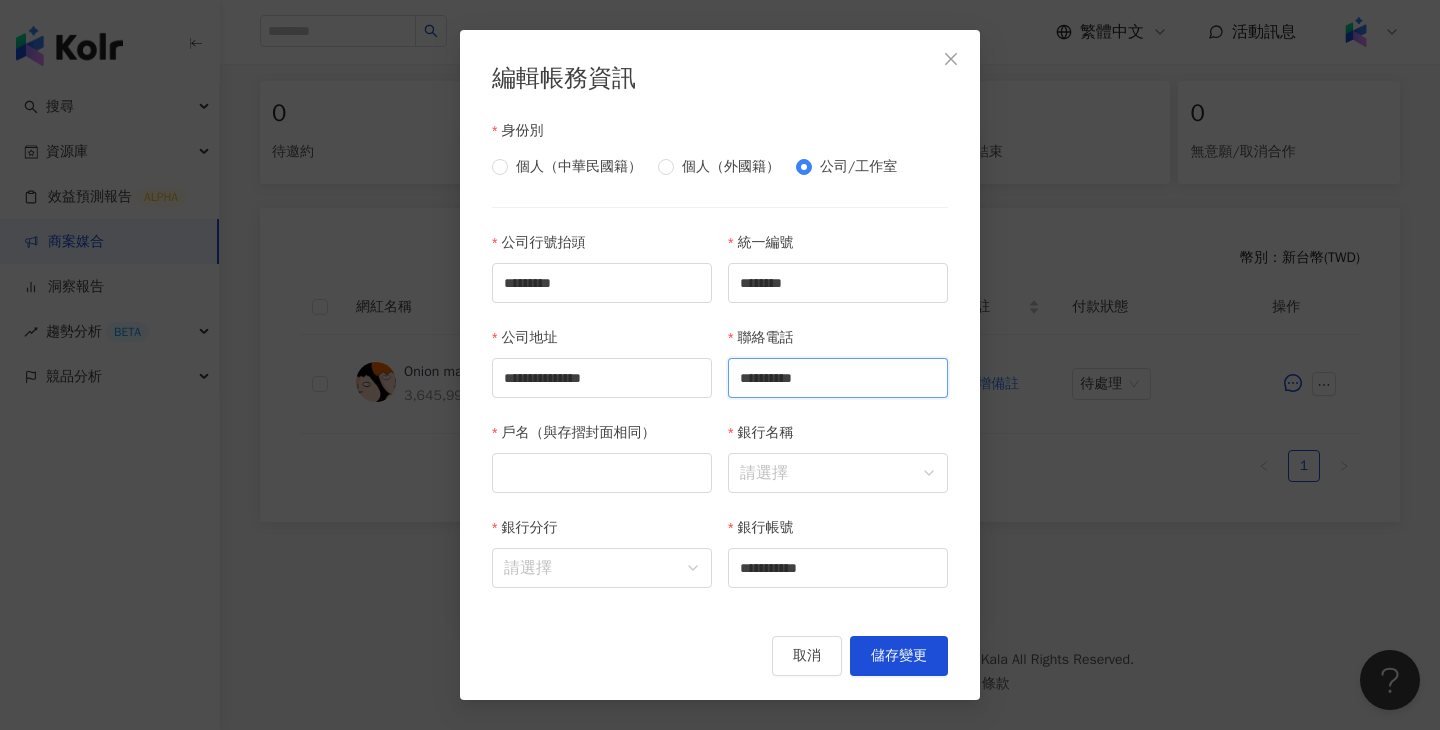 type on "**********" 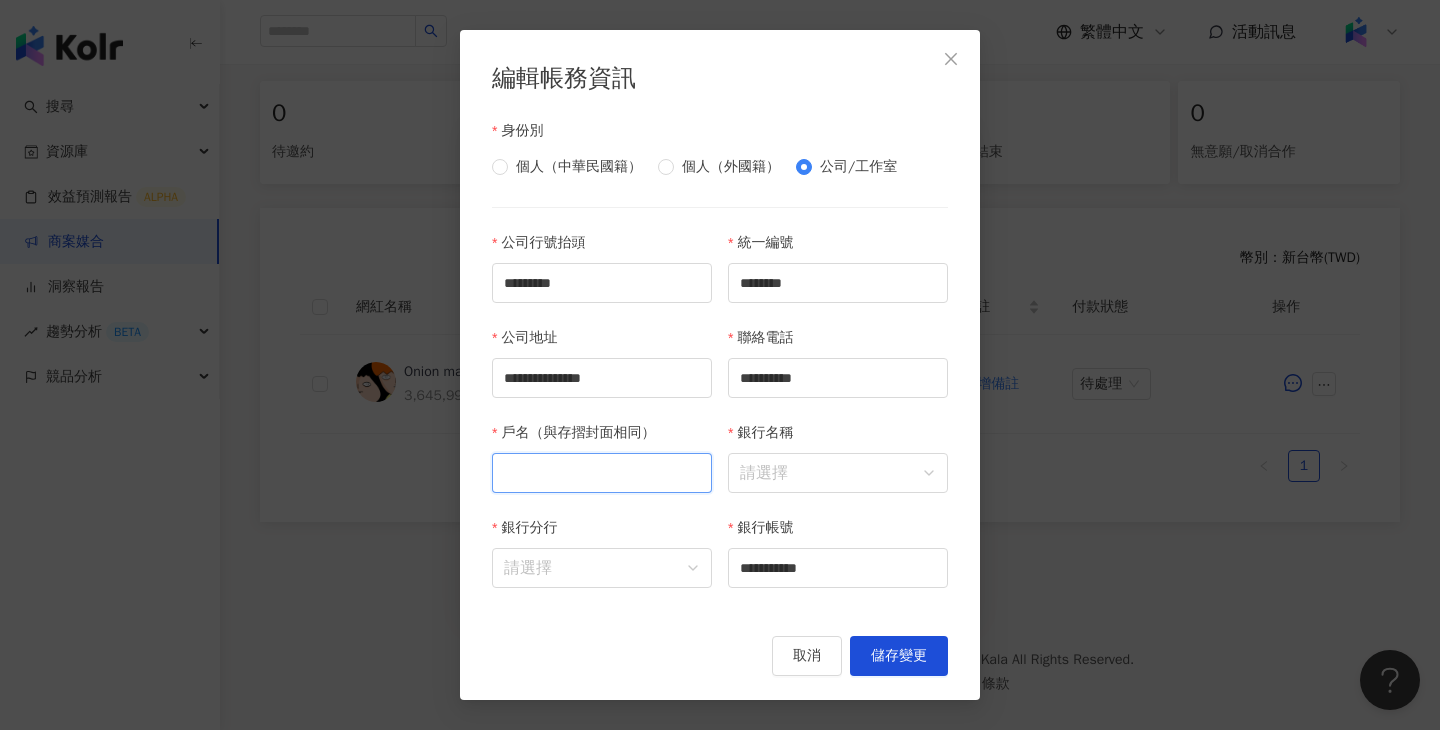 click on "戶名（與存摺封面相同）" at bounding box center [602, 473] 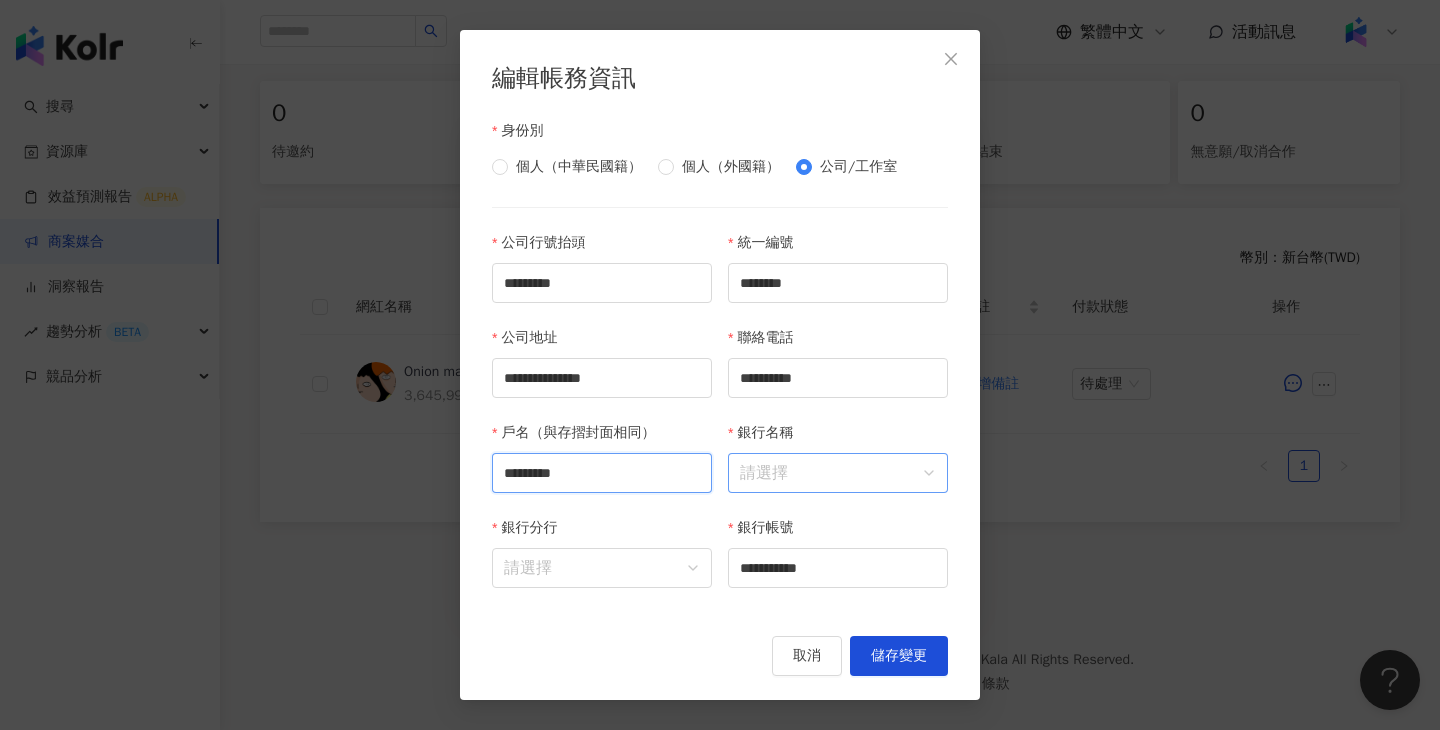 type on "*********" 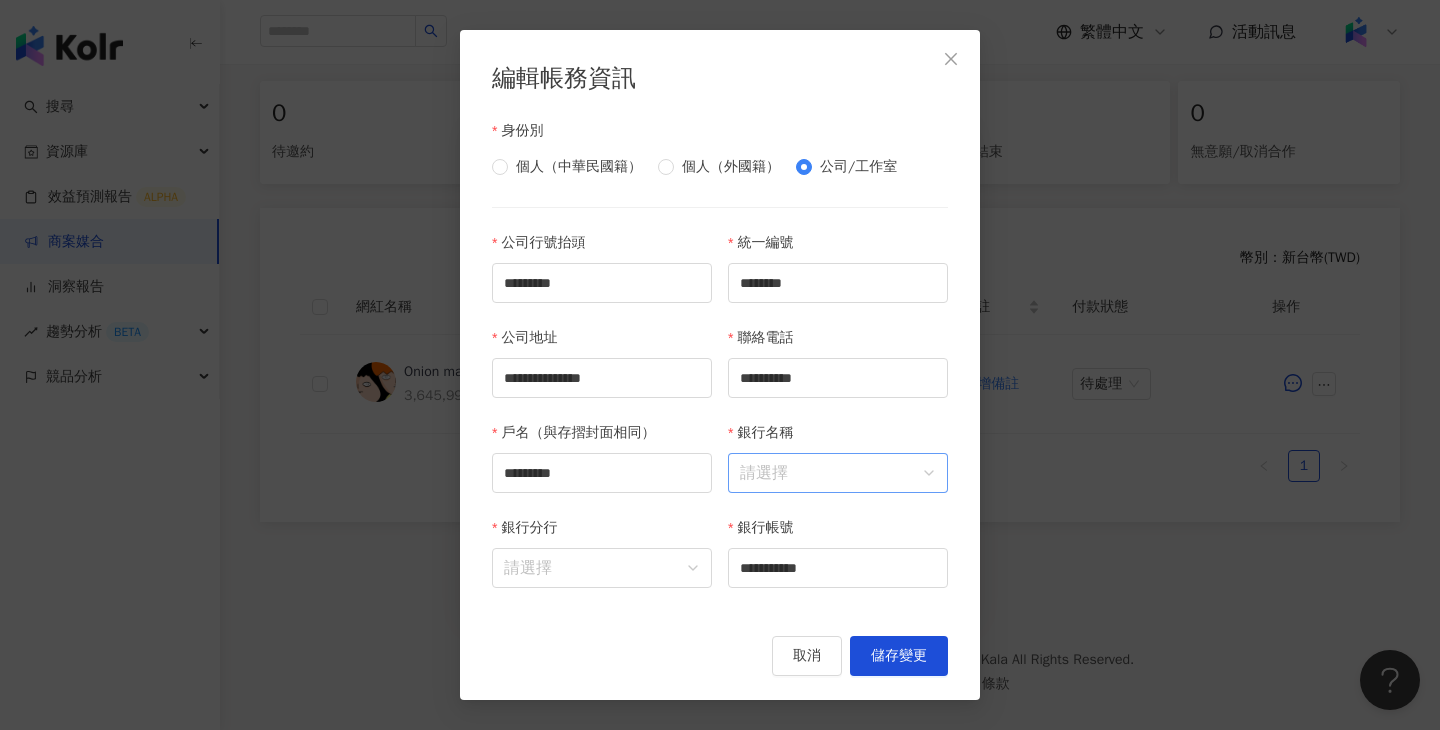 click on "銀行名稱" at bounding box center (838, 473) 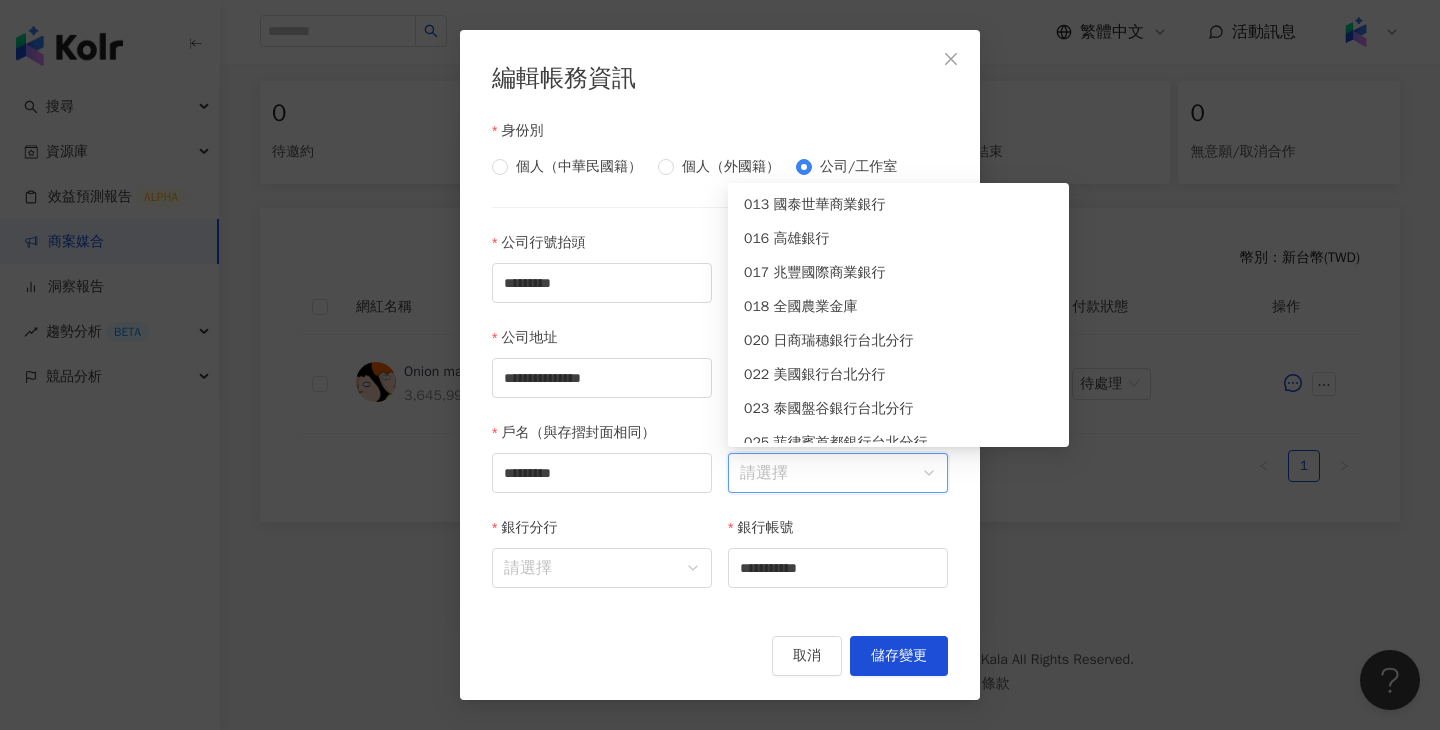 scroll, scrollTop: 309, scrollLeft: 0, axis: vertical 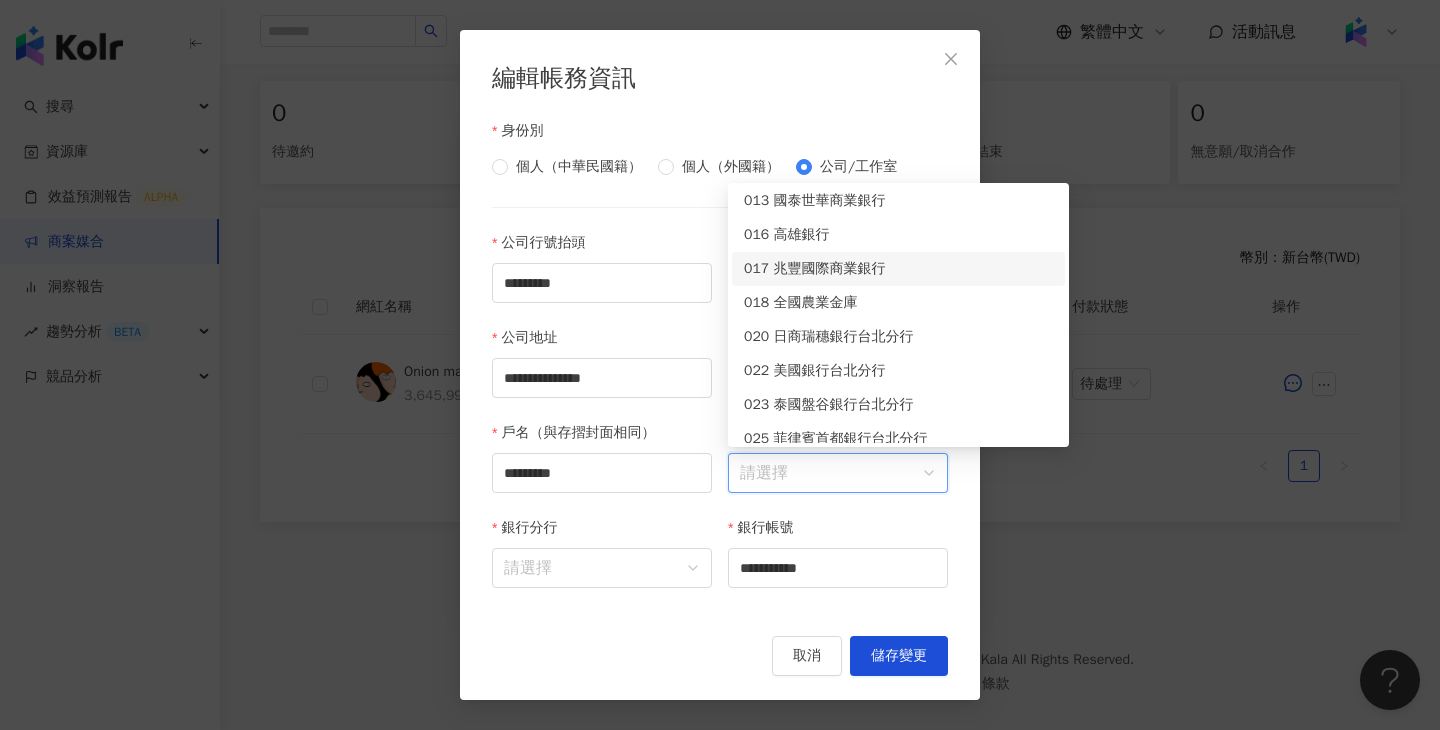 click on "017 兆豐國際商業銀行" at bounding box center (898, 269) 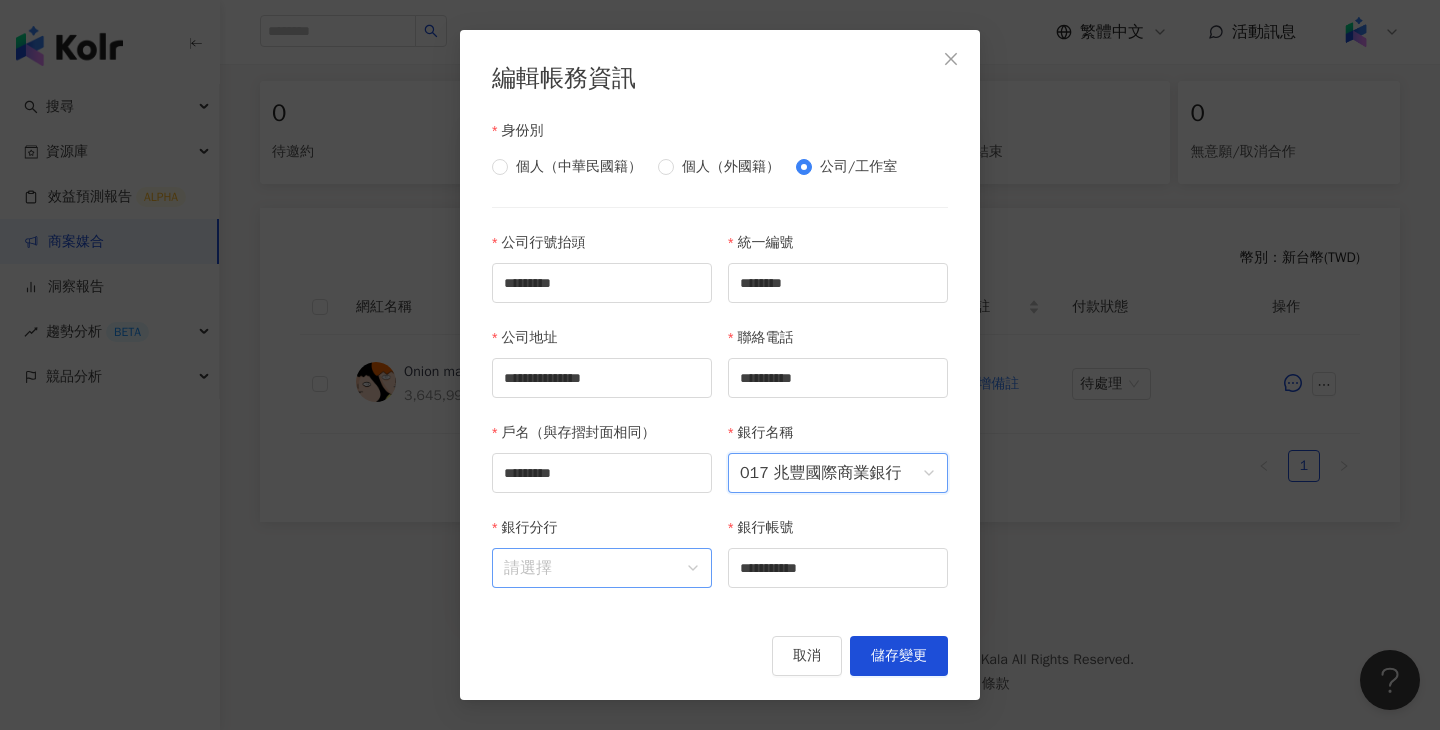 click on "銀行分行" at bounding box center (602, 568) 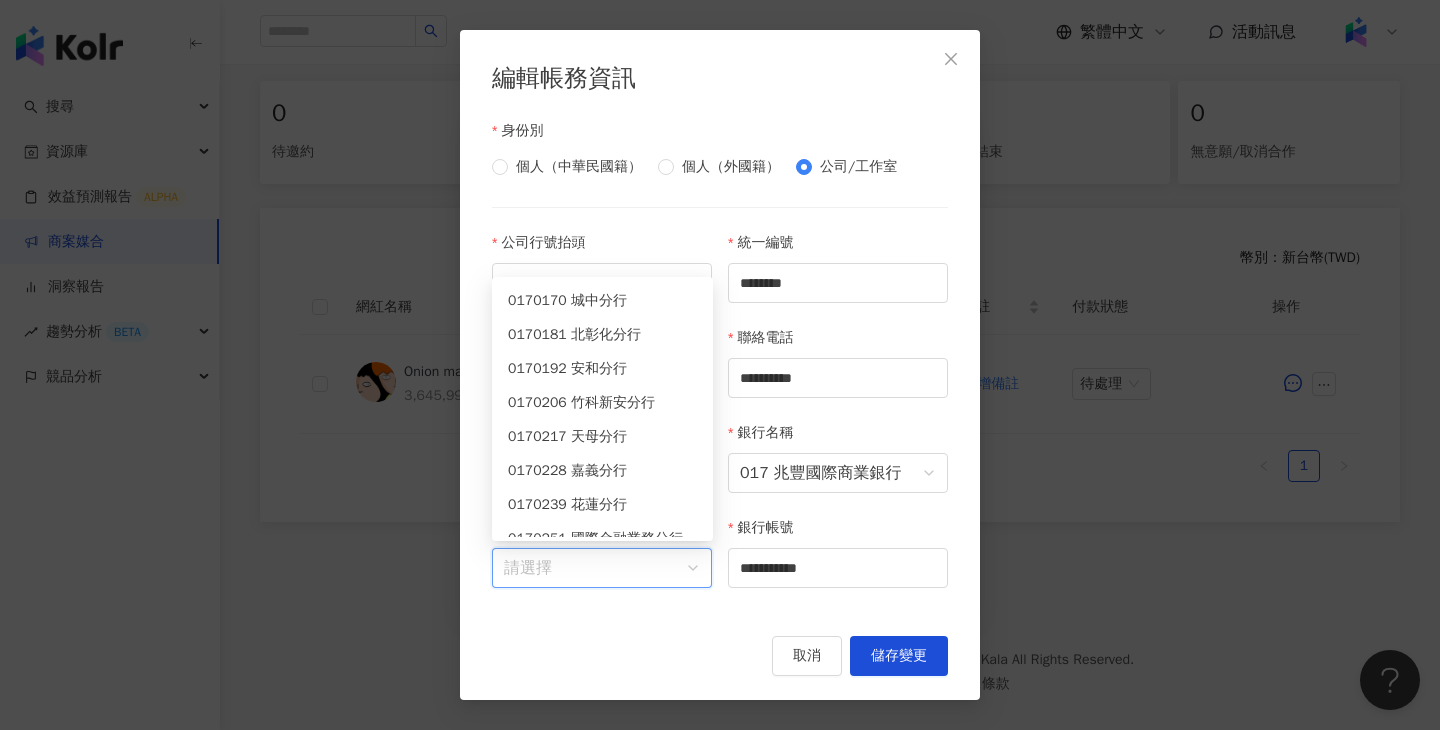 scroll, scrollTop: 415, scrollLeft: 0, axis: vertical 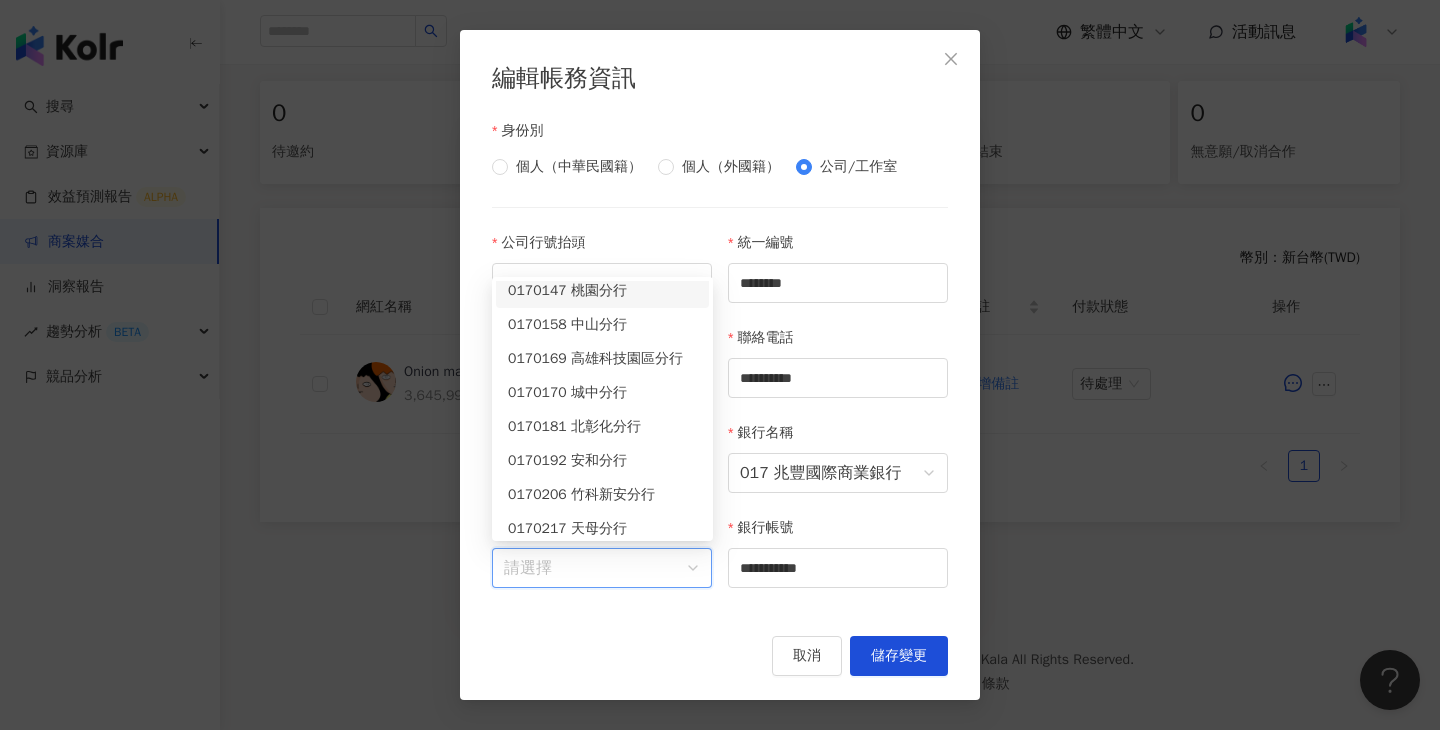 click on "0170147 桃園分行" at bounding box center [602, 291] 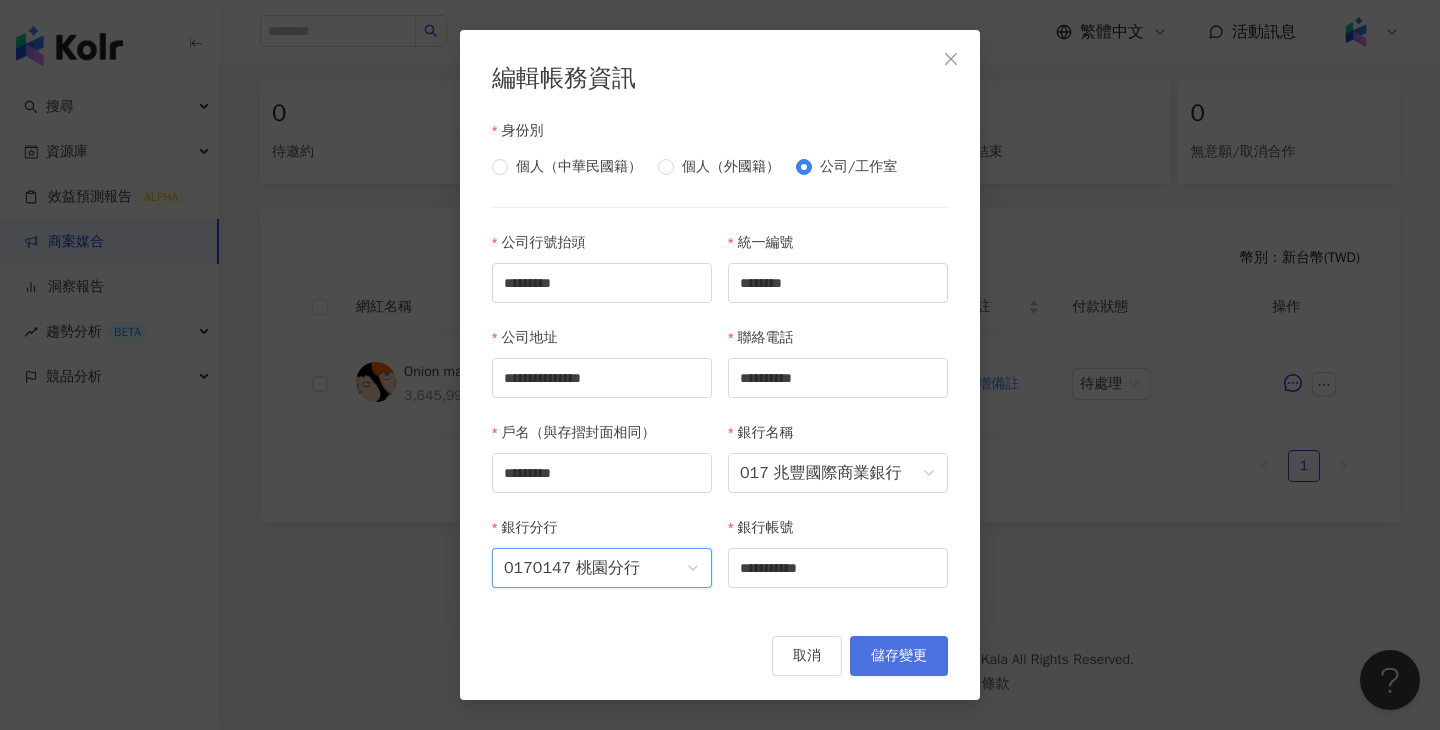 click on "儲存變更" at bounding box center (899, 656) 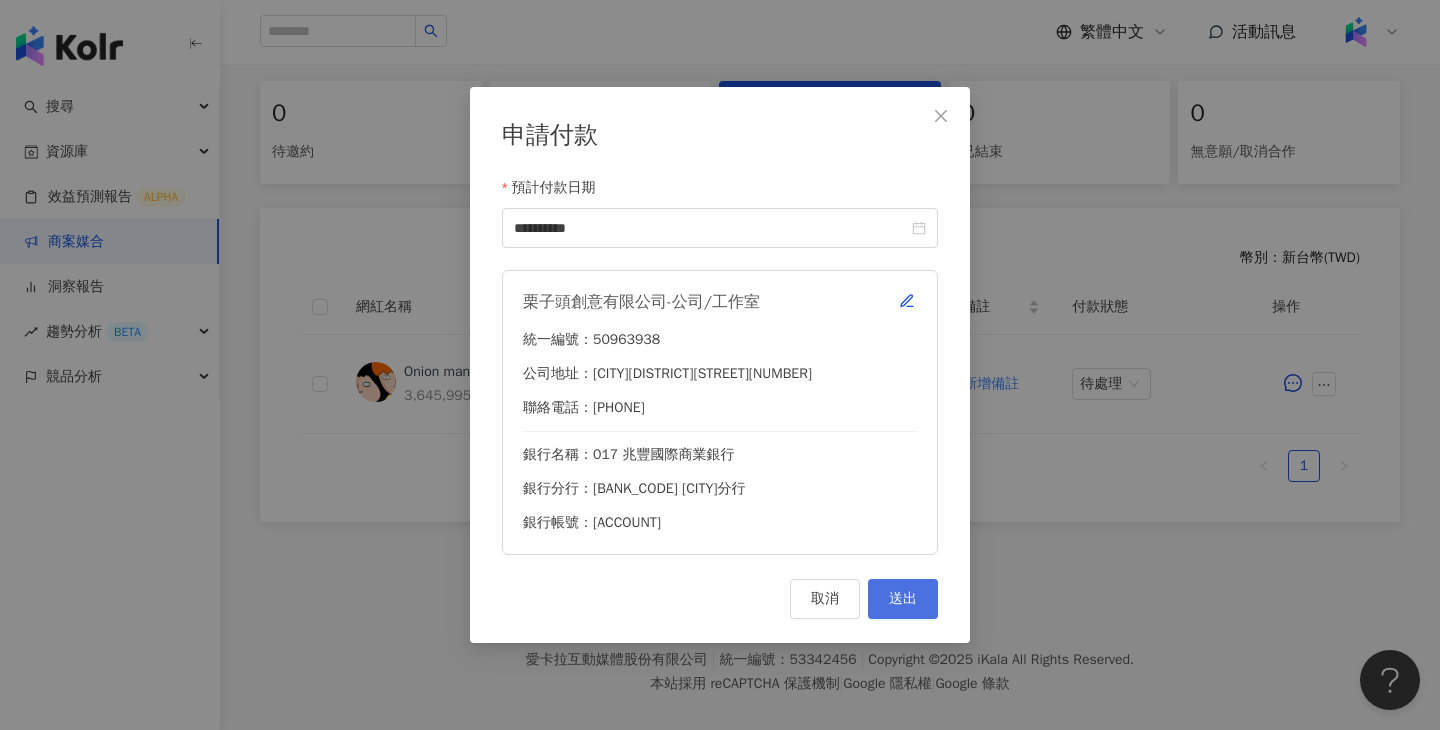 click on "送出" at bounding box center (903, 599) 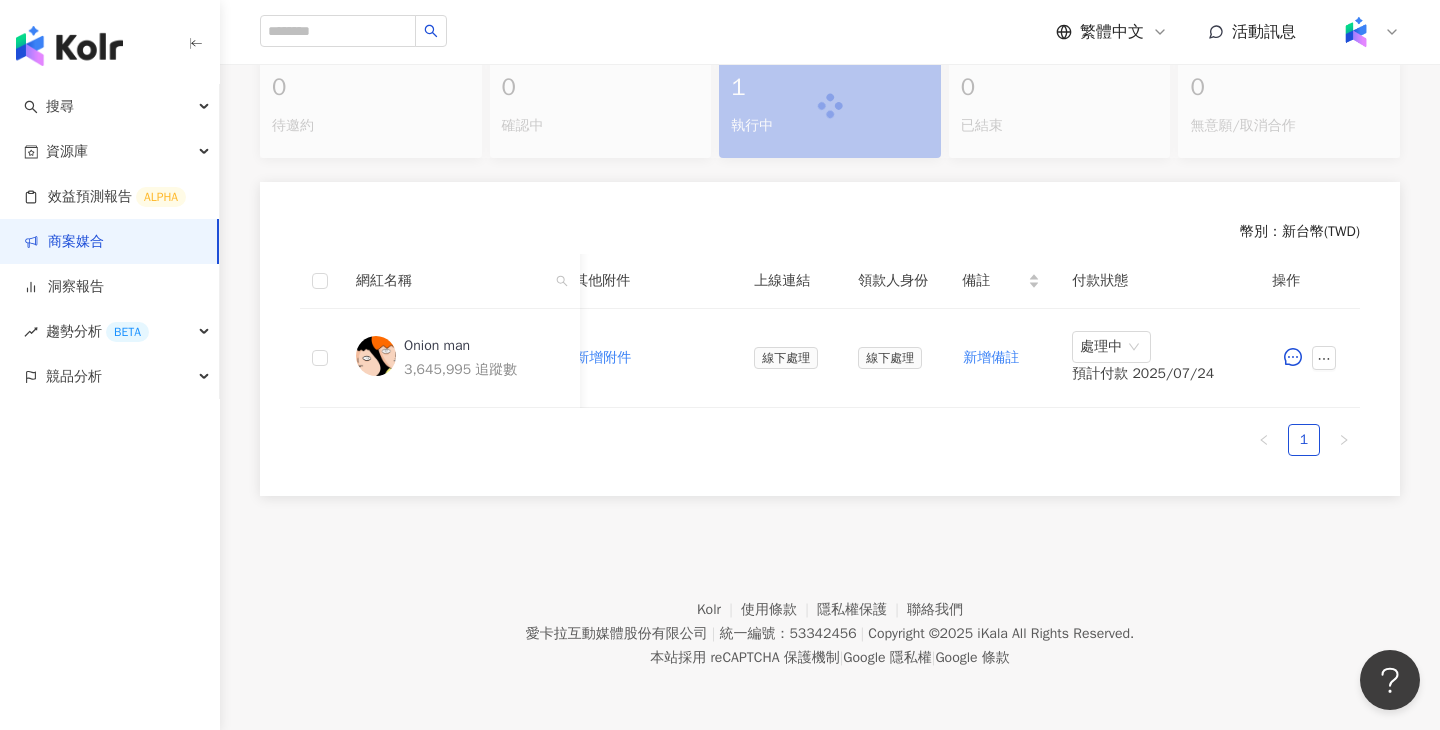 scroll, scrollTop: 407, scrollLeft: 0, axis: vertical 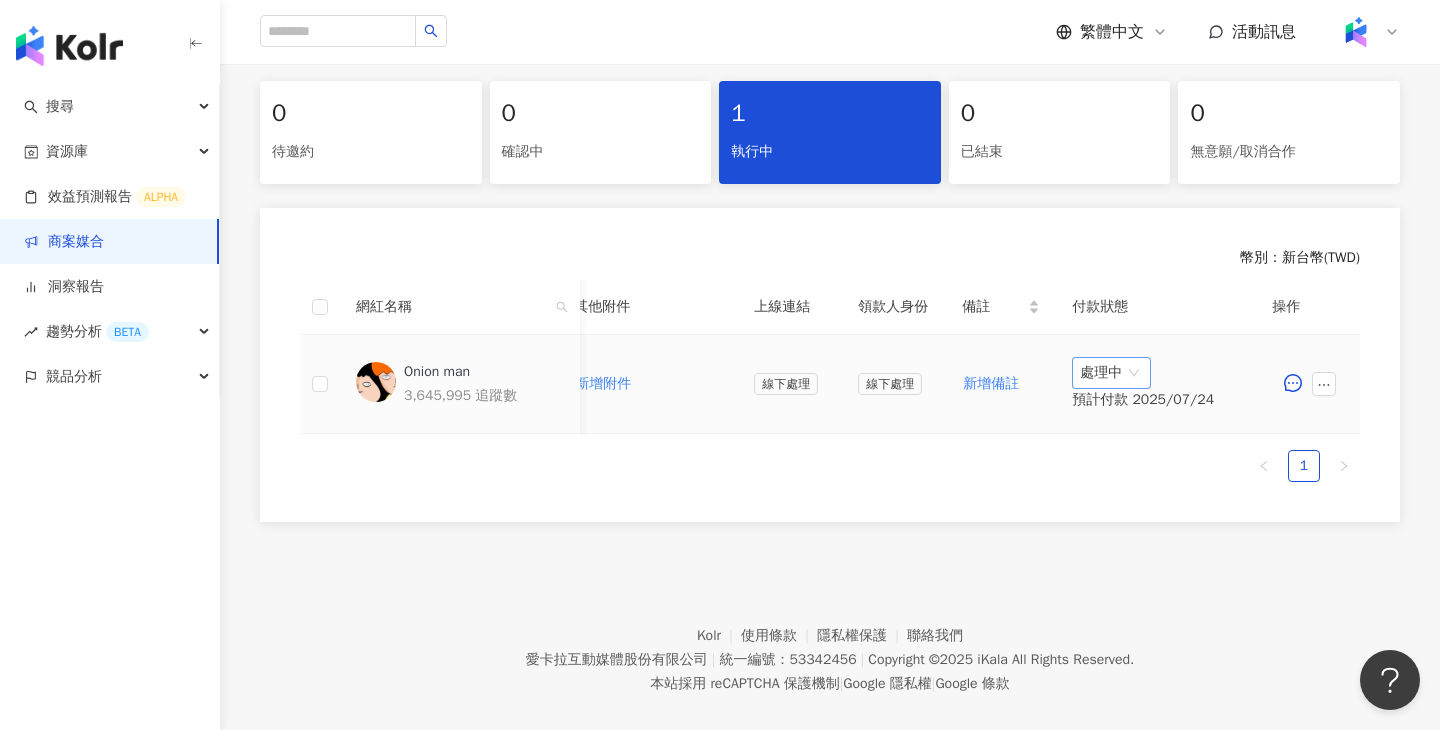click on "處理中" at bounding box center [1111, 373] 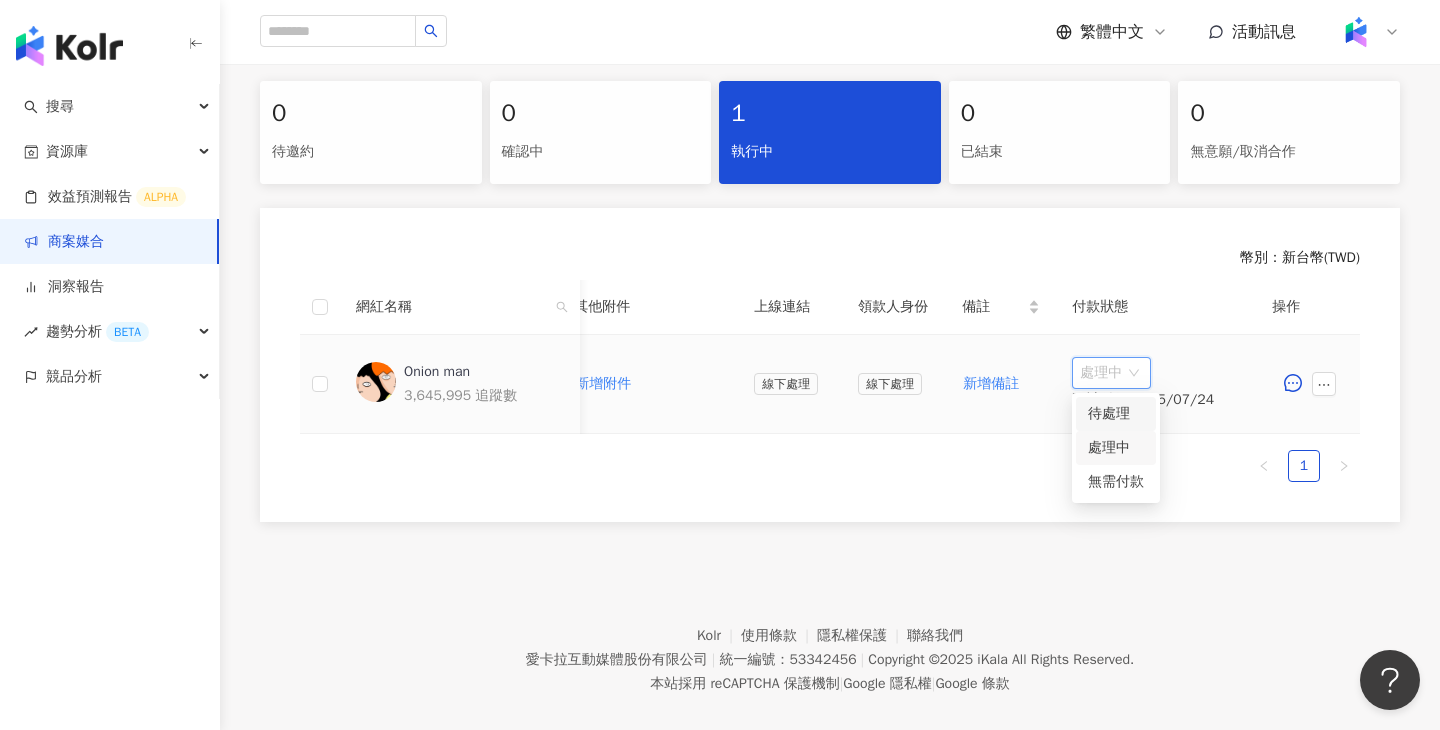 click on "待處理" at bounding box center [1116, 414] 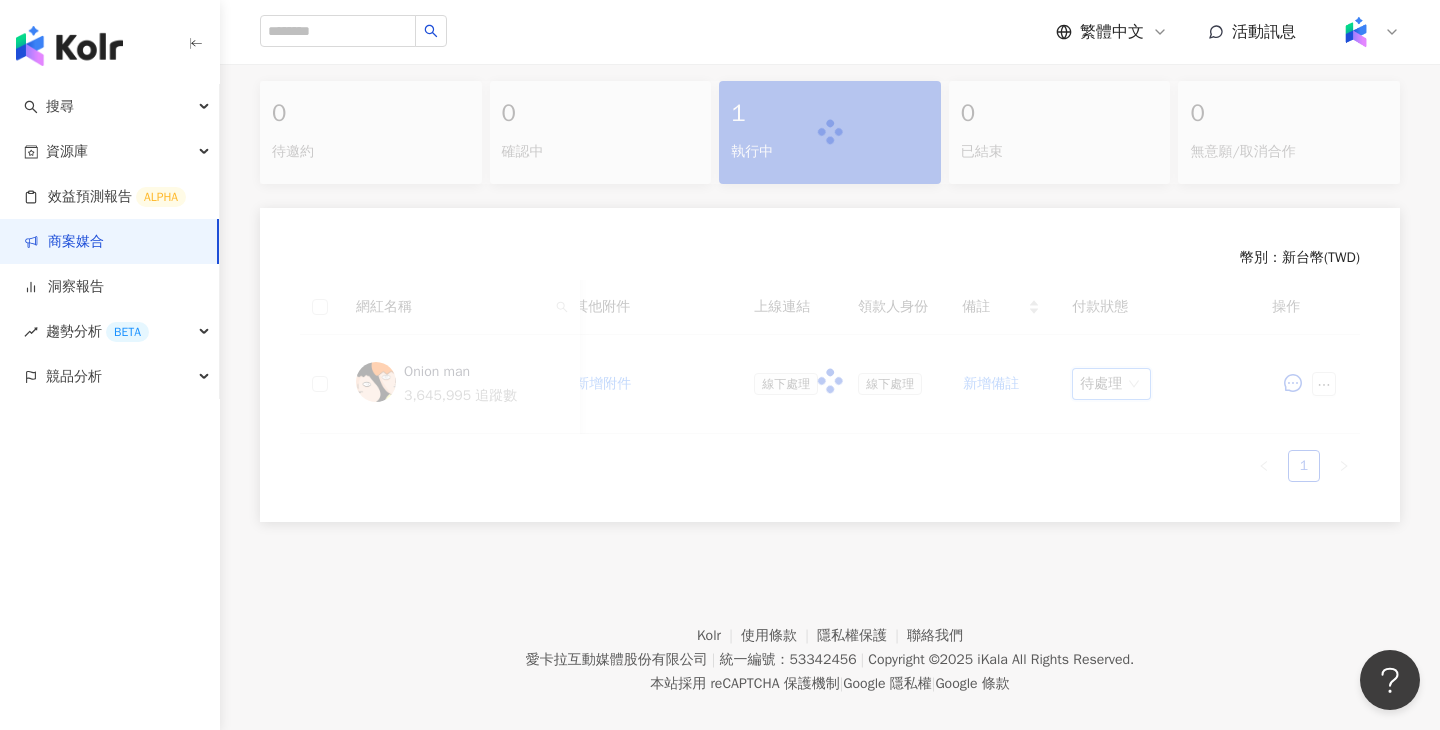 scroll, scrollTop: 407, scrollLeft: 0, axis: vertical 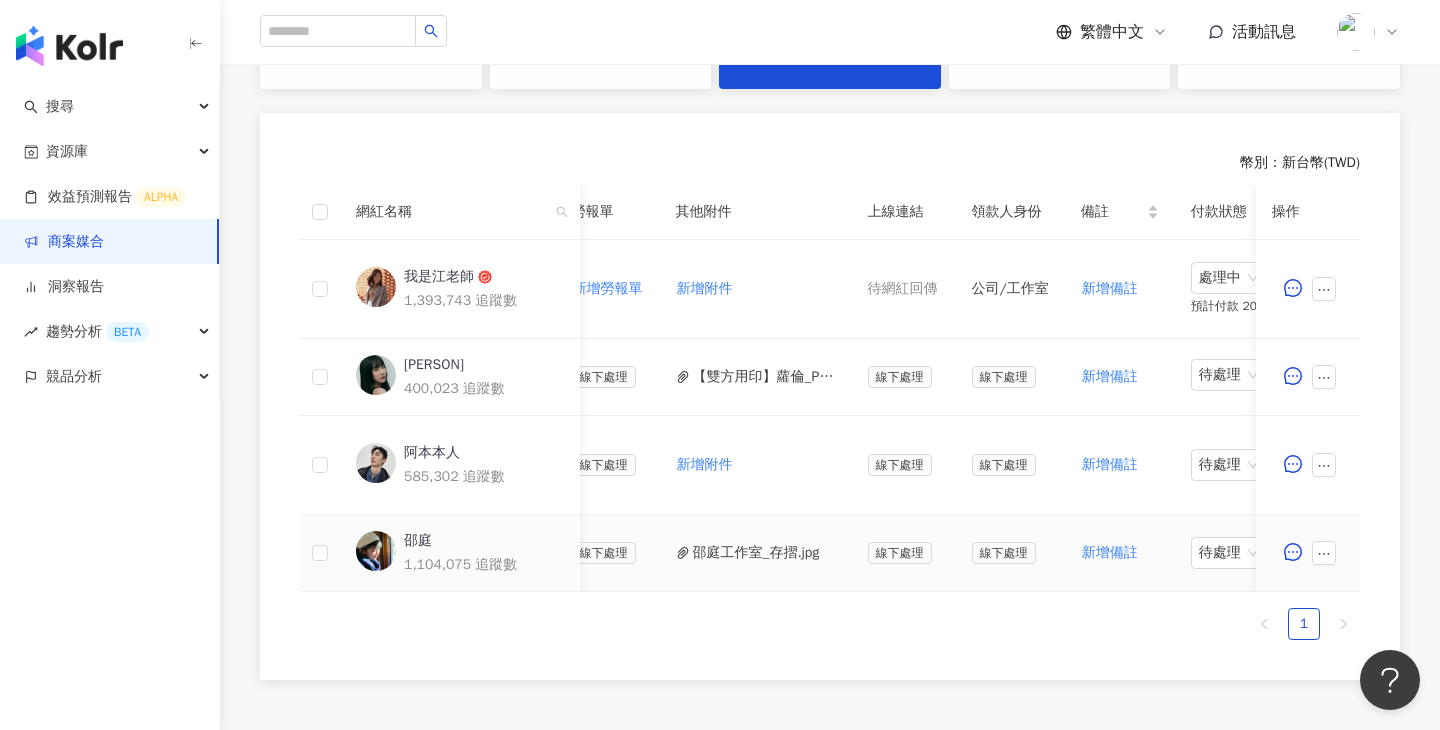click on "邵庭工作室_存摺.jpg" at bounding box center (756, 553) 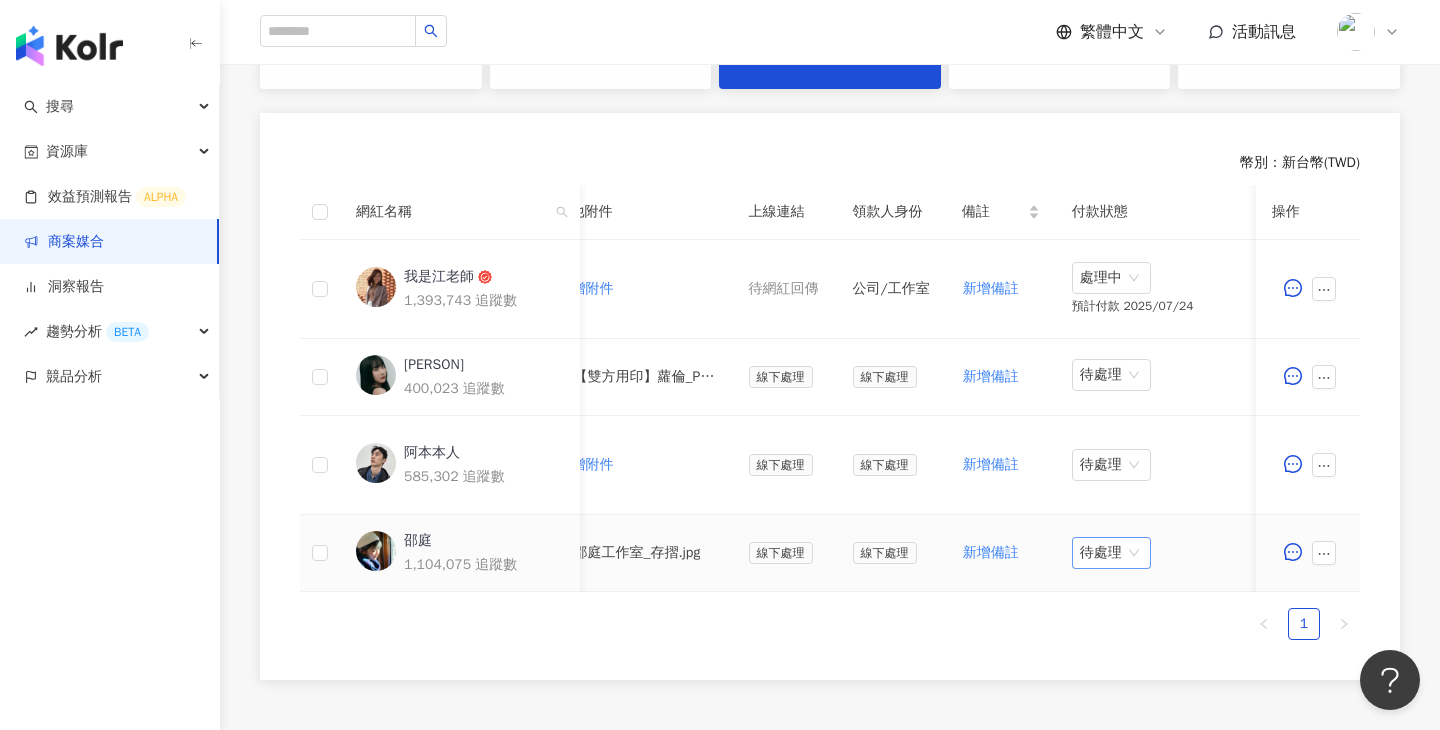 click on "待處理" at bounding box center (1111, 553) 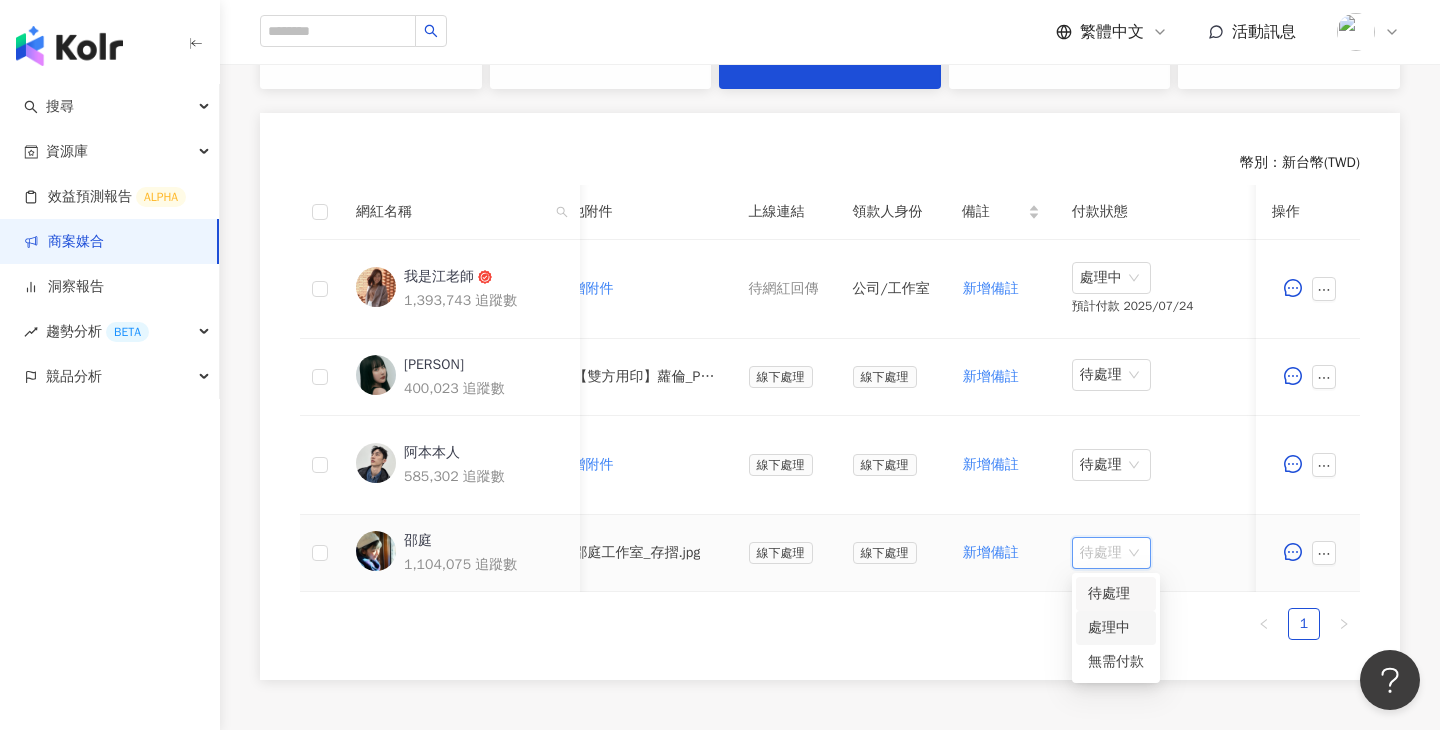 click on "處理中" at bounding box center [1116, 628] 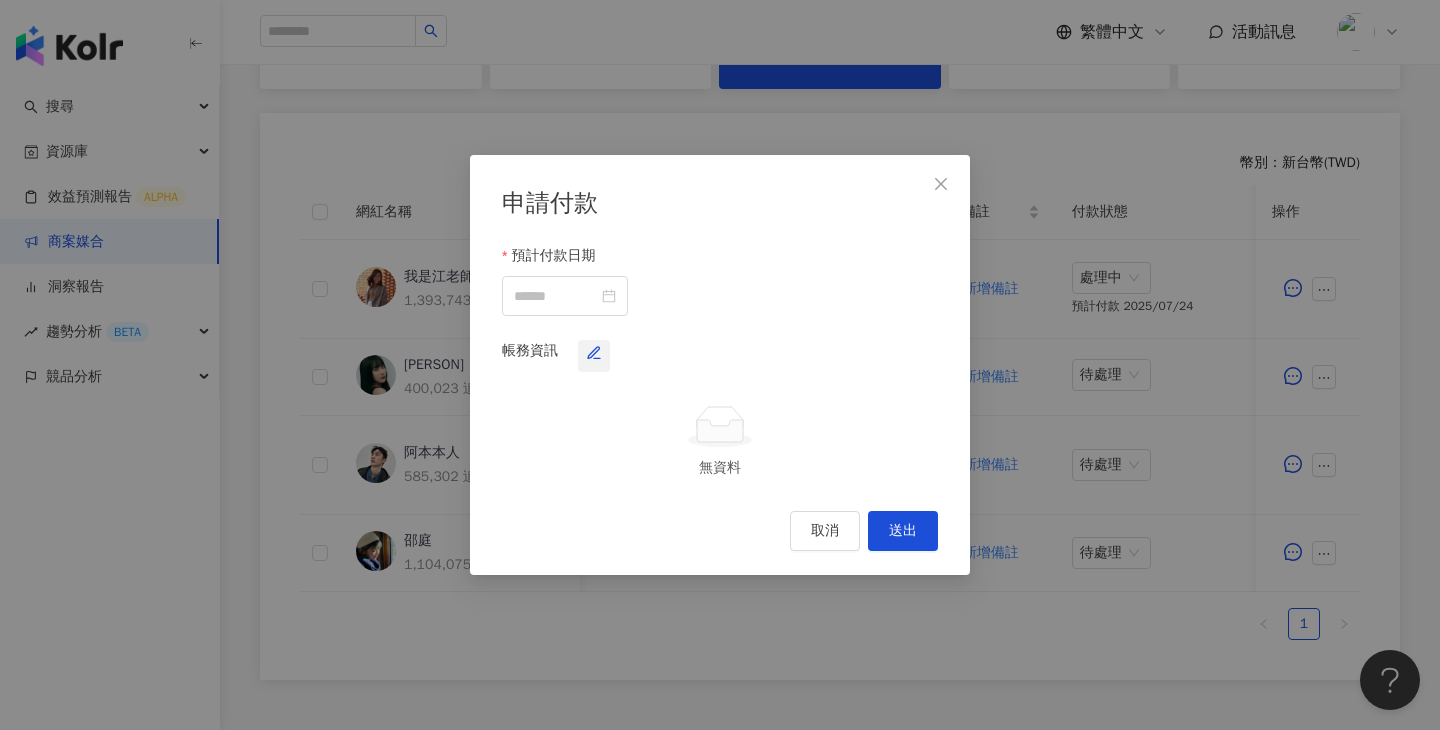 click 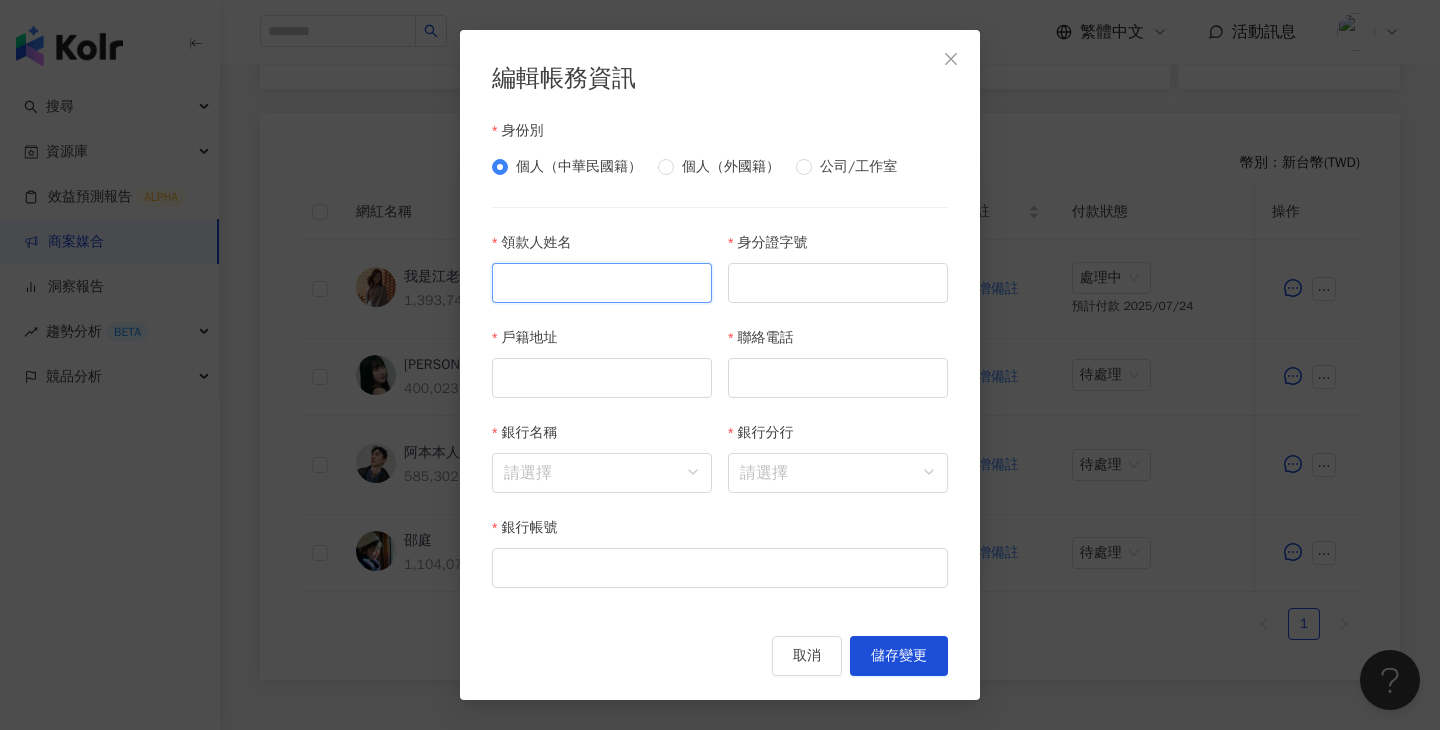click on "領款人姓名" at bounding box center (602, 283) 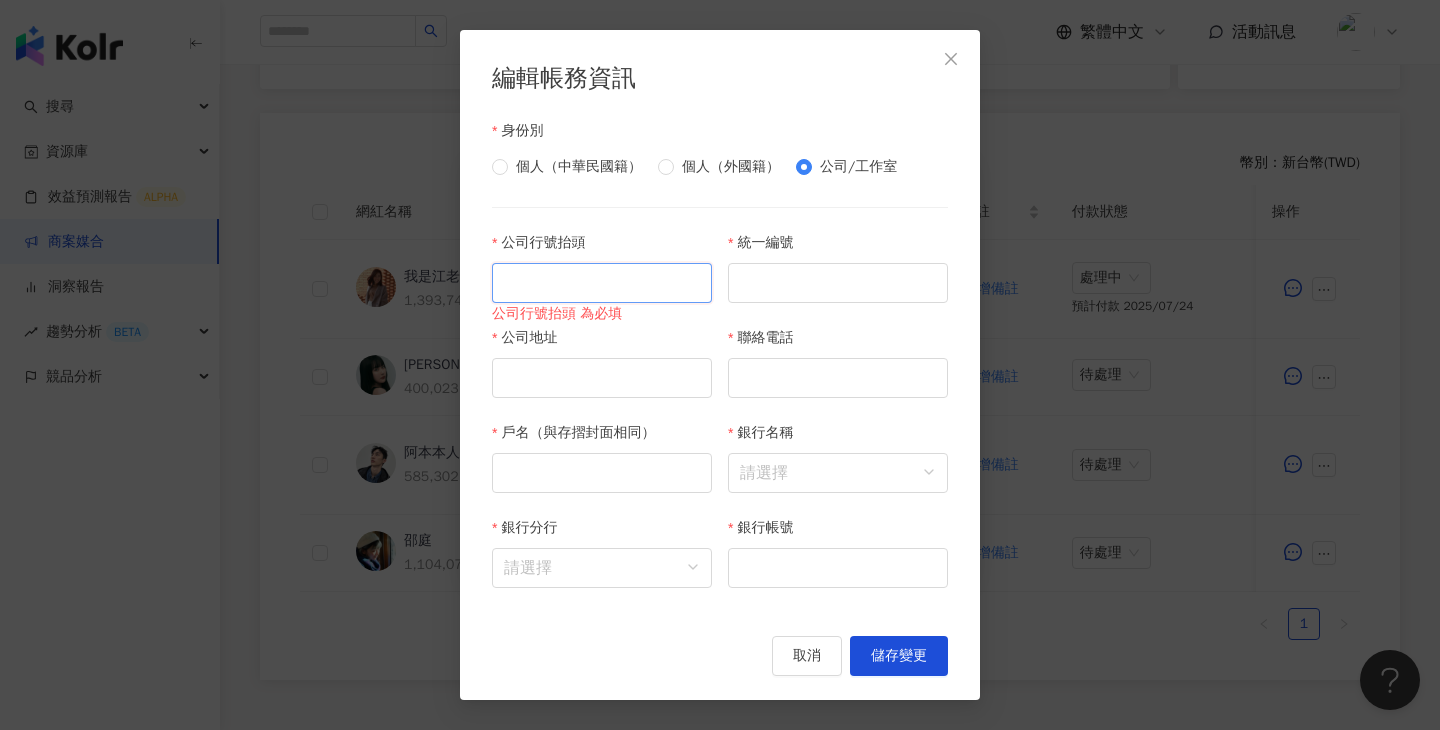 click on "公司行號抬頭" at bounding box center [602, 283] 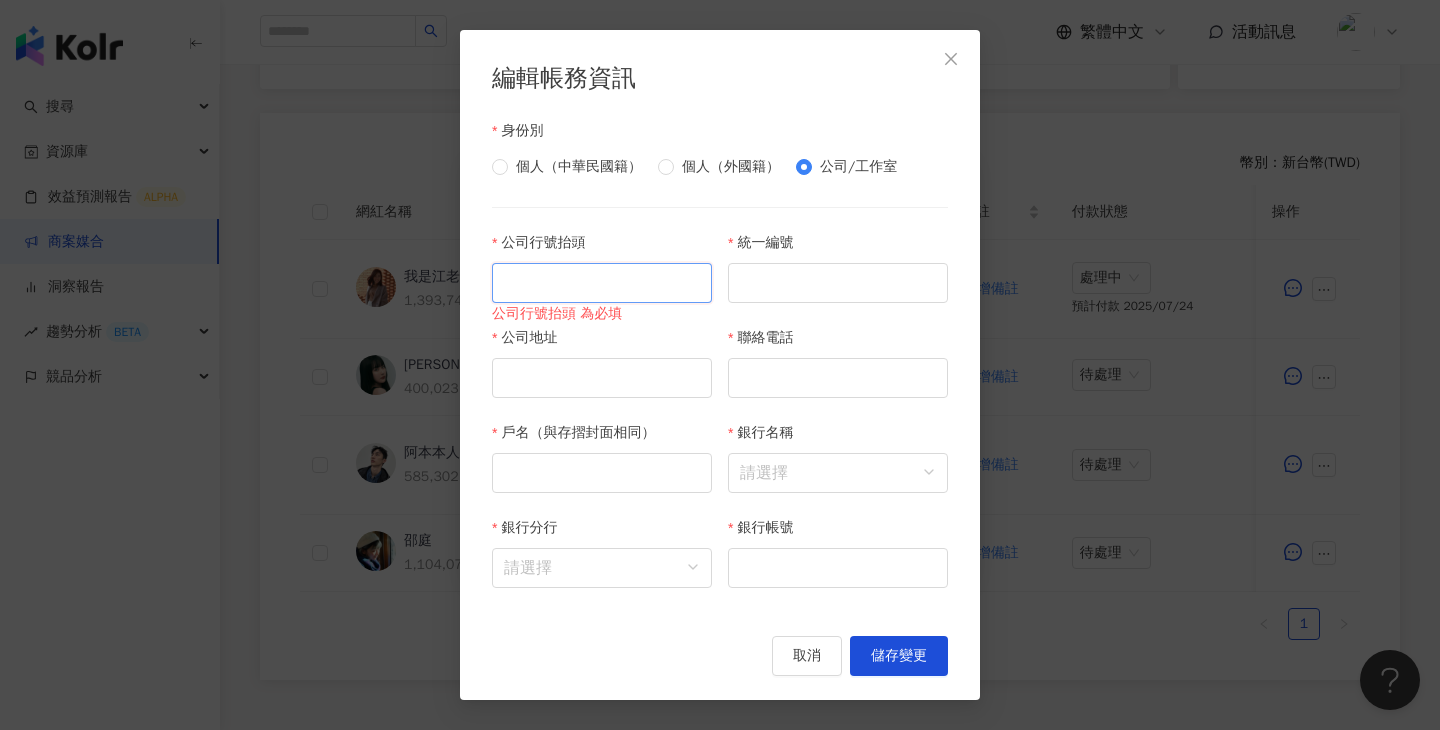 paste on "*****" 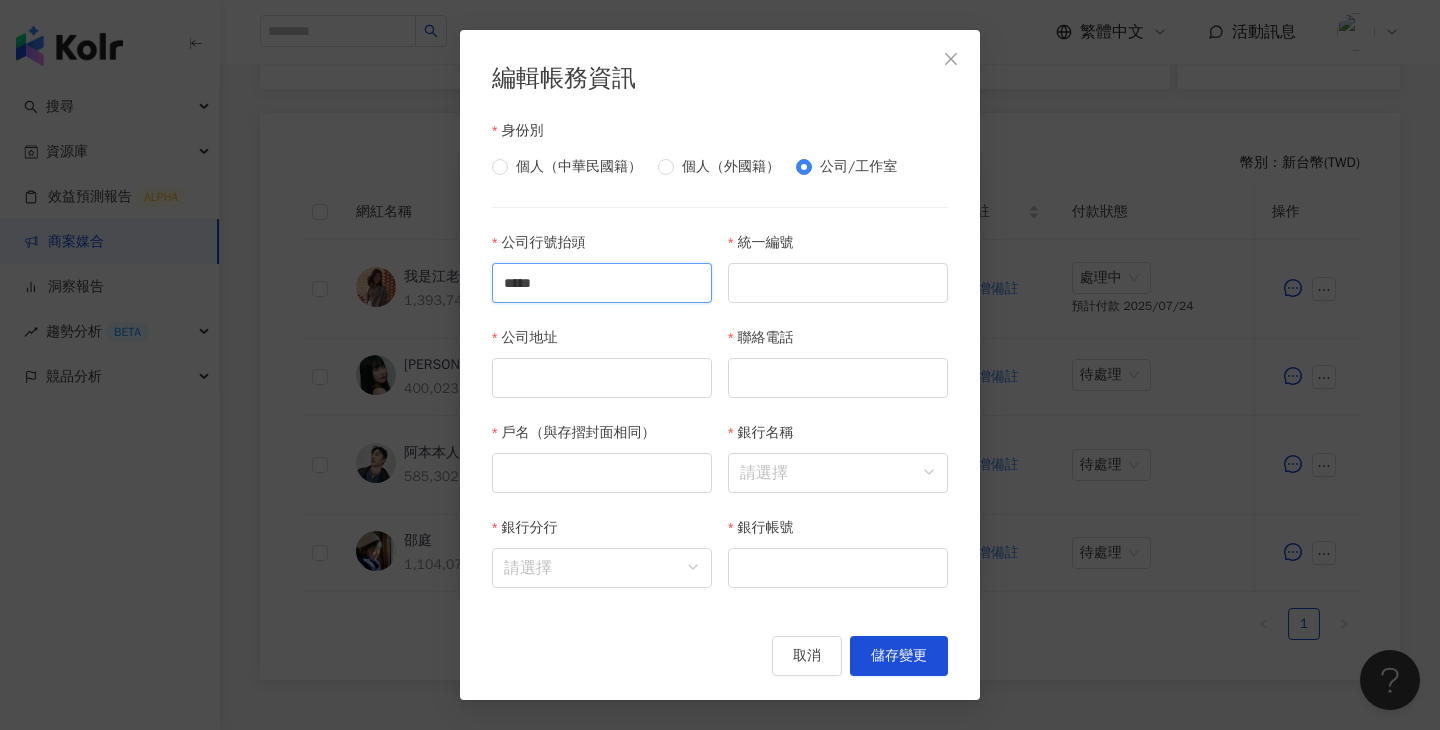 type on "*****" 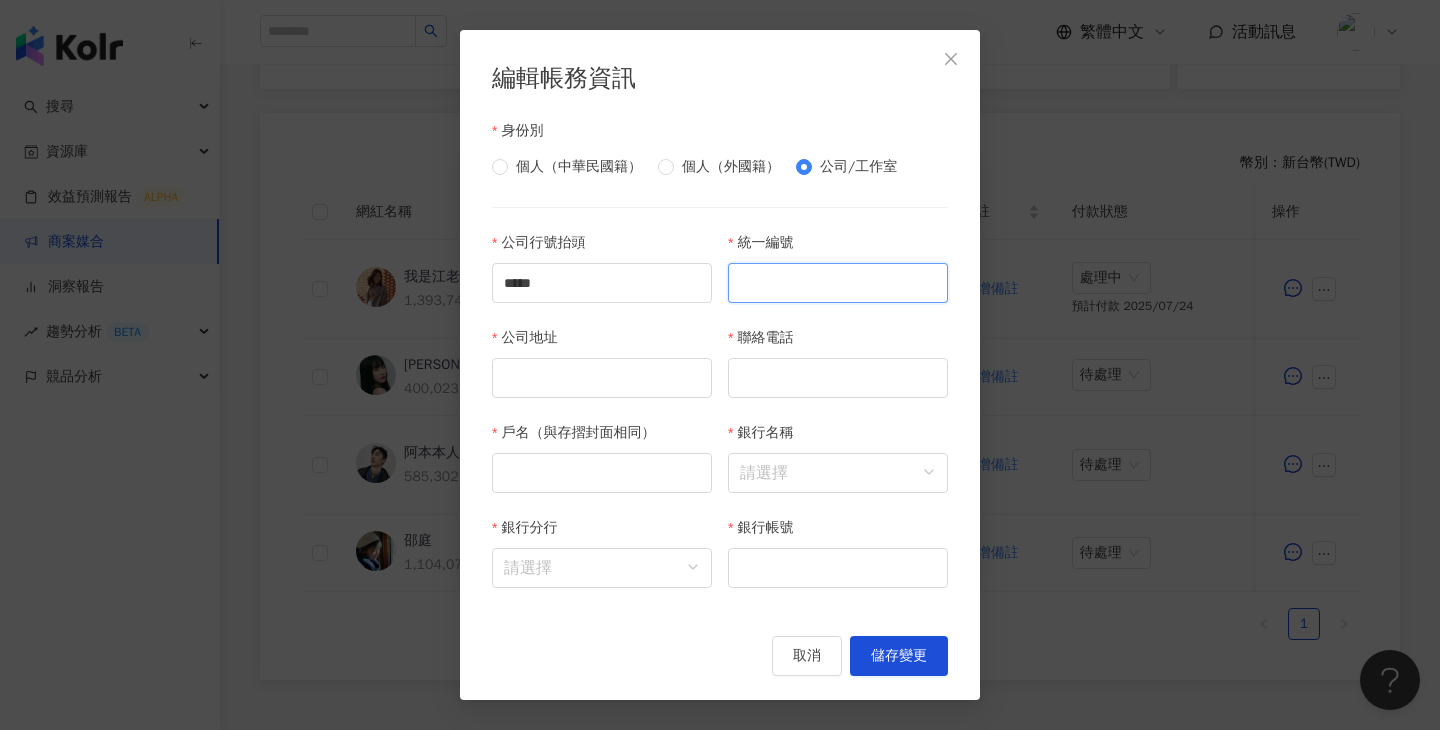 click on "統一編號" at bounding box center [838, 283] 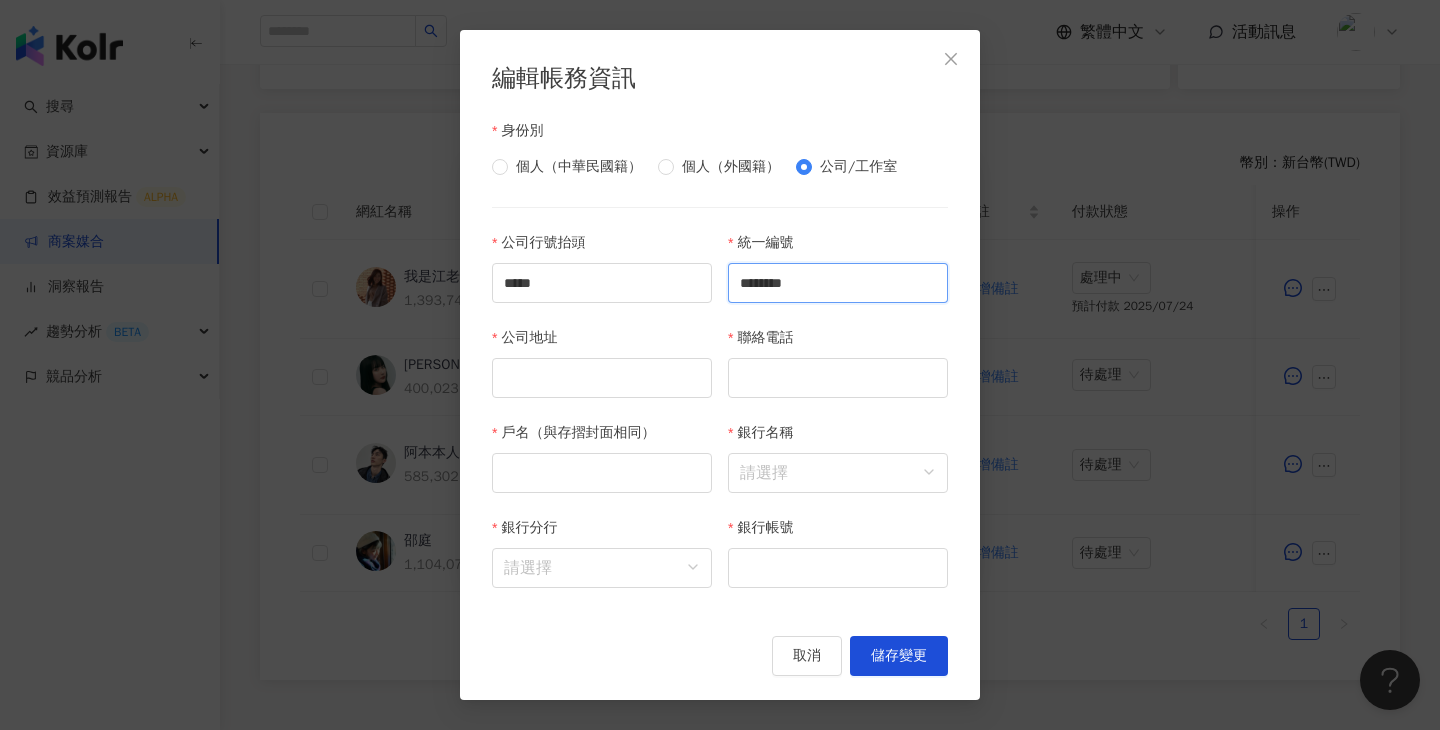 type on "********" 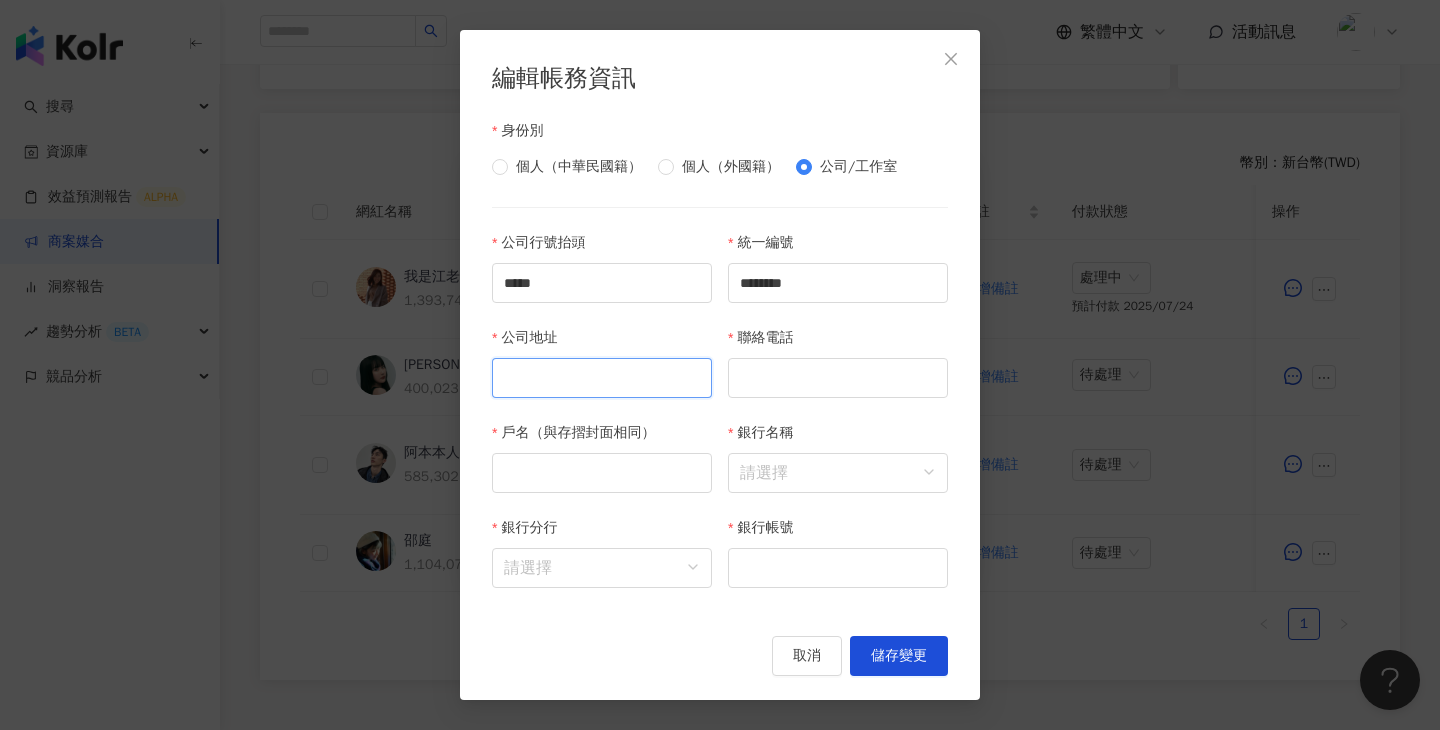 click on "公司地址" at bounding box center (602, 378) 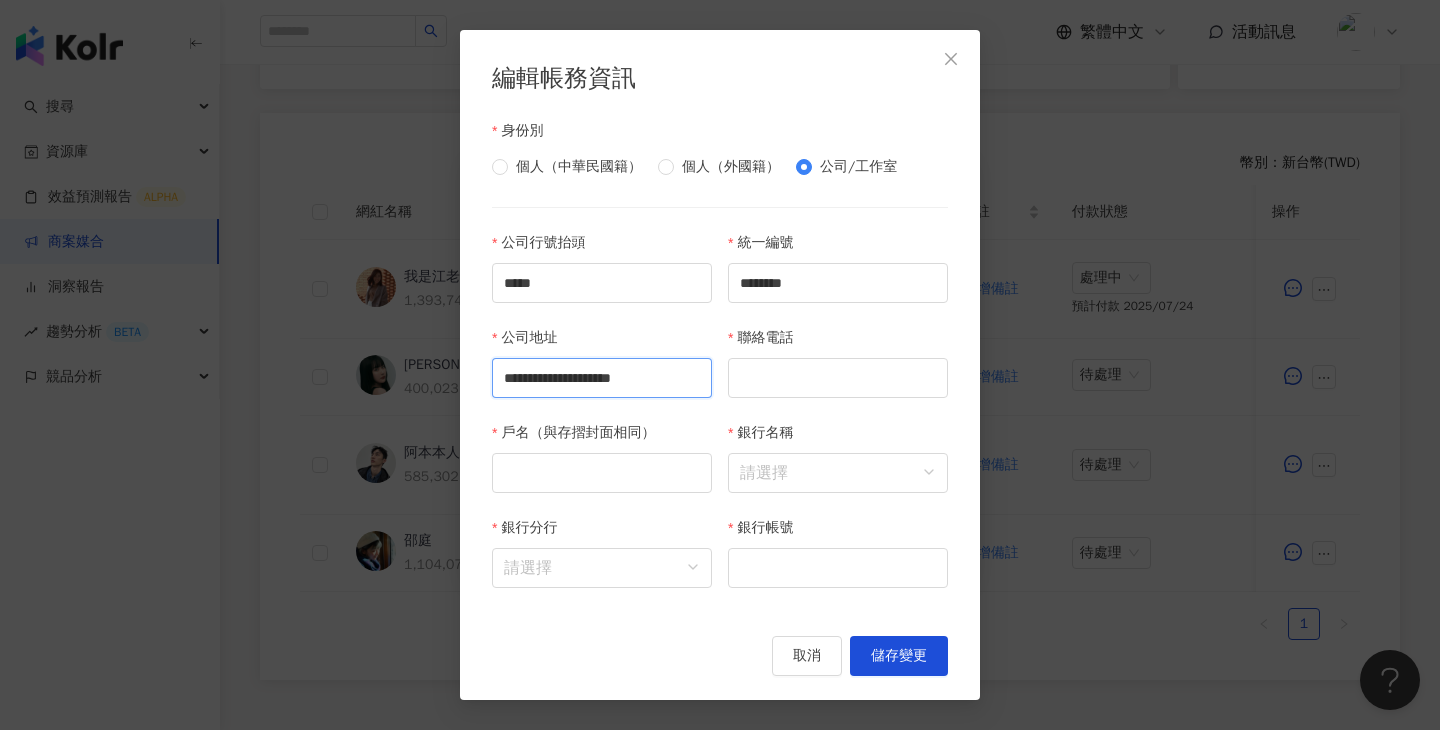 scroll, scrollTop: 0, scrollLeft: 92, axis: horizontal 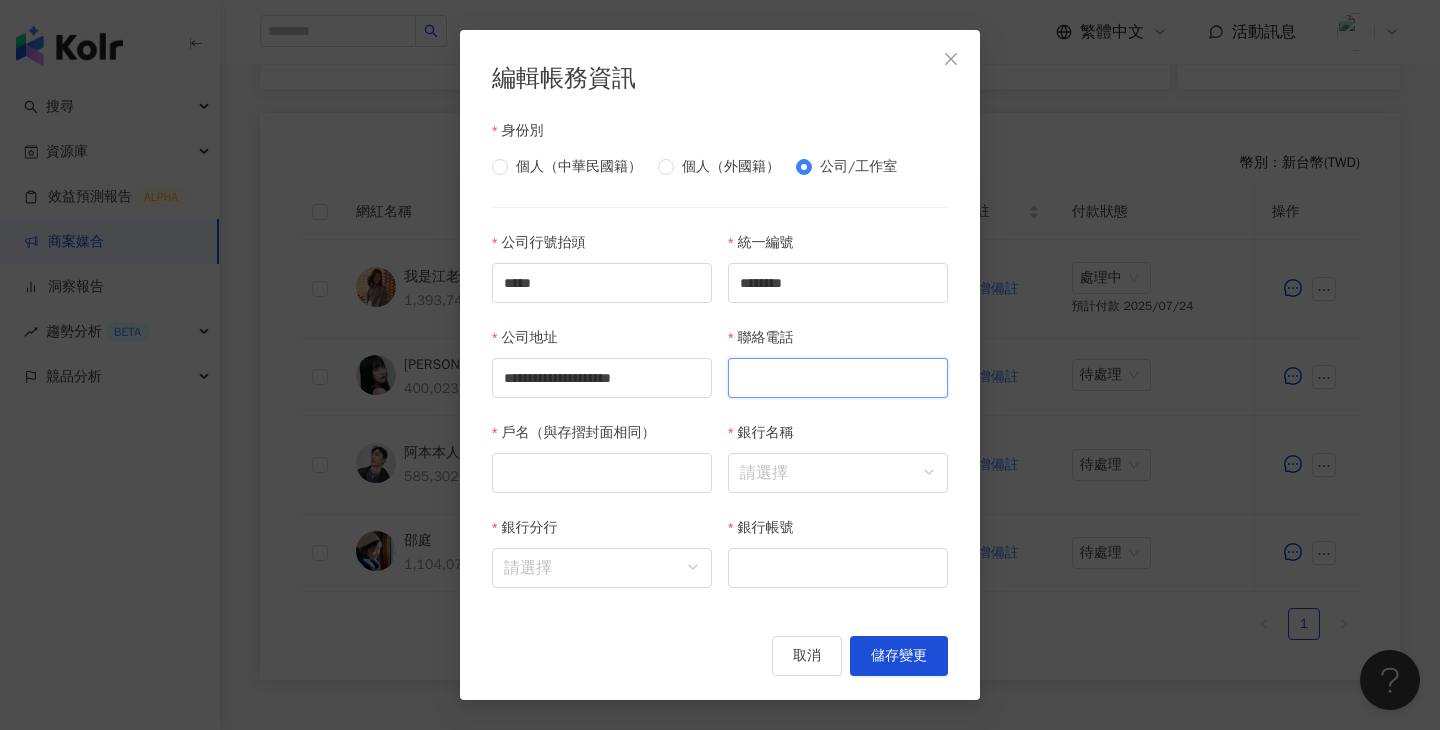 click on "聯絡電話" at bounding box center [838, 378] 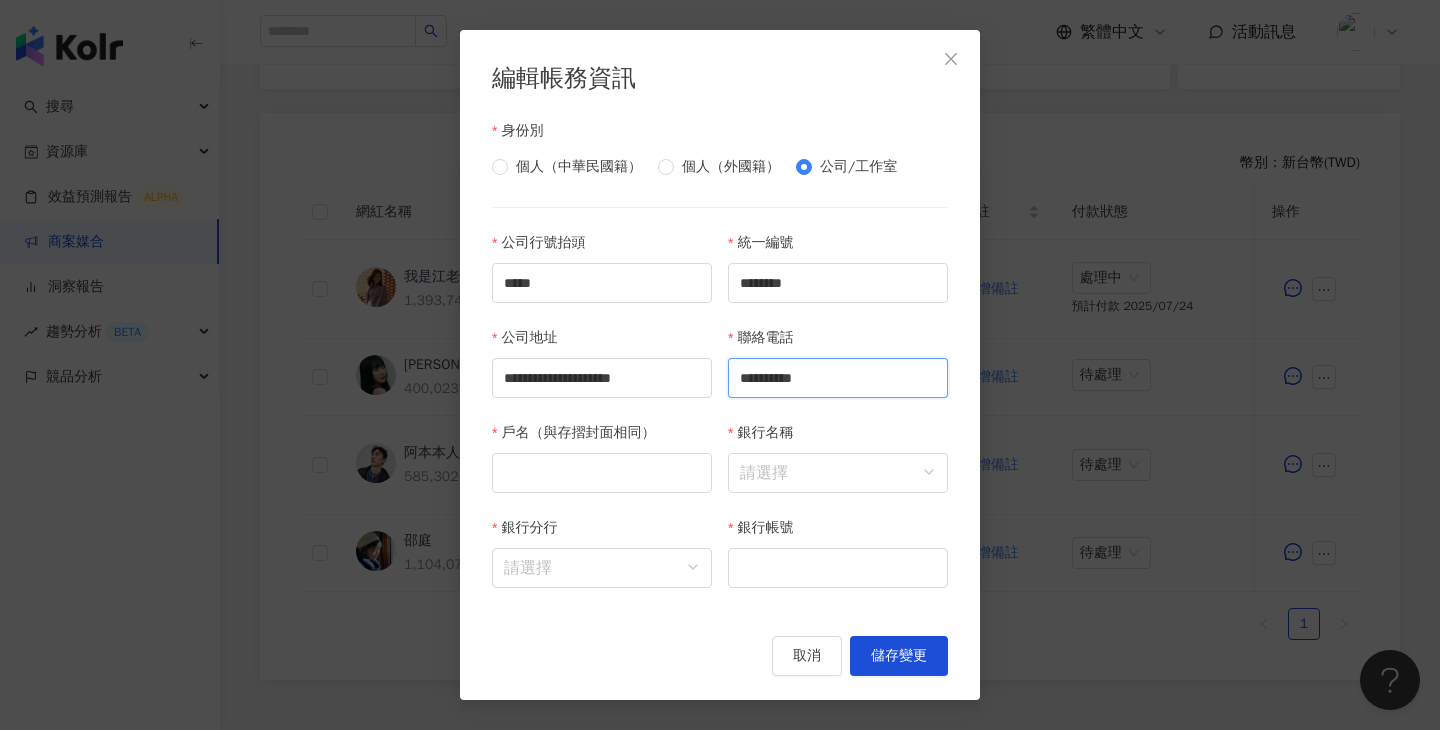 type on "**********" 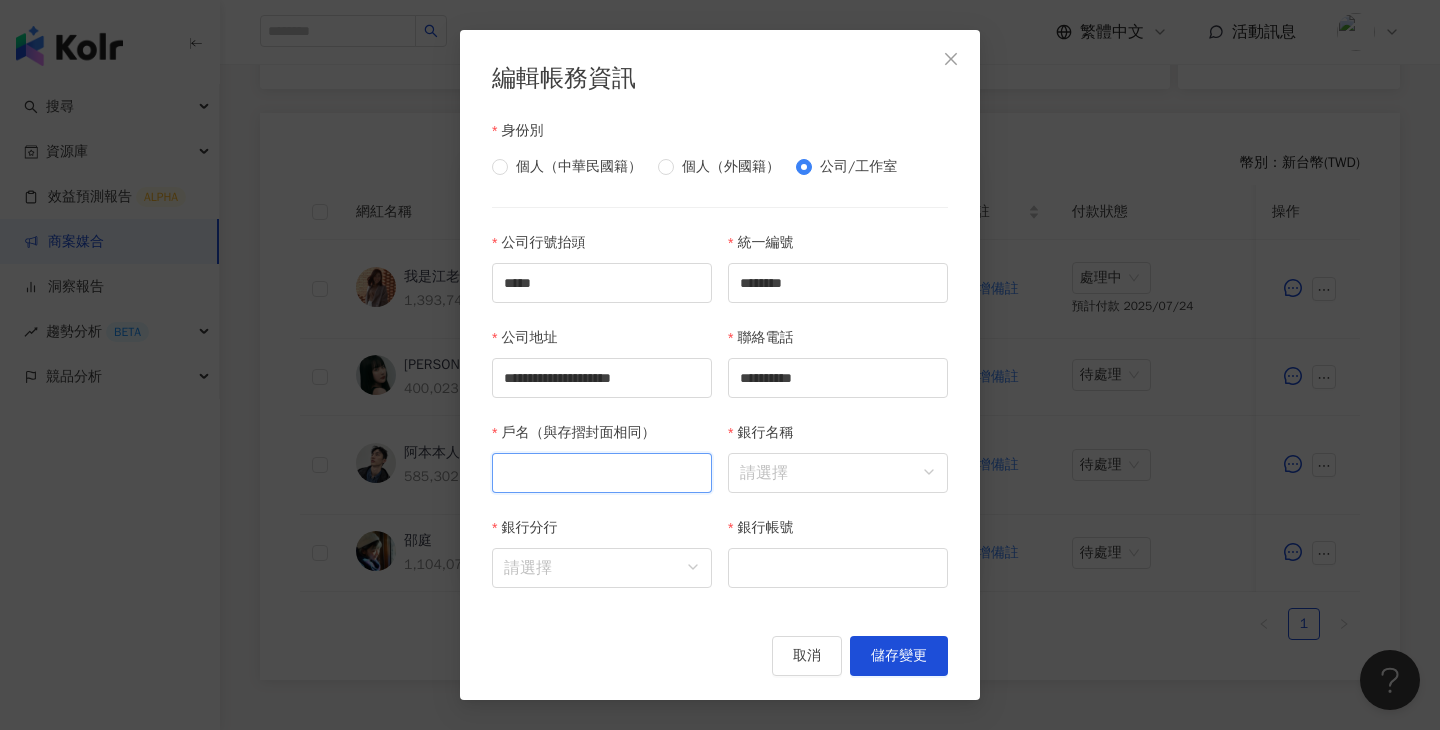 click on "戶名（與存摺封面相同）" at bounding box center [602, 473] 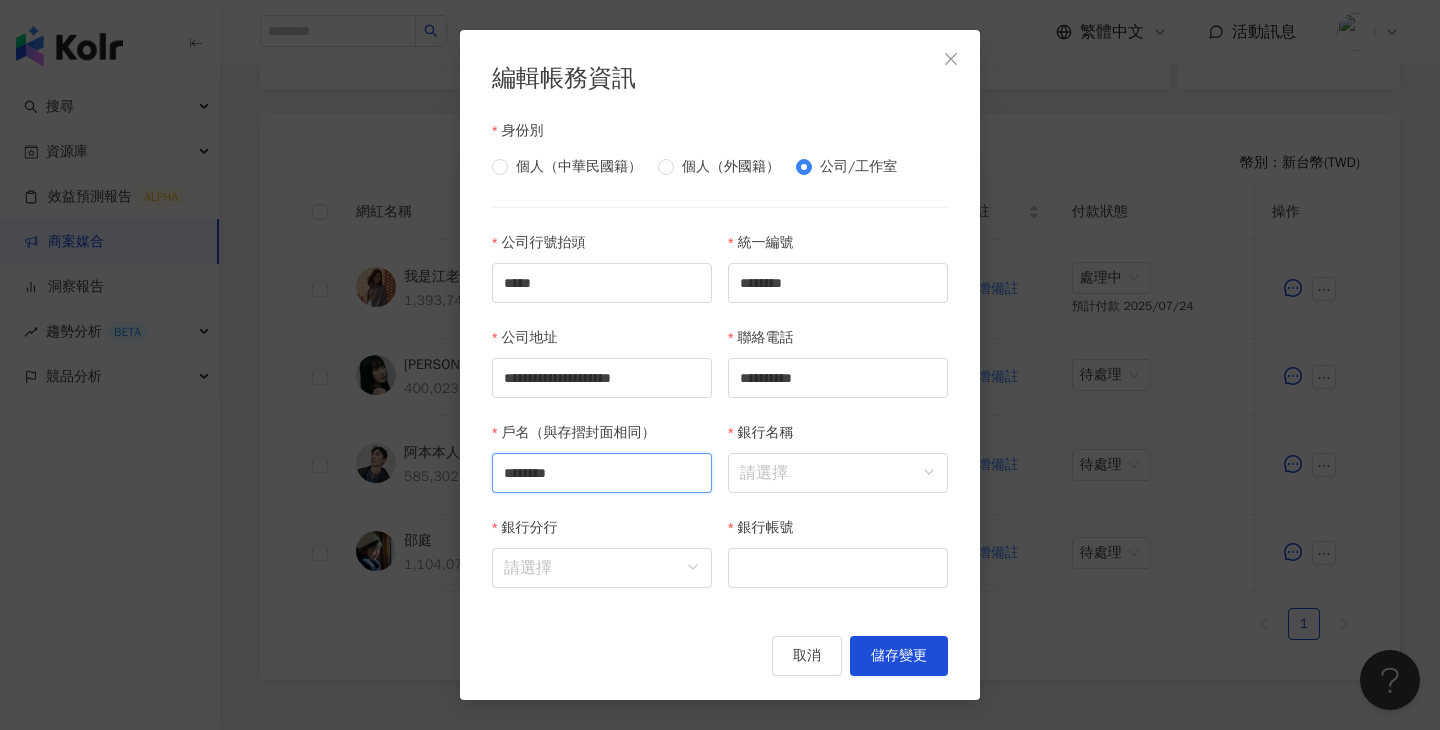 type on "********" 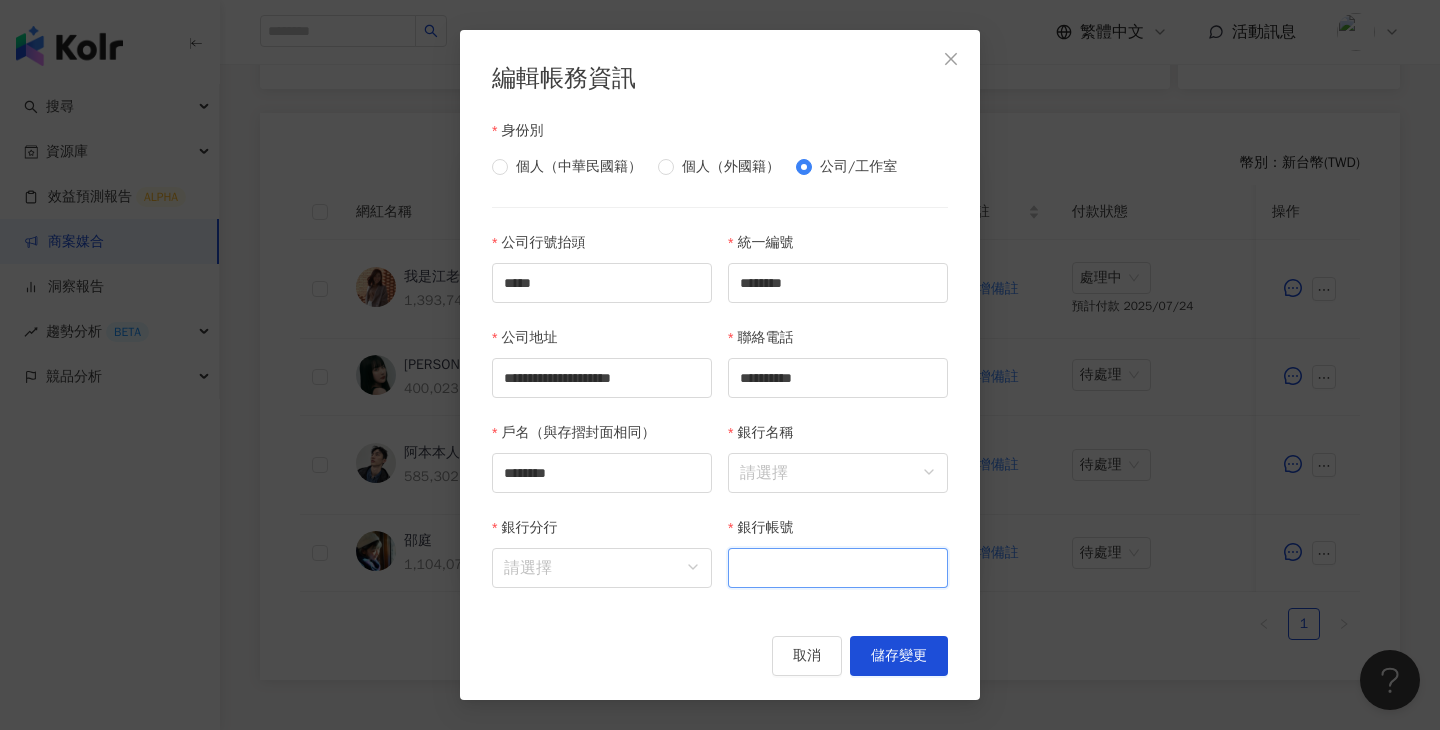 click on "銀行帳號" at bounding box center (838, 568) 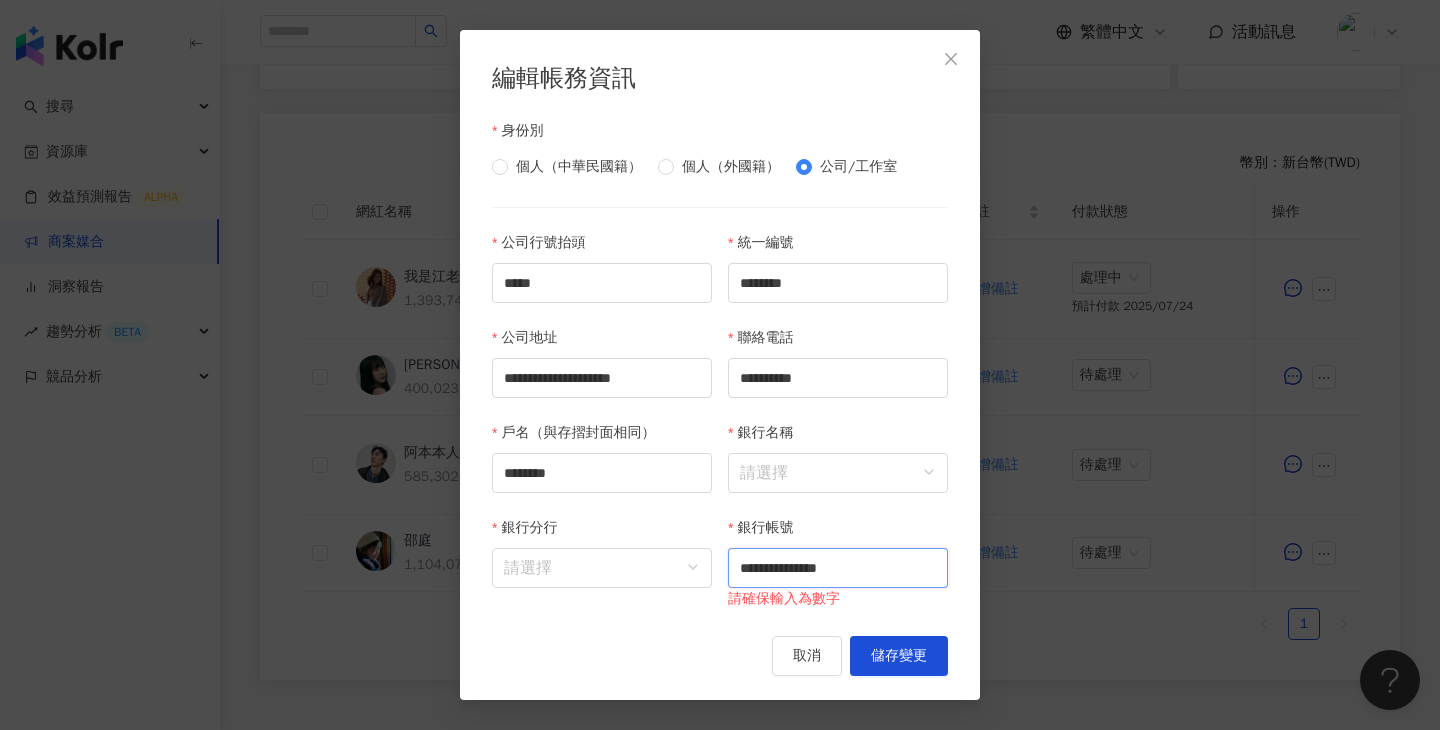 click on "**********" at bounding box center [838, 568] 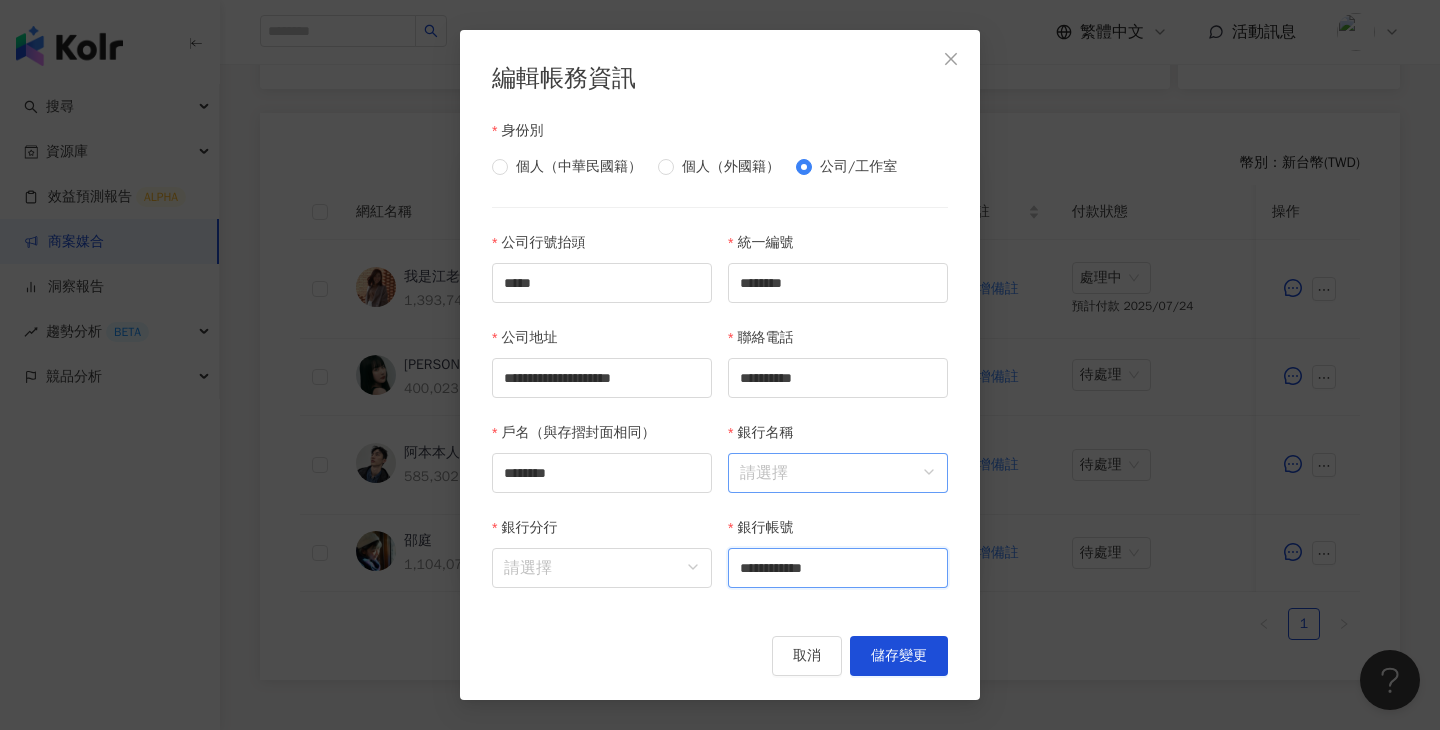 type on "**********" 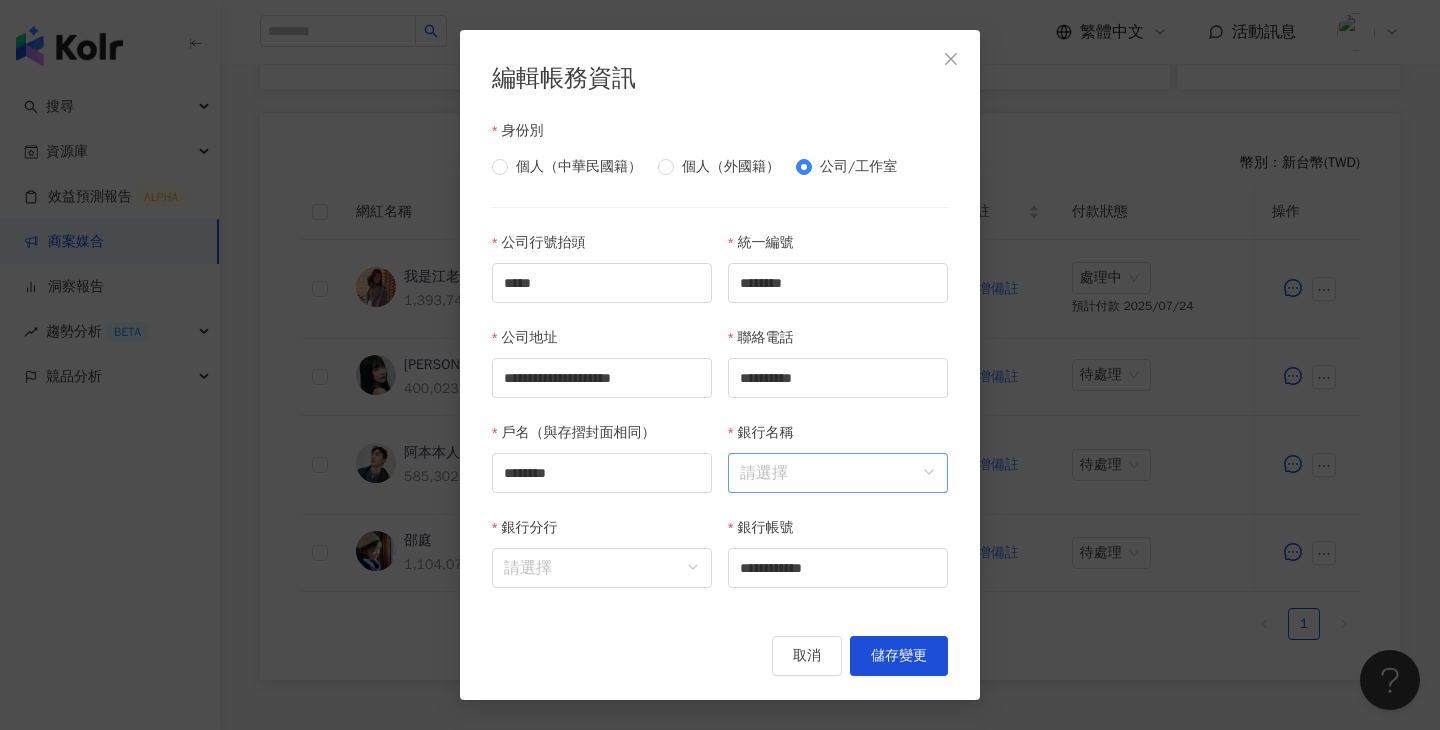 click on "銀行名稱" at bounding box center (838, 473) 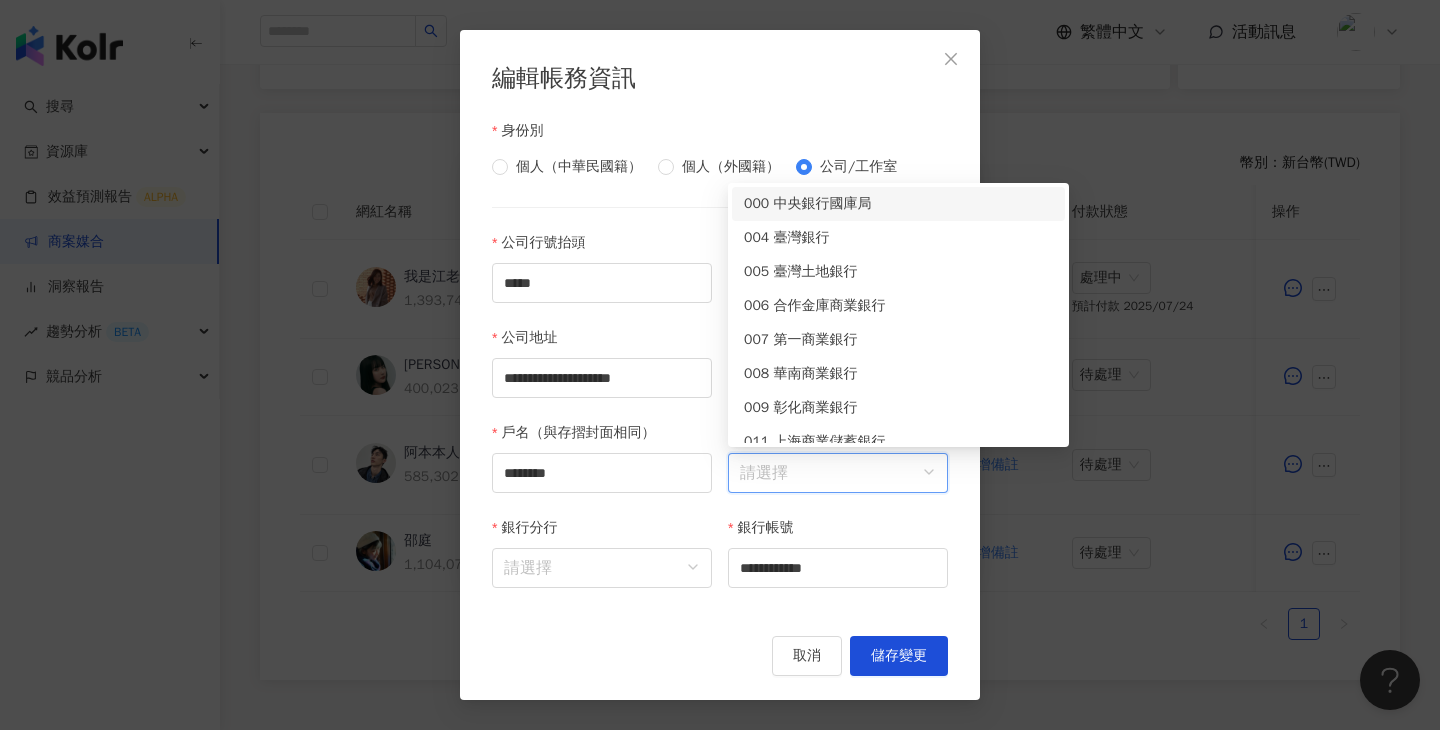 click on "銀行名稱" at bounding box center (838, 473) 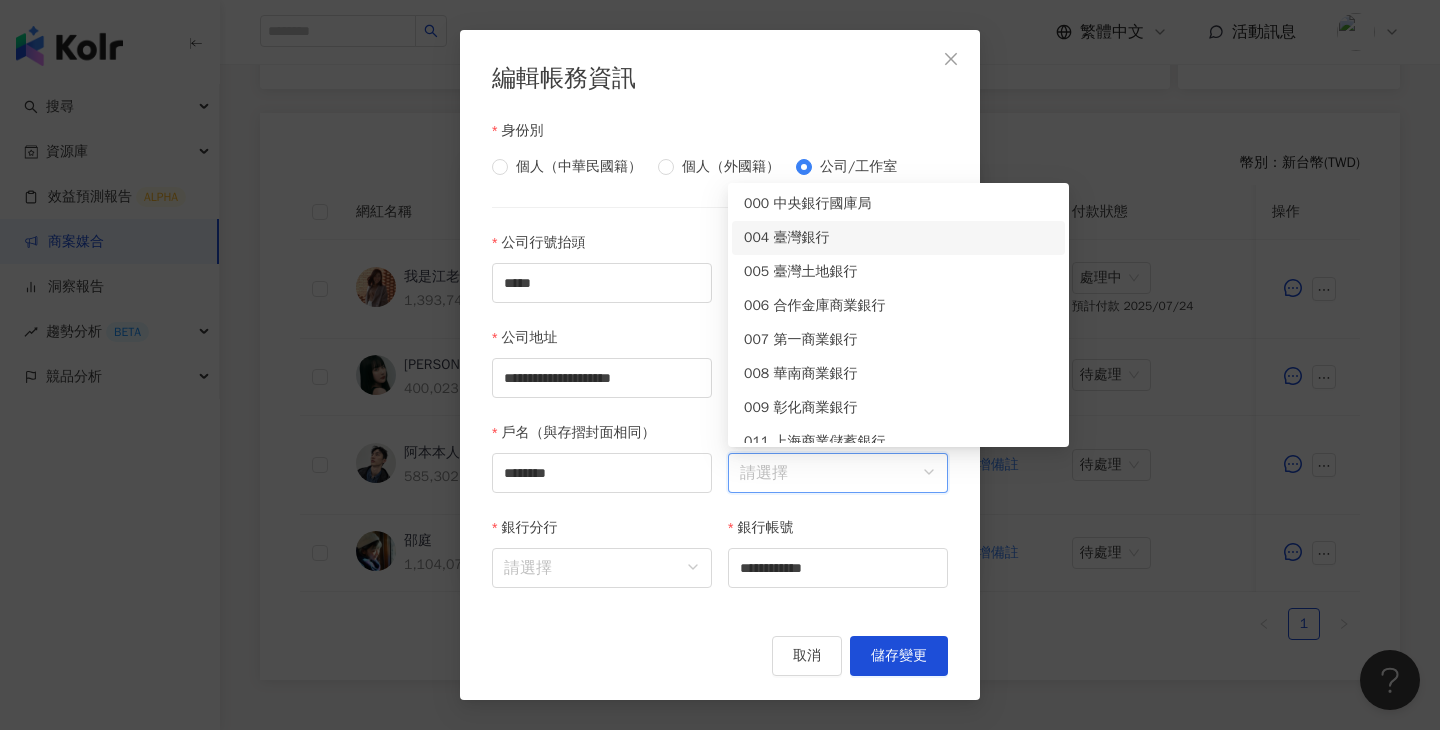 click on "004 臺灣銀行" at bounding box center (898, 238) 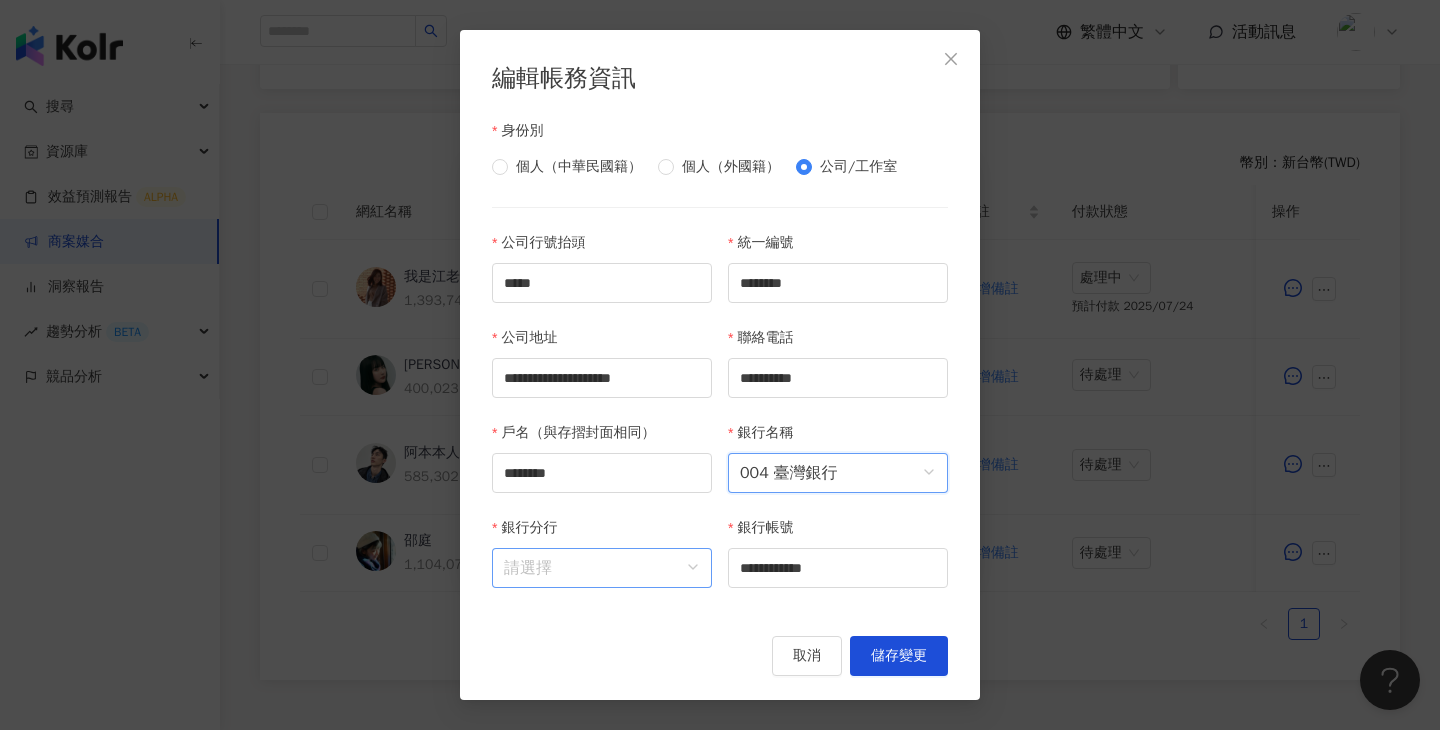 click on "銀行分行" at bounding box center [602, 568] 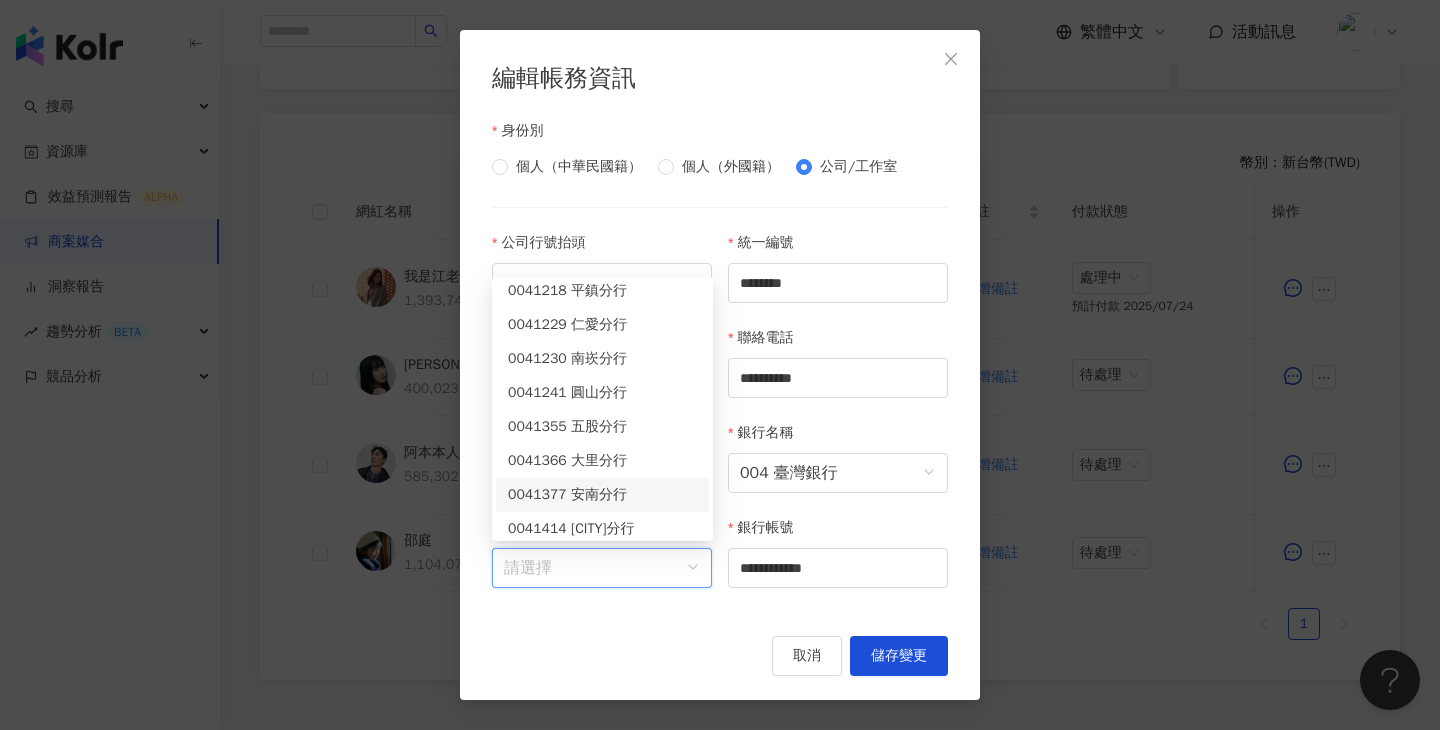 scroll, scrollTop: 3102, scrollLeft: 0, axis: vertical 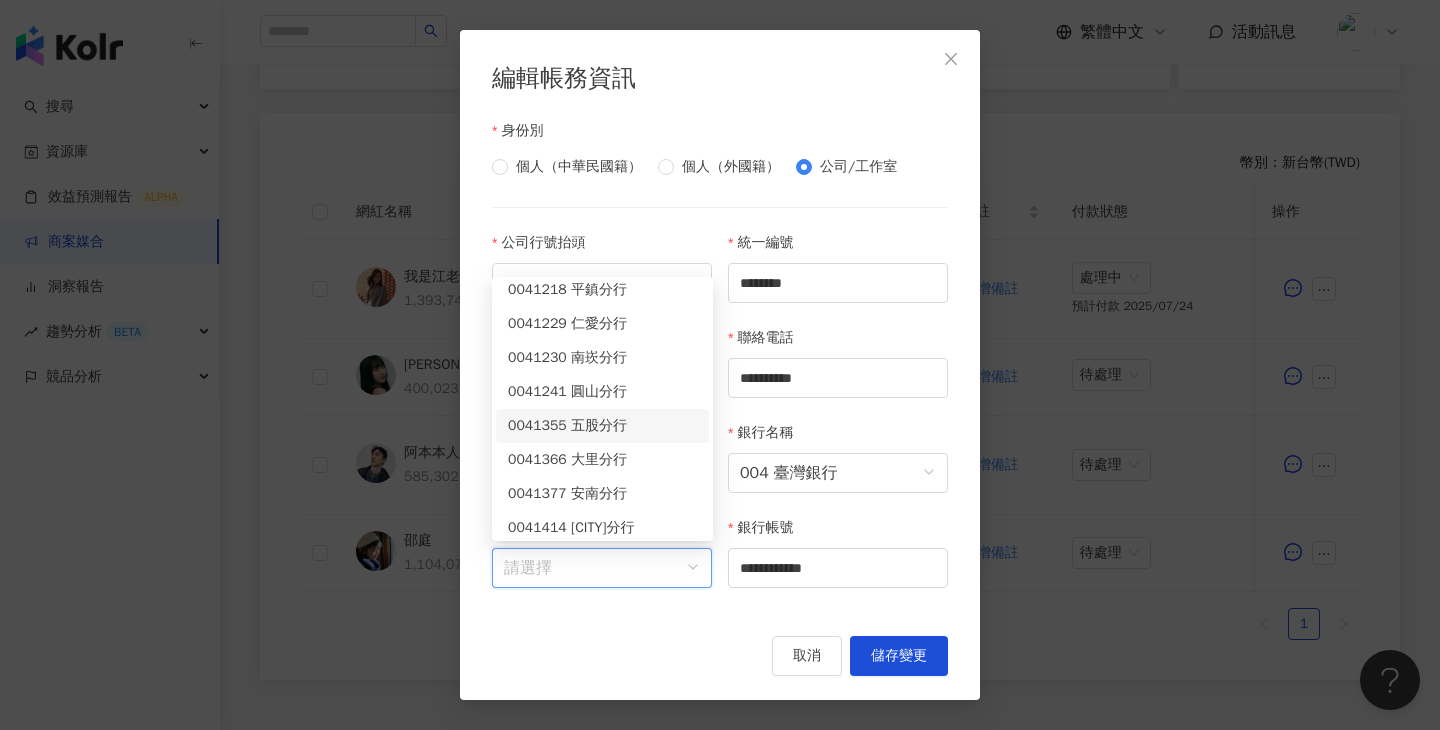 click on "0041355 五股分行" at bounding box center [602, 426] 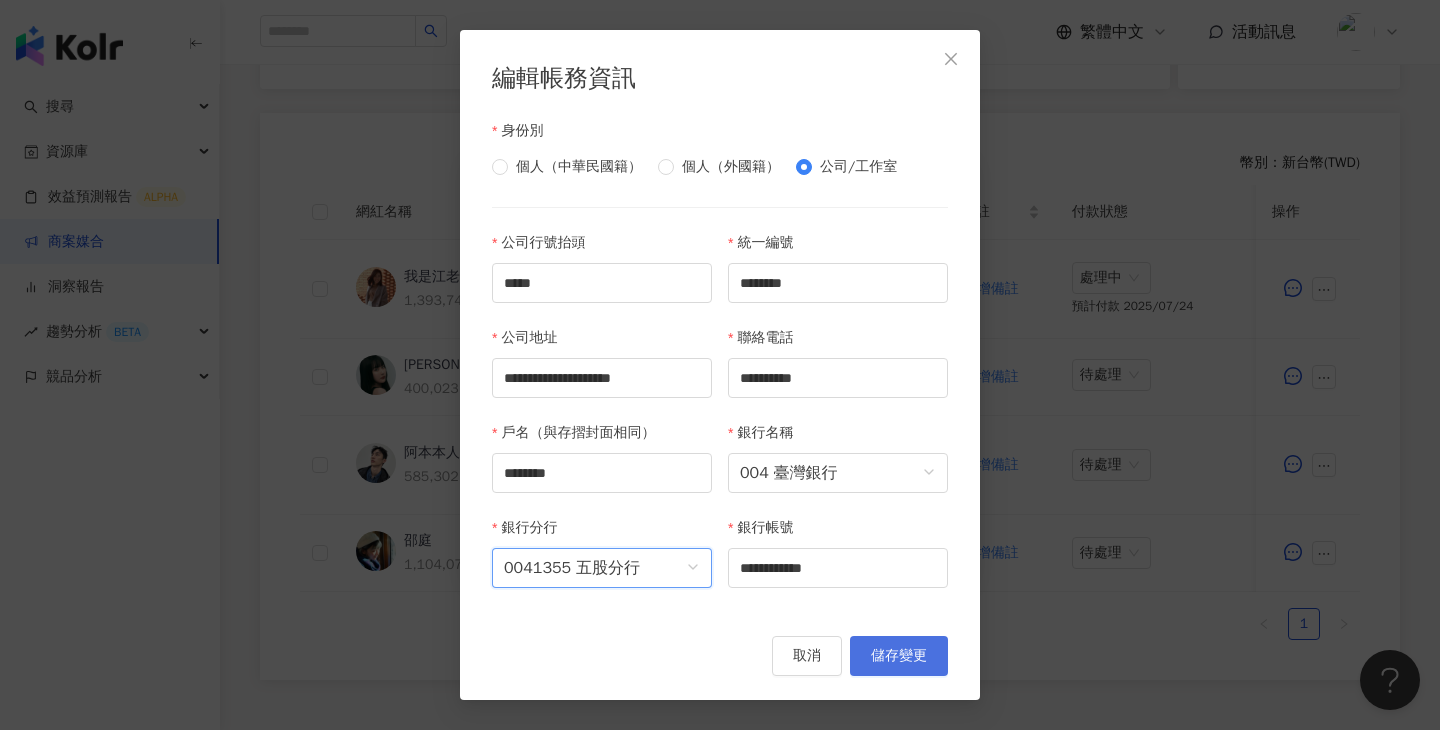 click on "儲存變更" at bounding box center [899, 656] 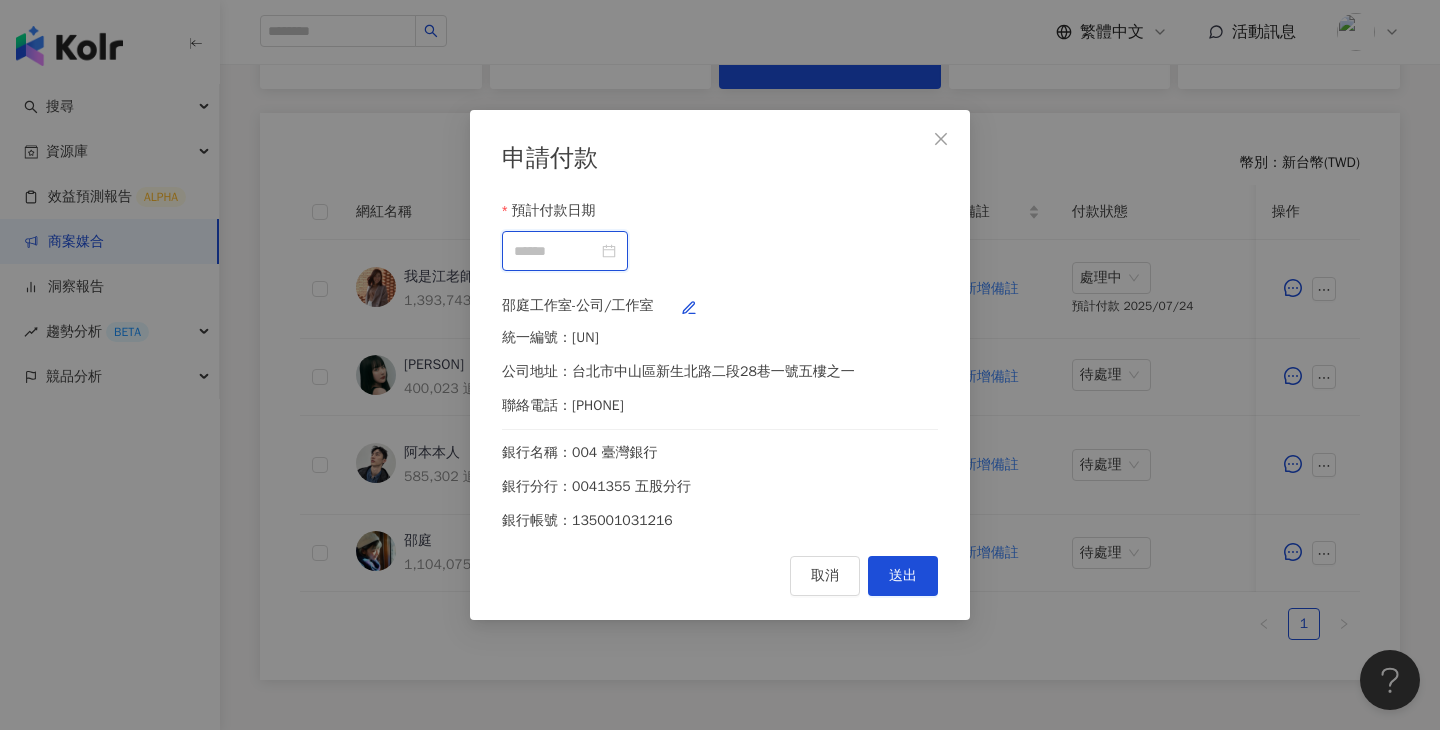 click on "預計付款日期" at bounding box center (556, 251) 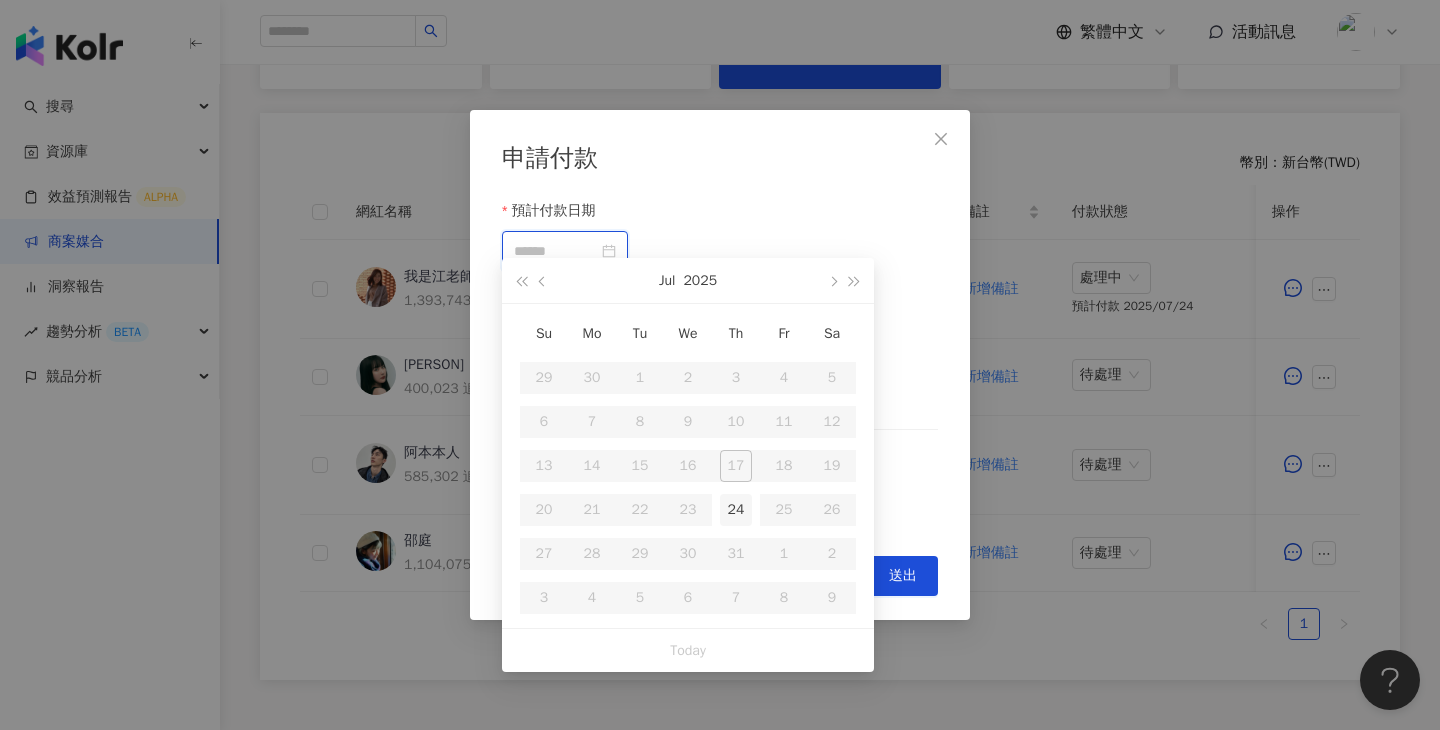 type on "**********" 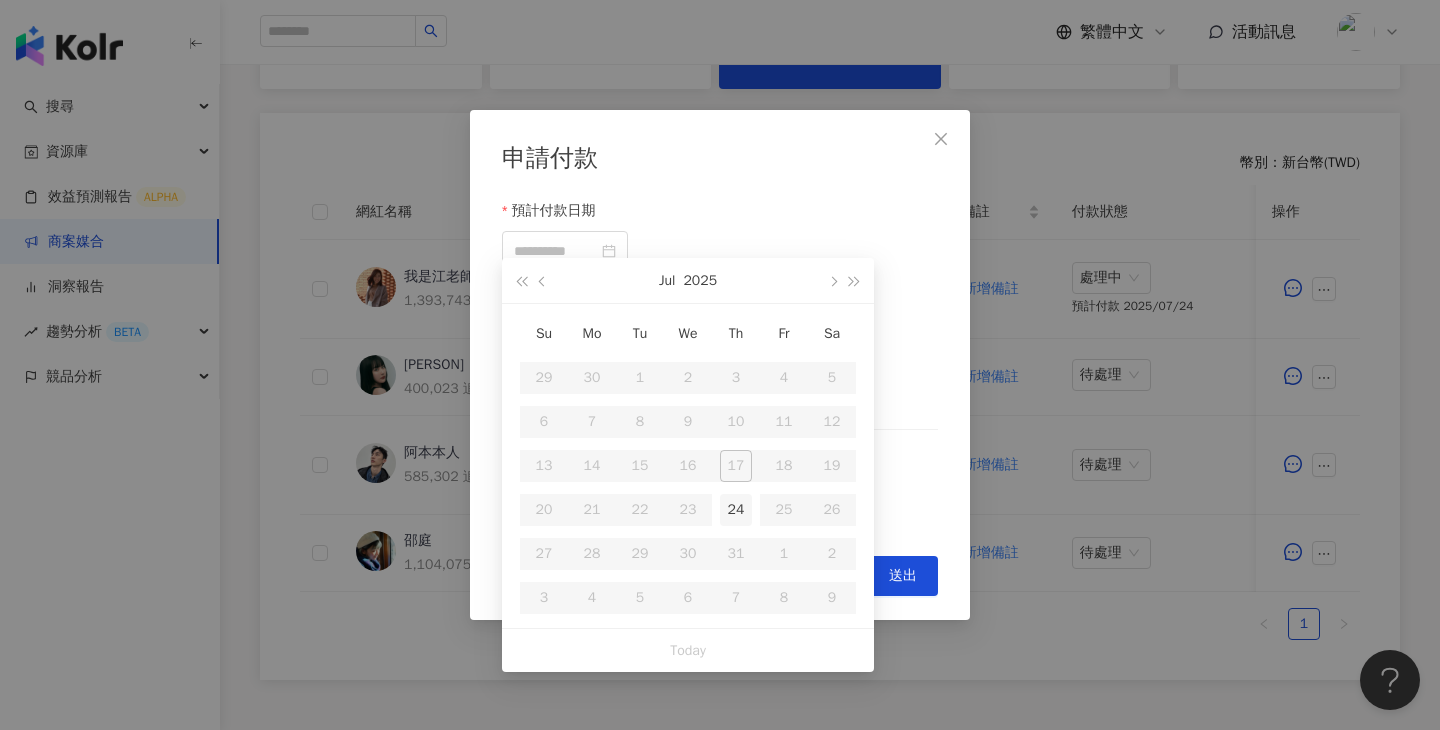 click on "24" at bounding box center (736, 510) 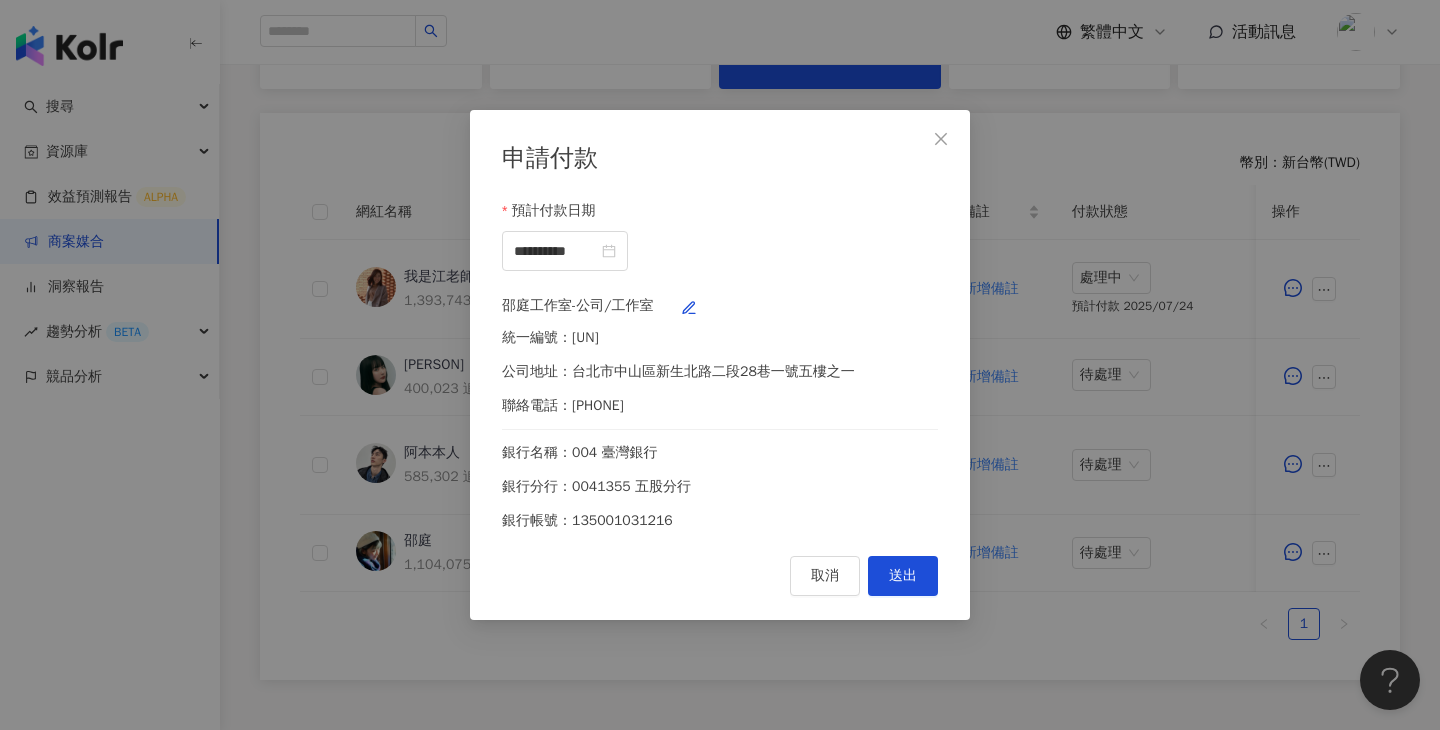 click on "**********" at bounding box center [720, 365] 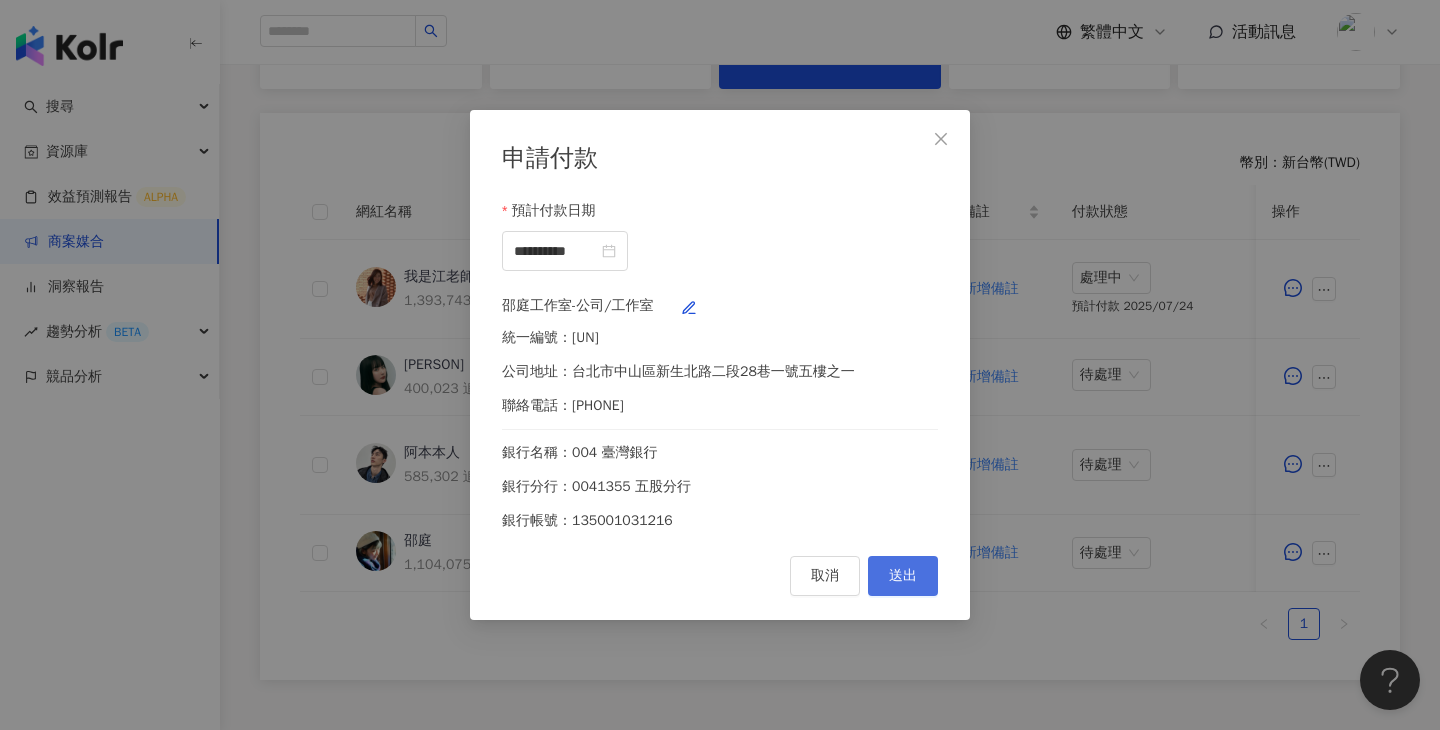 click on "送出" at bounding box center (903, 576) 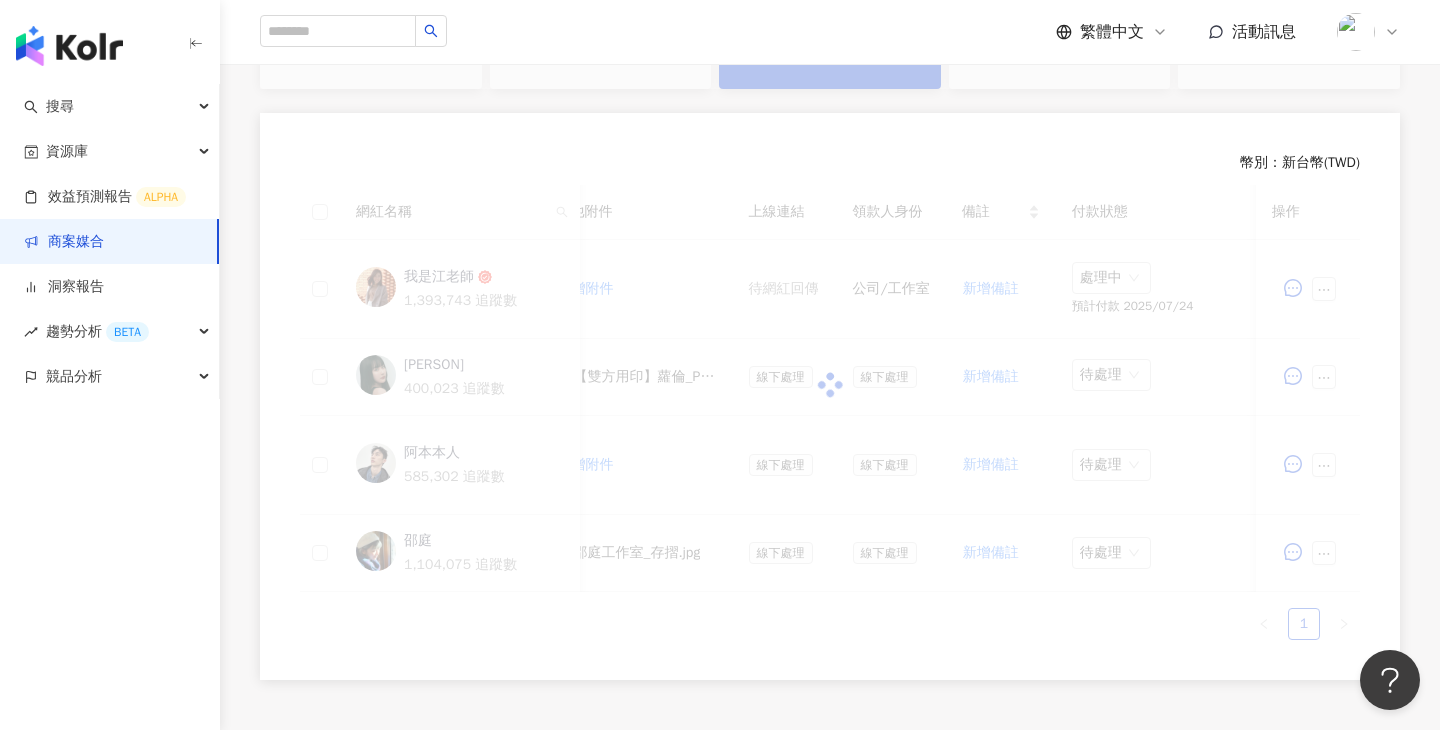 scroll, scrollTop: 502, scrollLeft: 0, axis: vertical 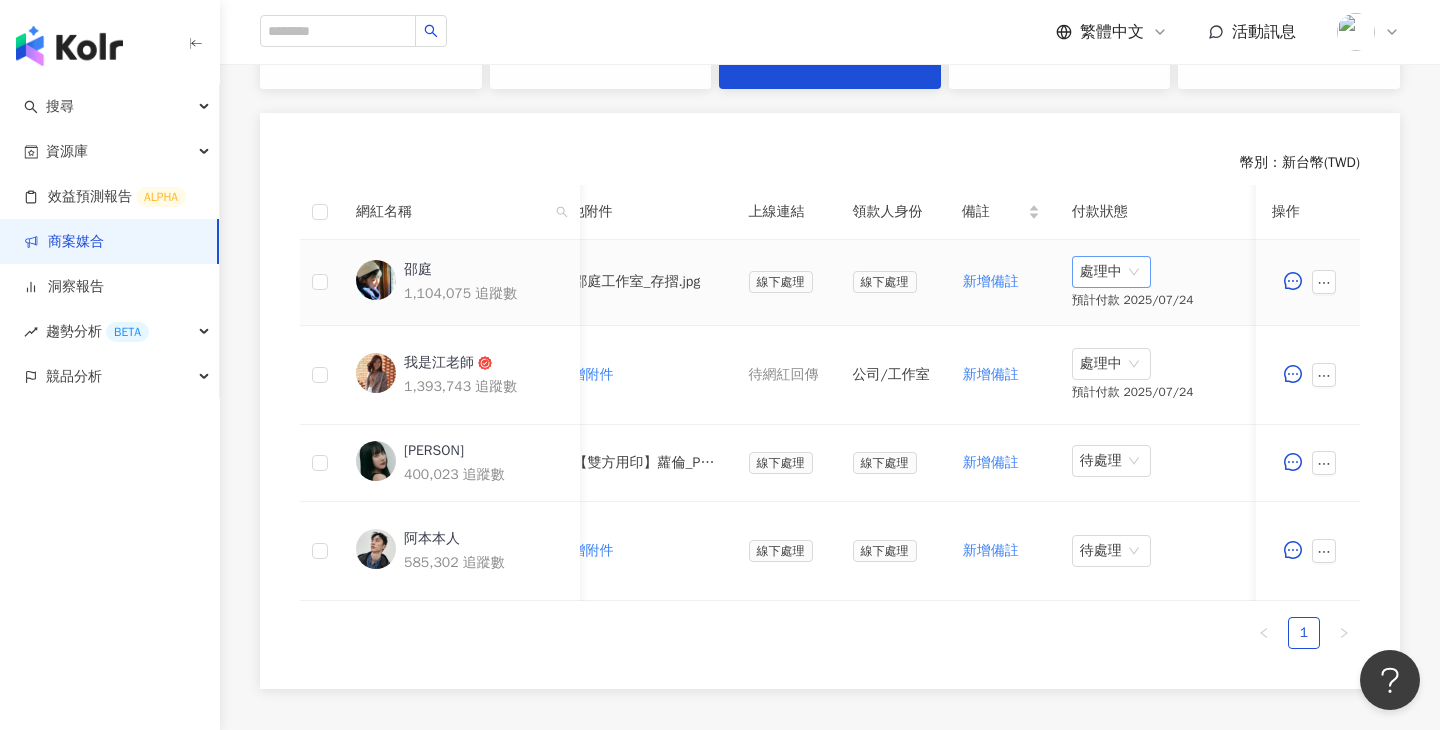 click on "處理中" at bounding box center (1111, 272) 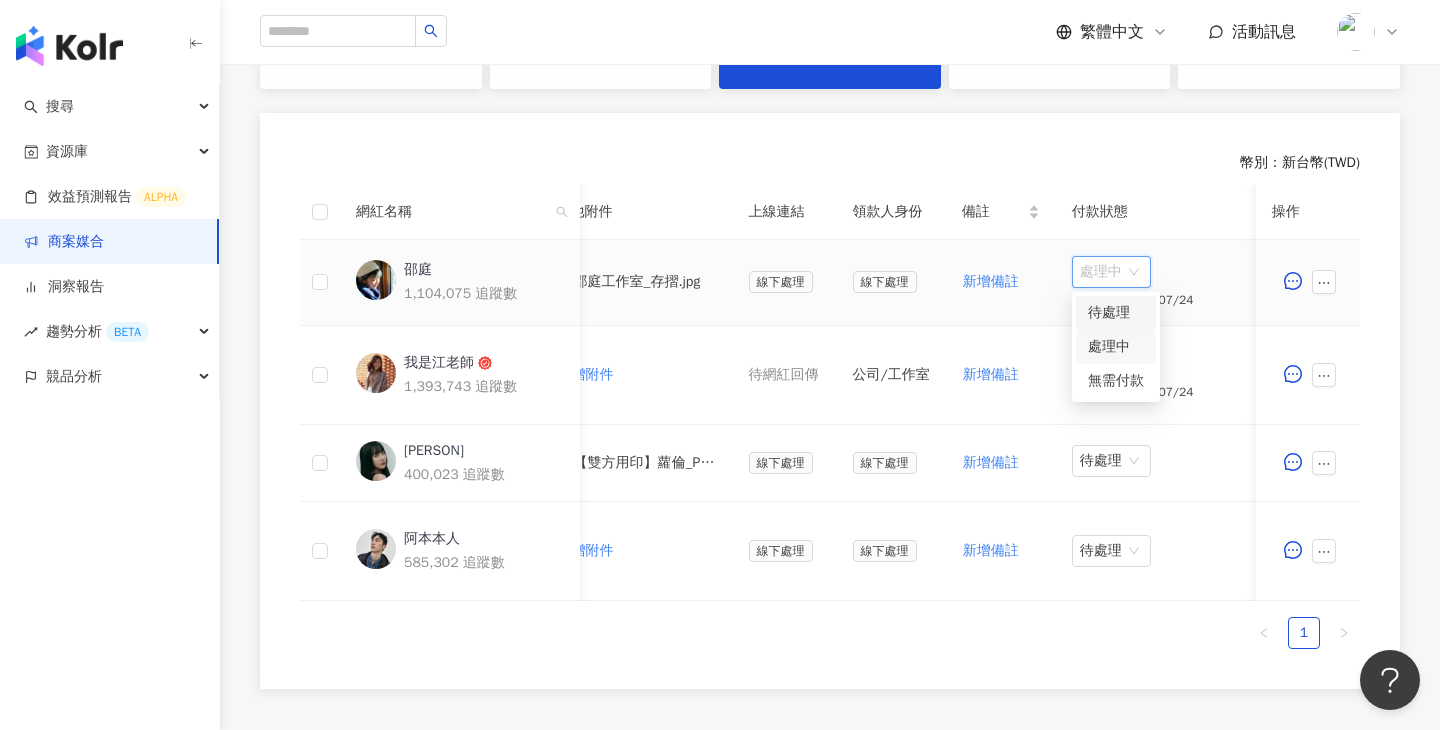 click on "待處理" at bounding box center (1116, 313) 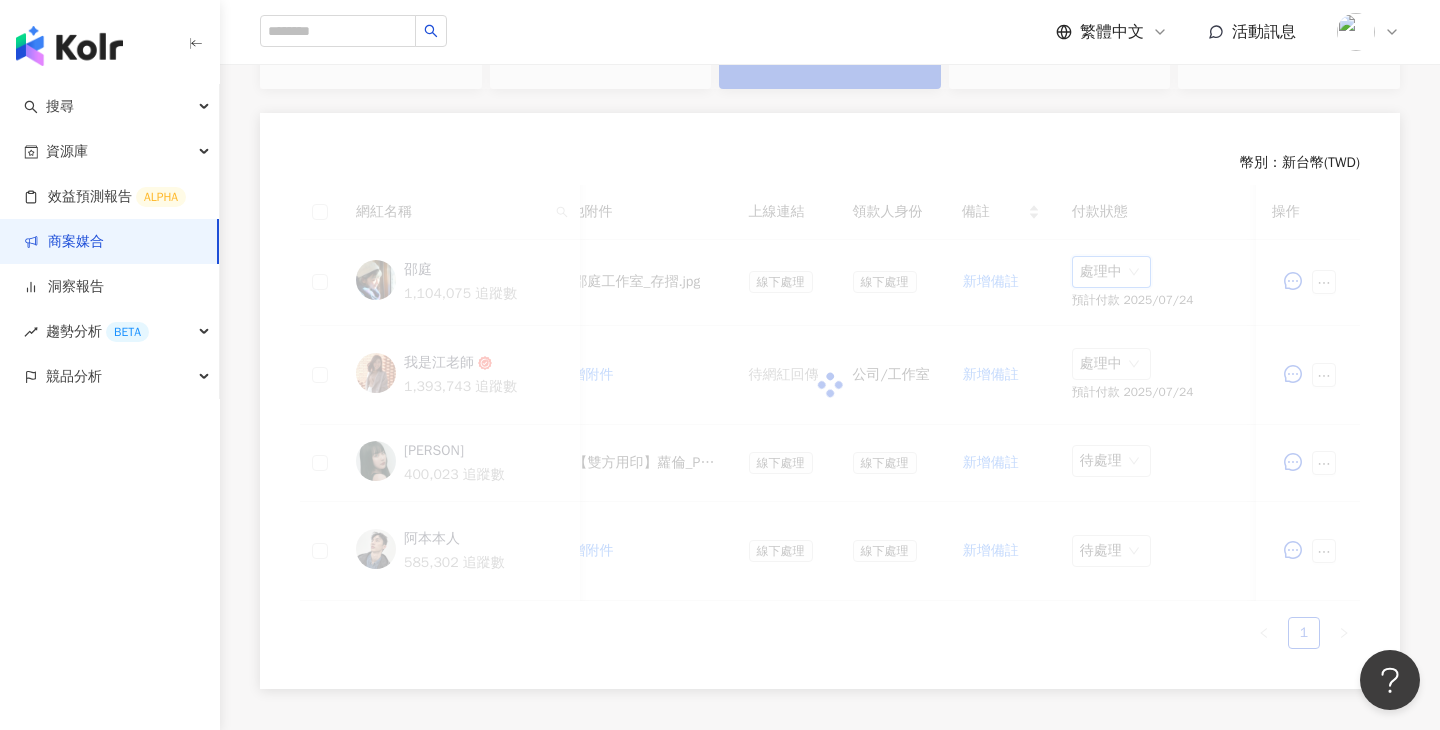 scroll, scrollTop: 502, scrollLeft: 0, axis: vertical 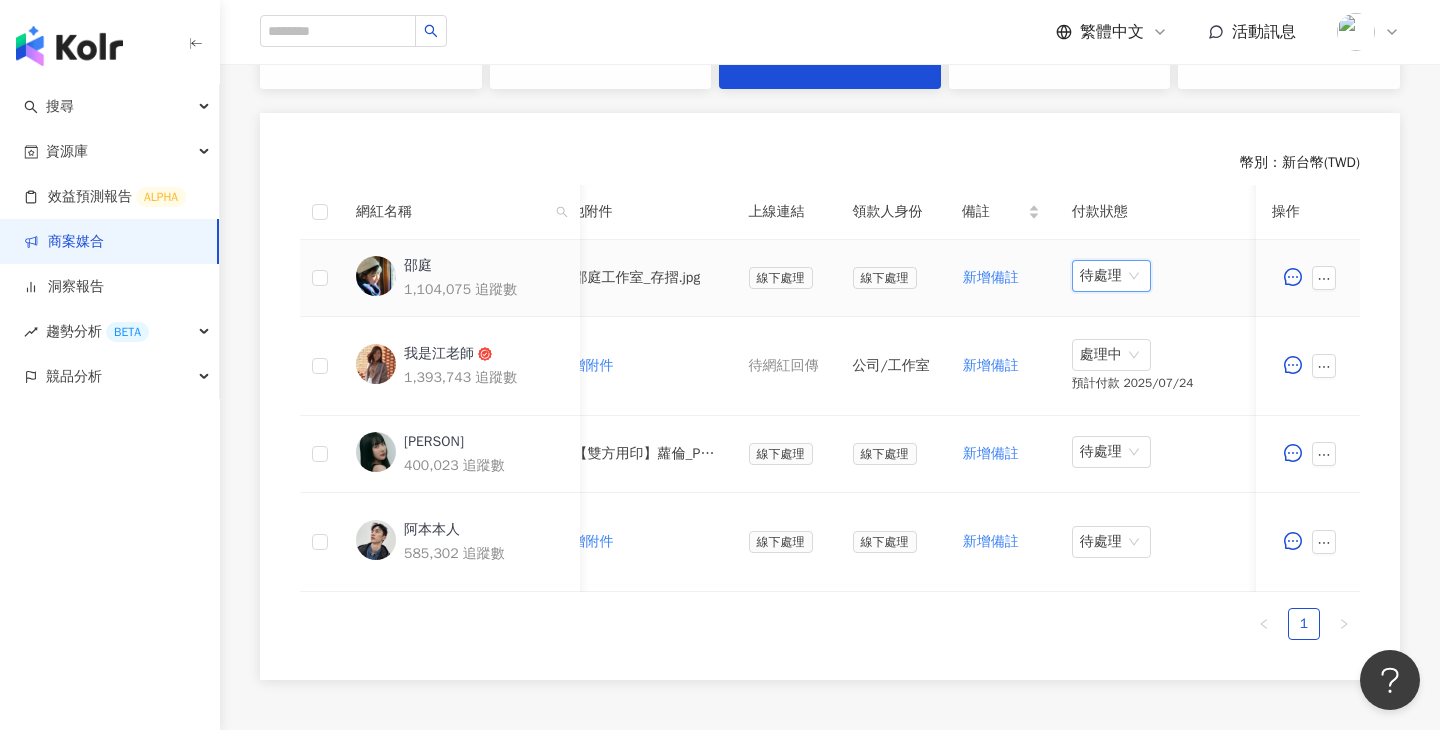 click on "待處理" at bounding box center (1111, 276) 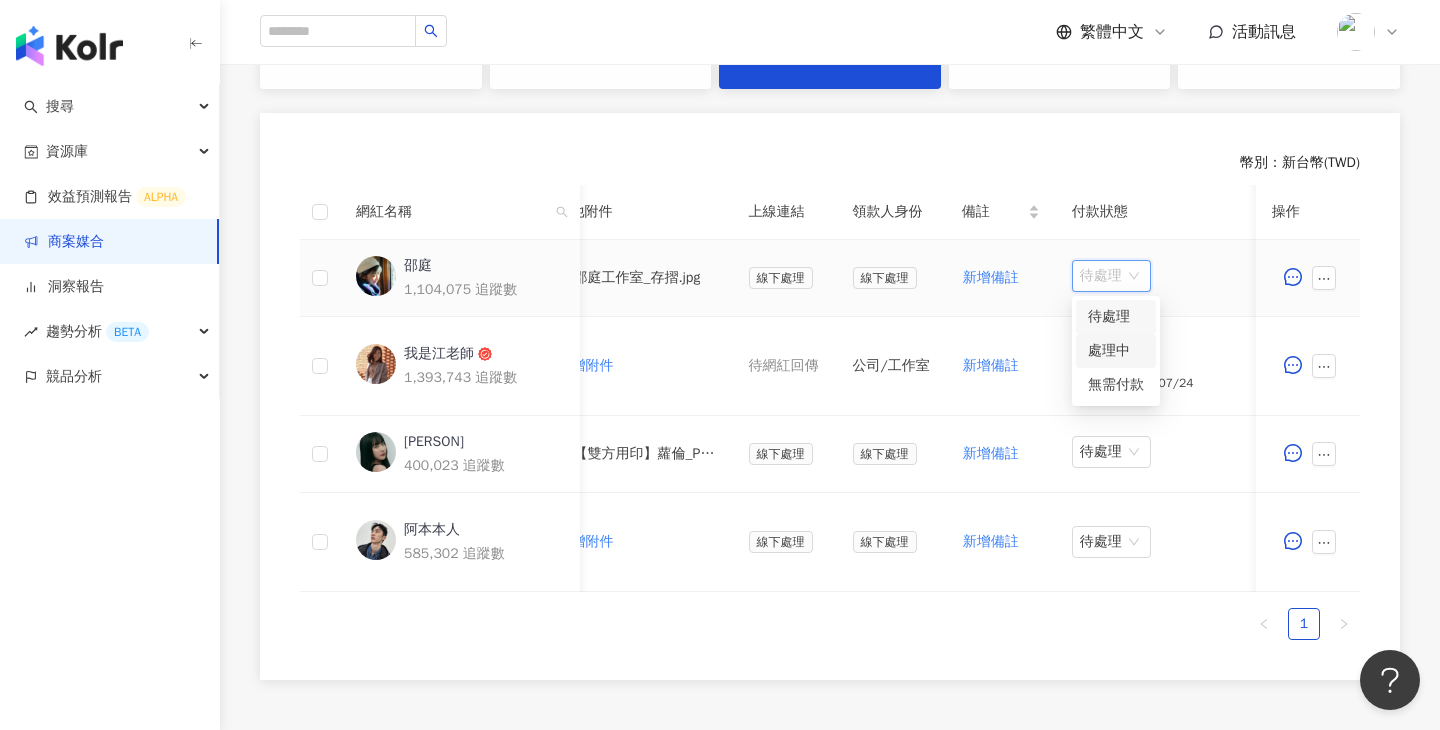 click on "處理中" at bounding box center (1116, 351) 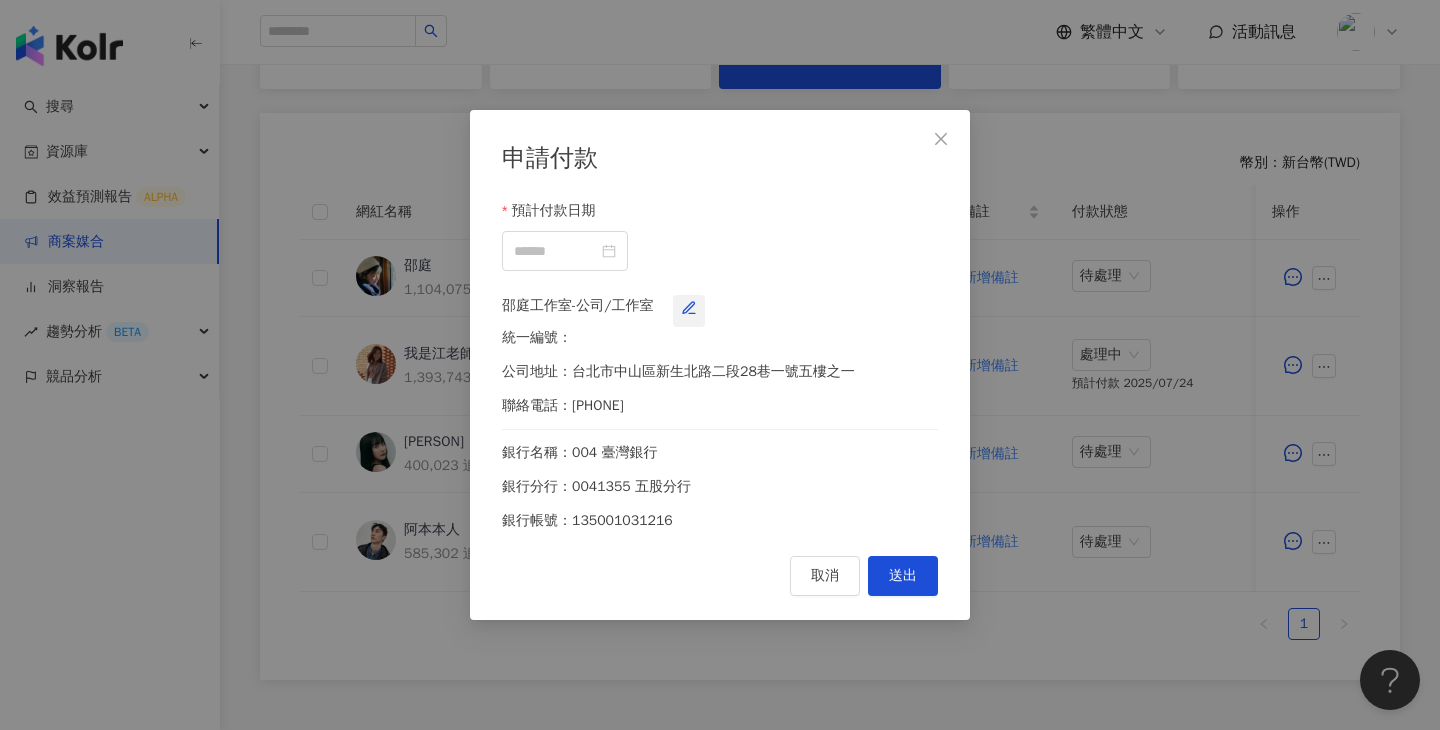 click 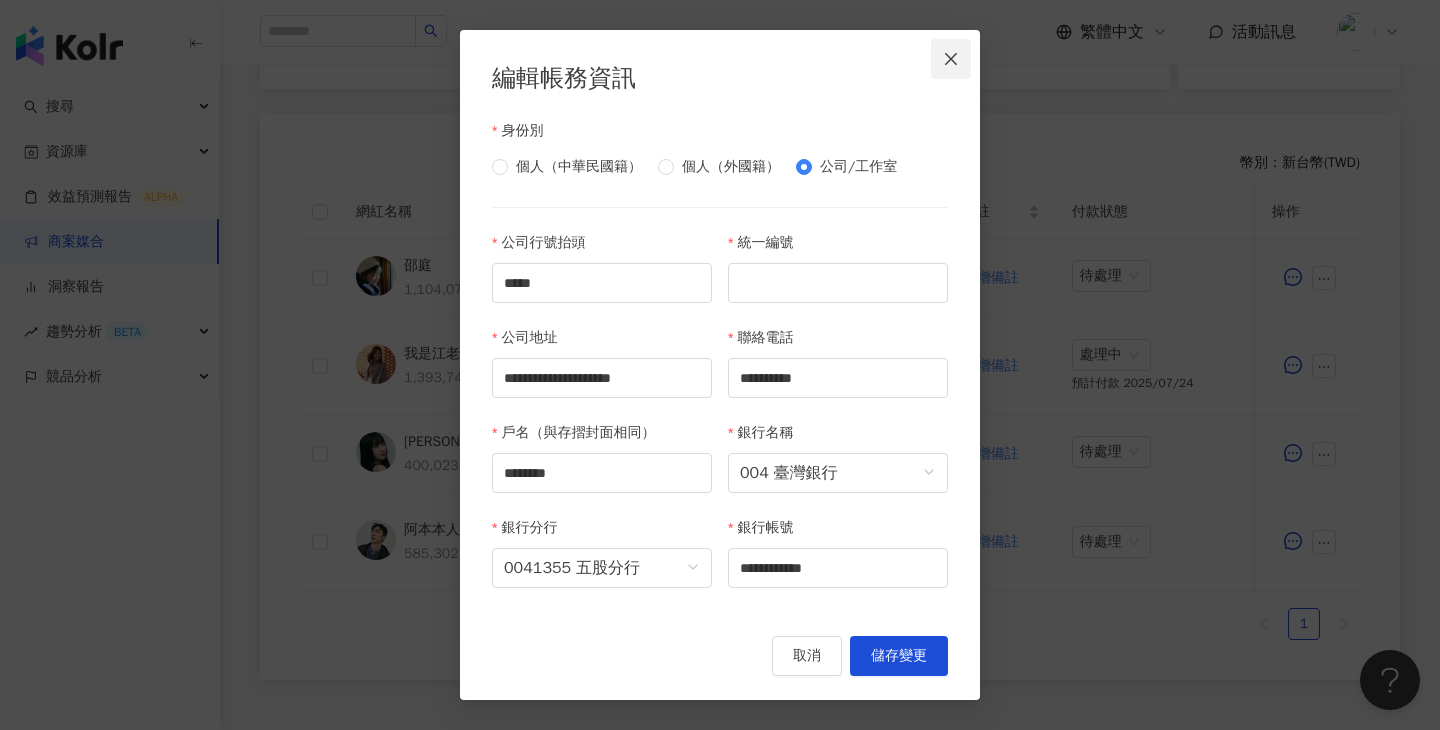 click at bounding box center [951, 59] 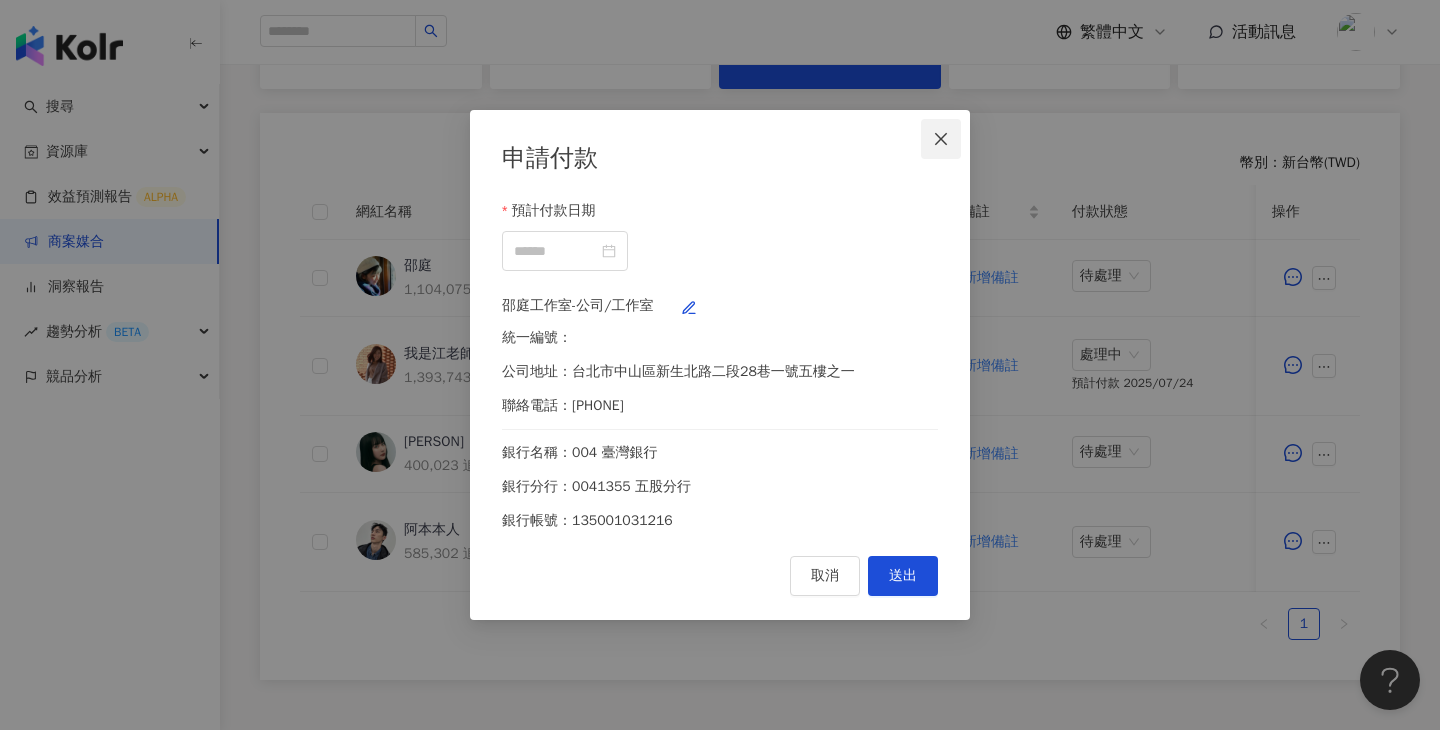 click at bounding box center [941, 139] 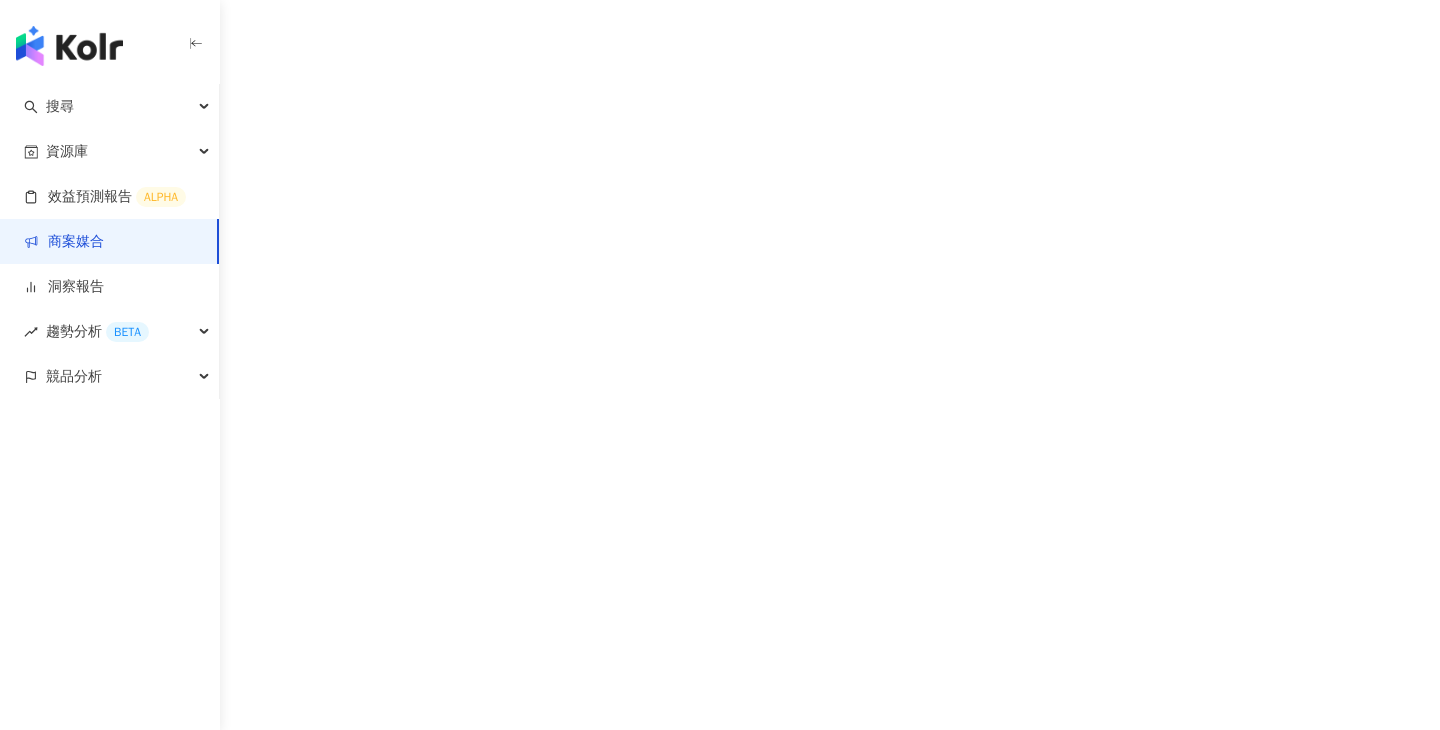 scroll, scrollTop: 0, scrollLeft: 0, axis: both 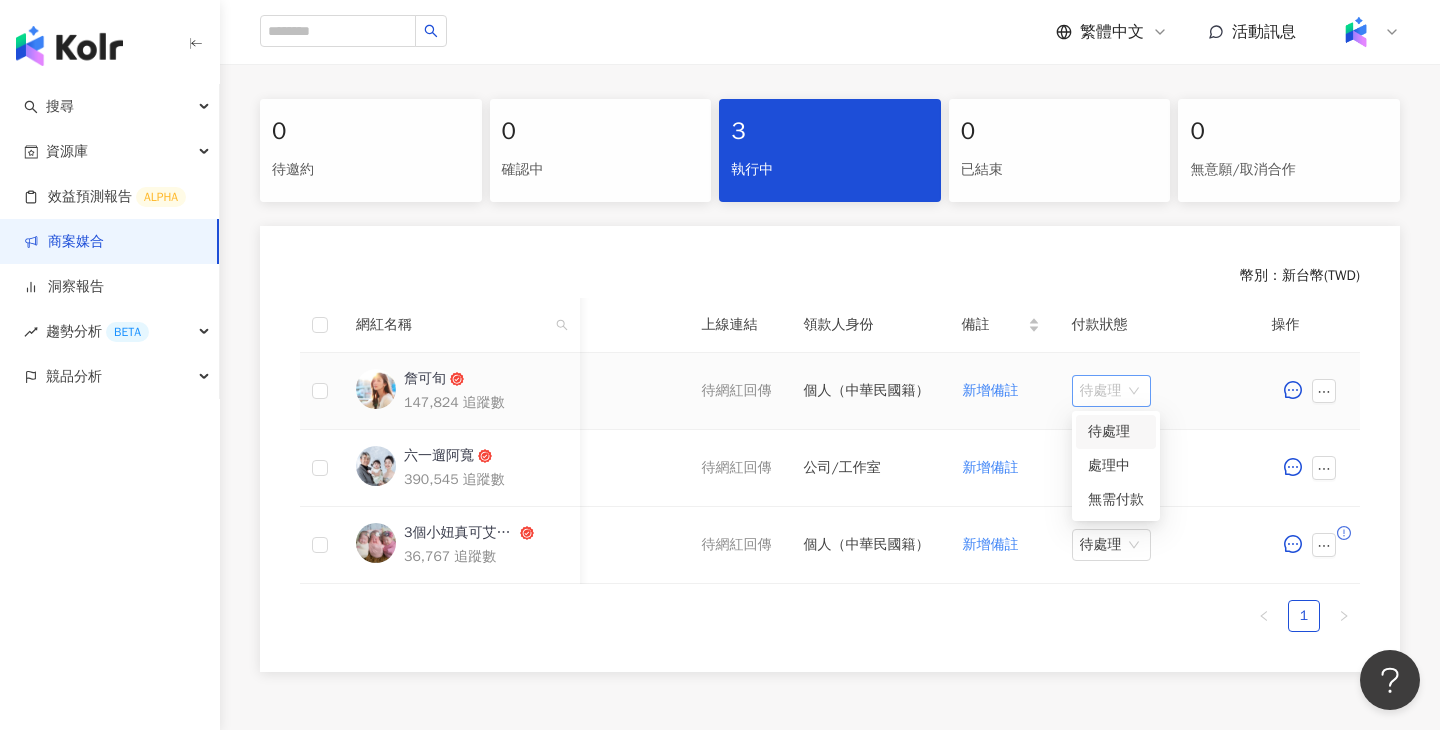 click on "待處理" at bounding box center [1111, 391] 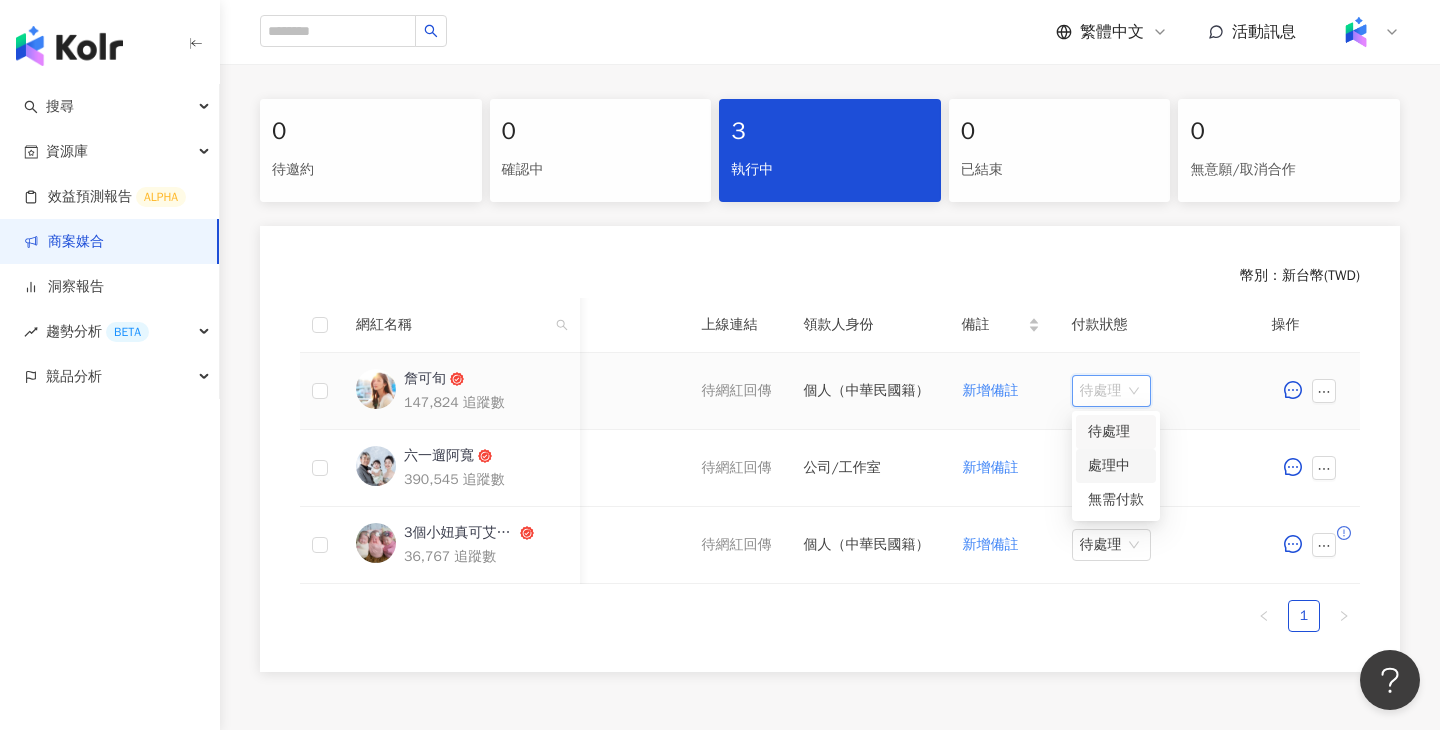 click on "處理中" at bounding box center (1116, 466) 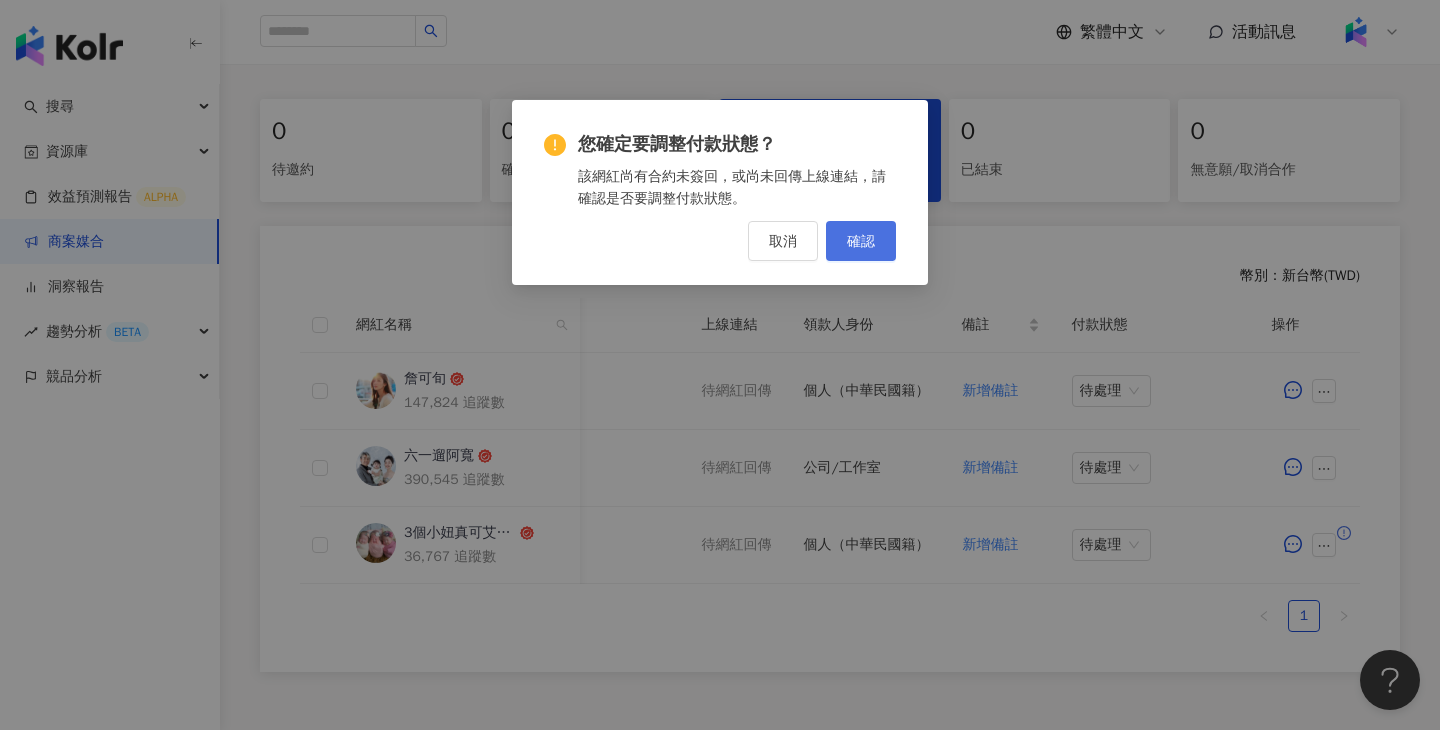 click on "確認" at bounding box center [861, 241] 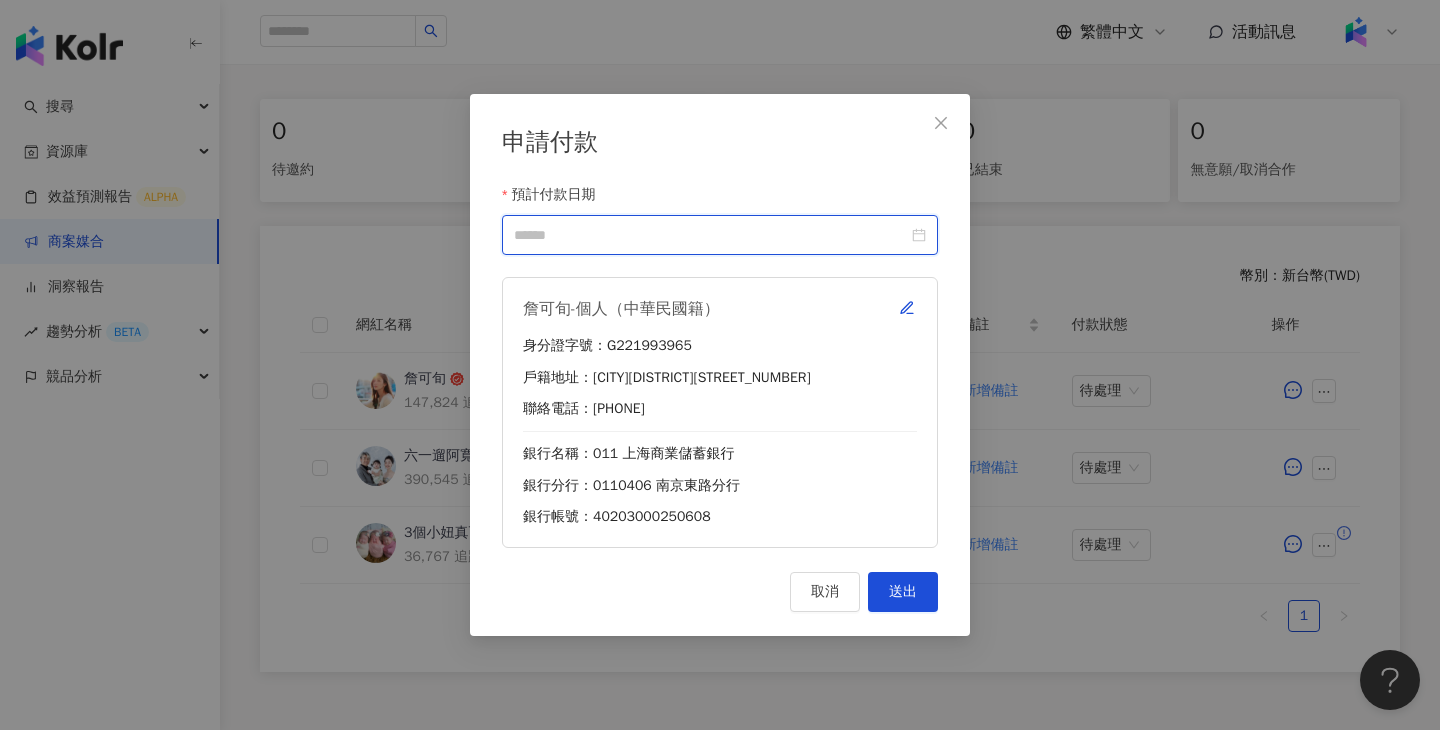 click on "預計付款日期" at bounding box center [711, 235] 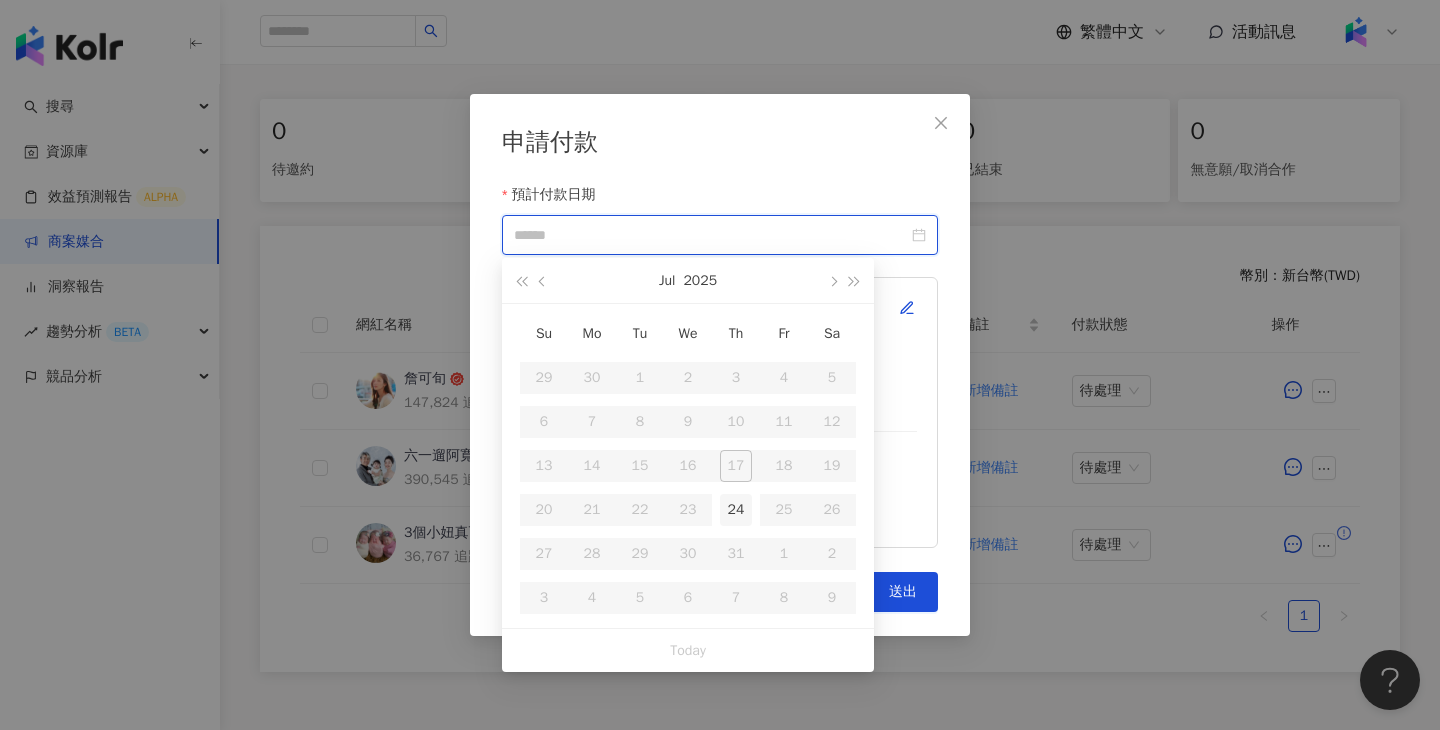 type on "**********" 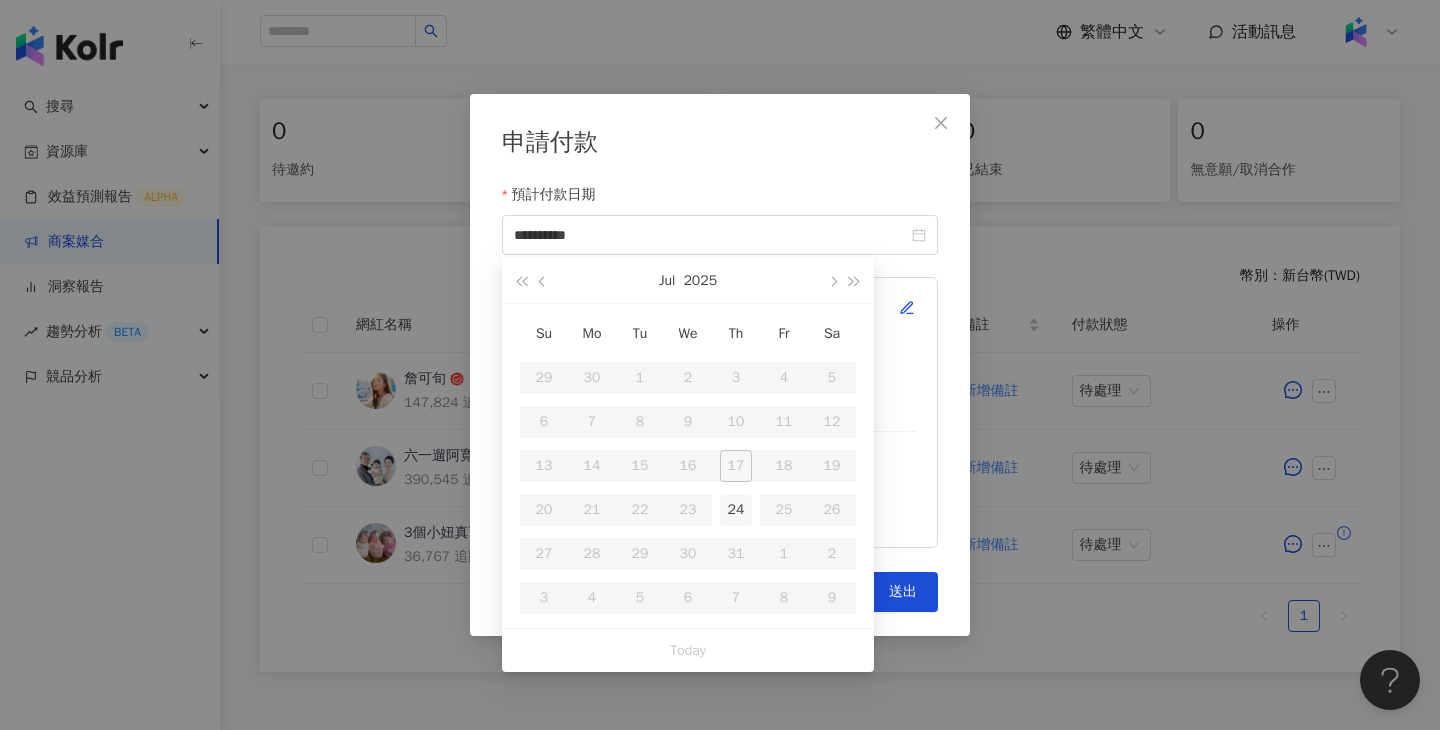 click on "24" at bounding box center [736, 510] 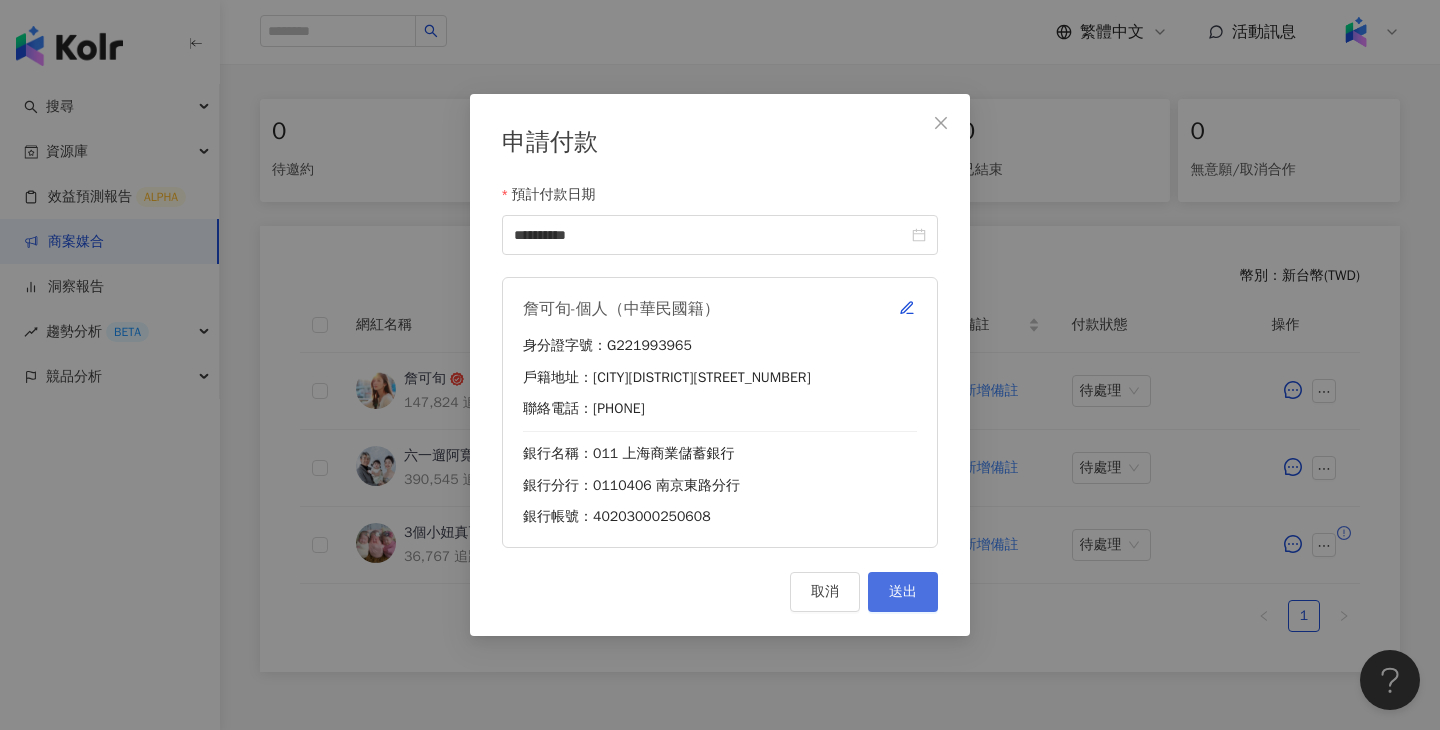 click on "送出" at bounding box center (903, 592) 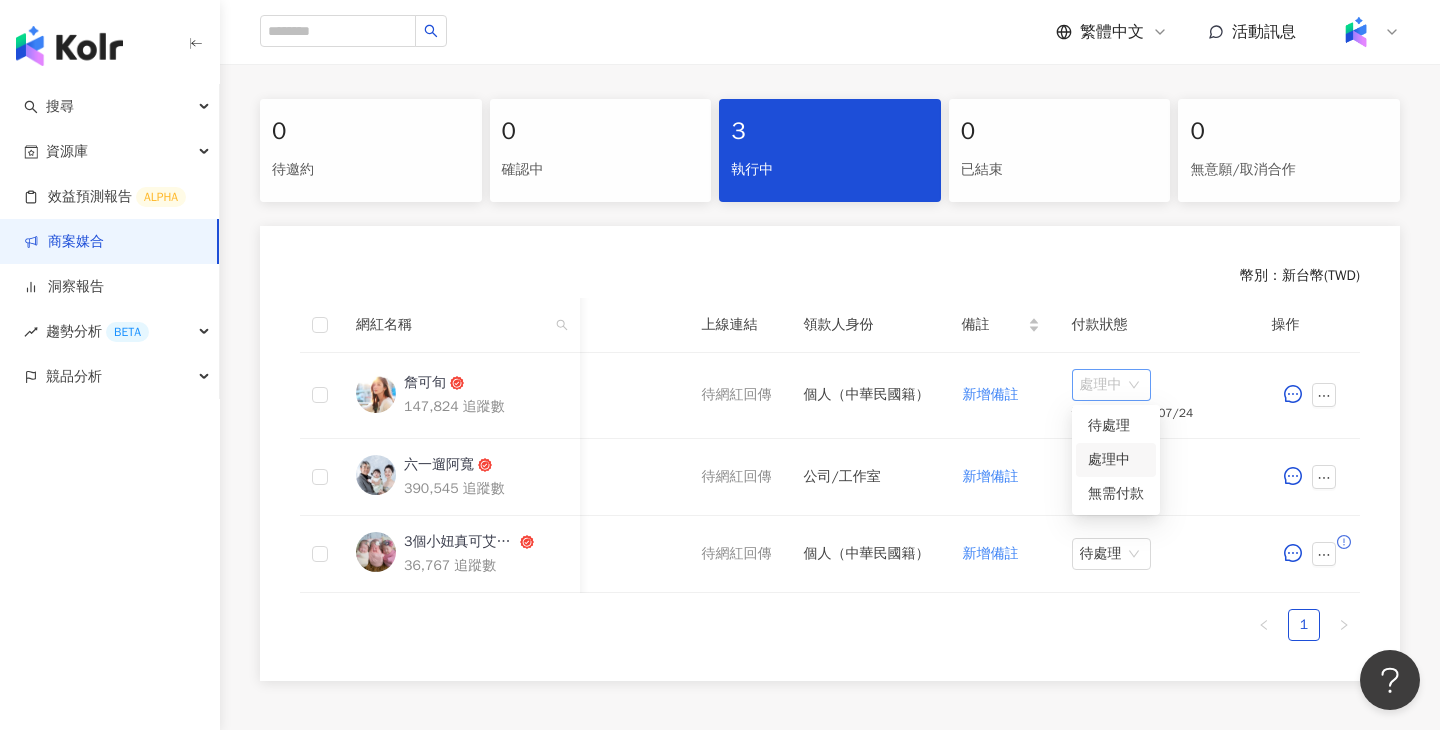 click on "處理中" at bounding box center [1111, 385] 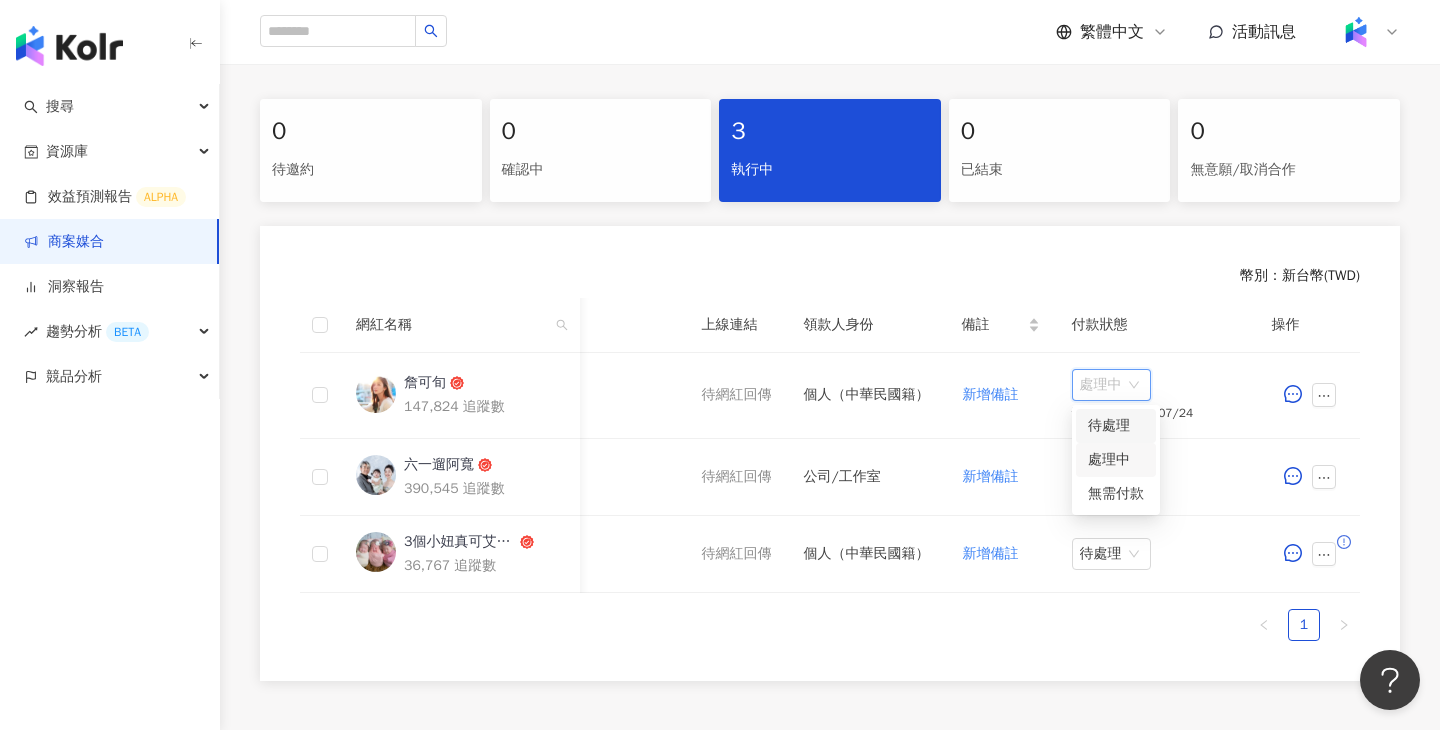 click on "待處理" at bounding box center (1116, 426) 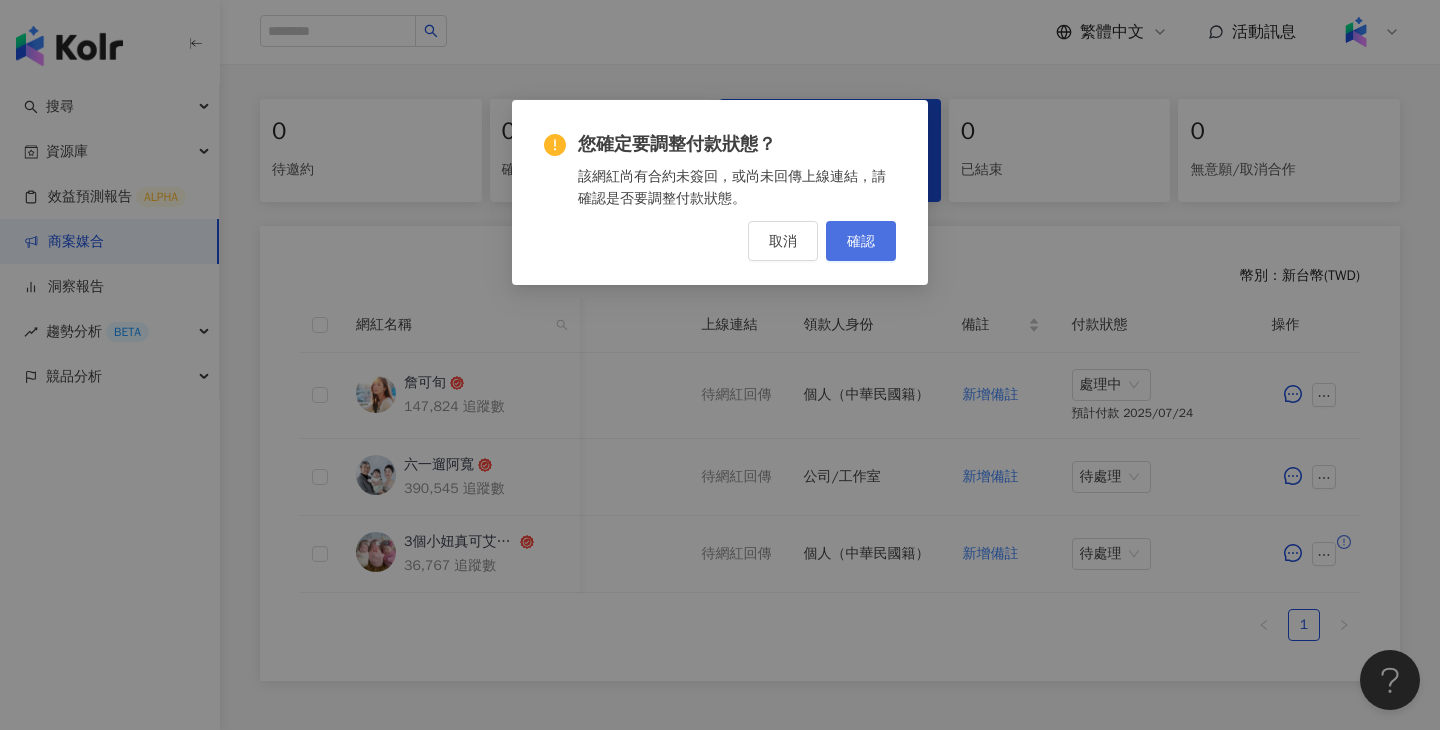click on "確認" at bounding box center [861, 241] 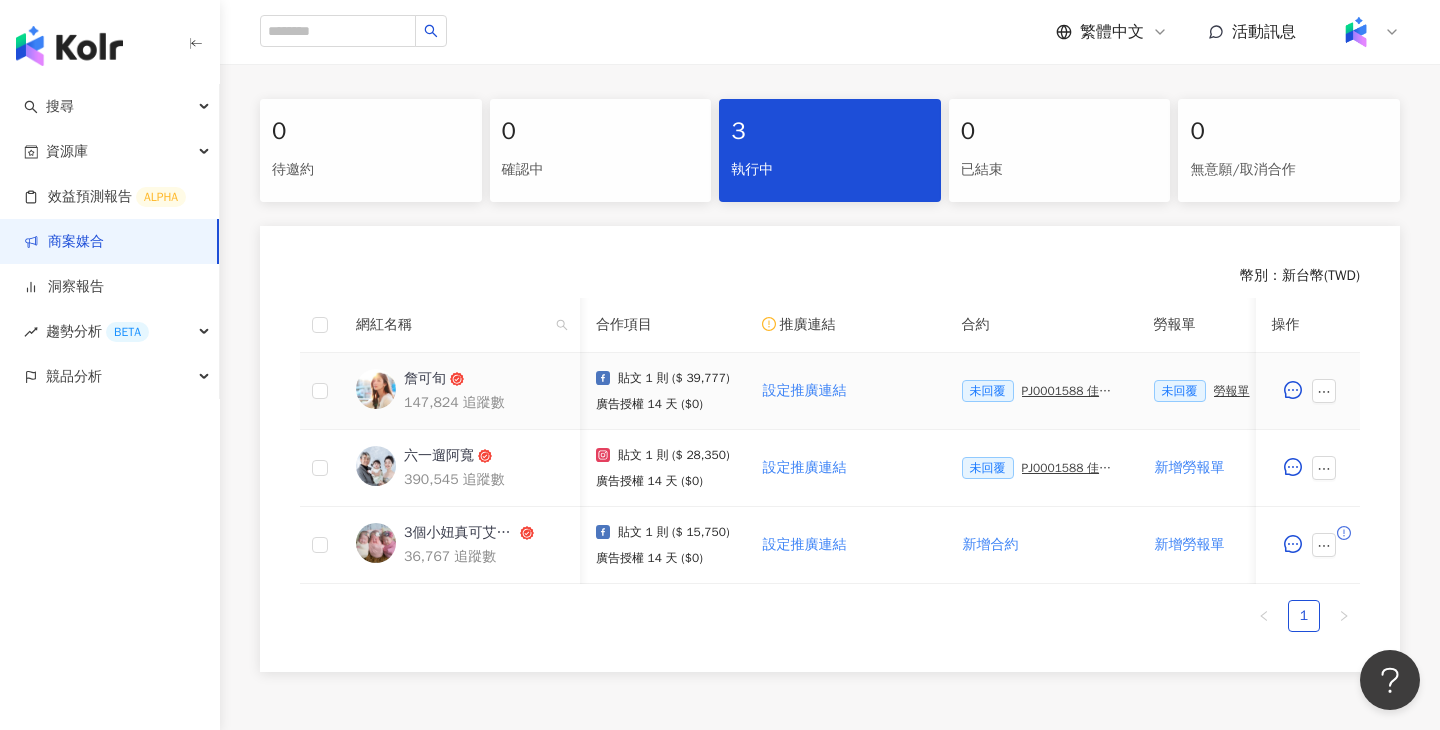 scroll, scrollTop: 0, scrollLeft: 946, axis: horizontal 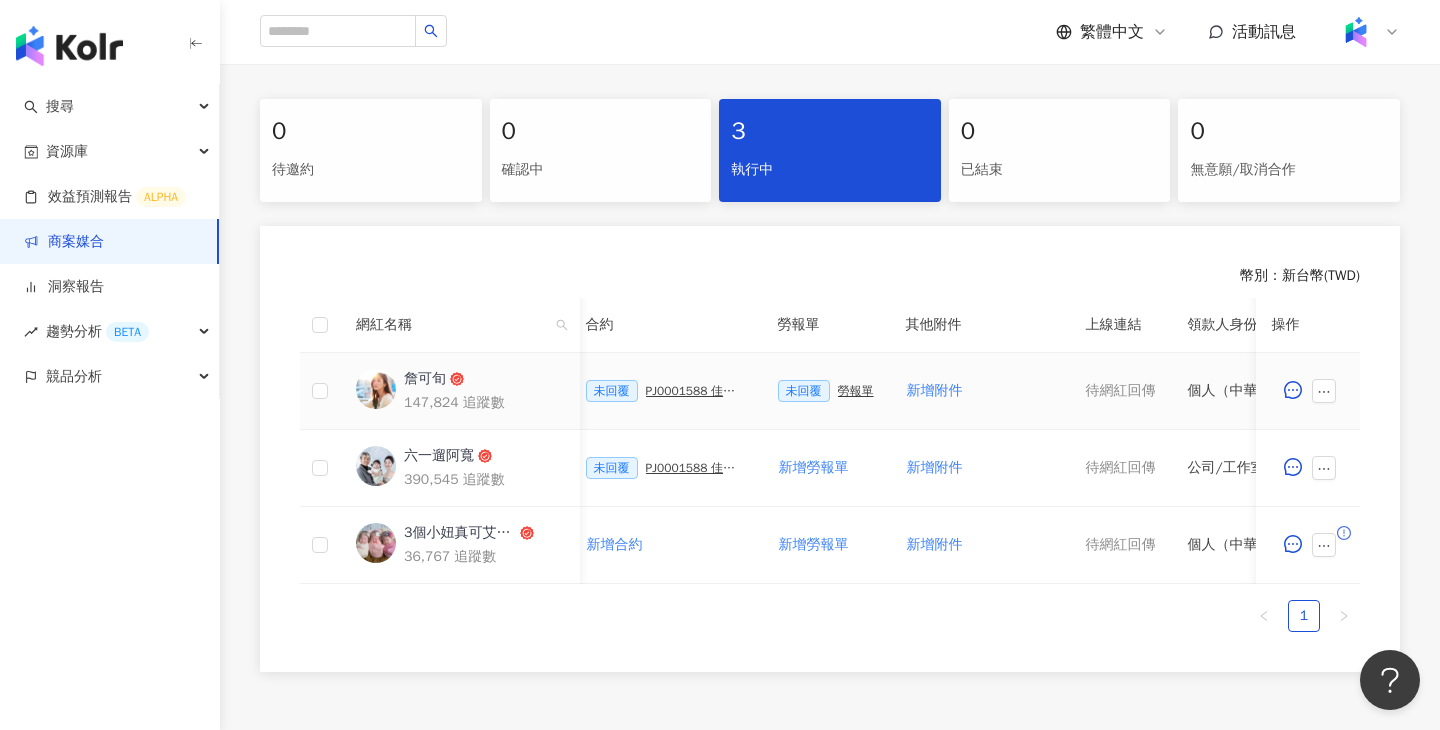 click on "勞報單" at bounding box center (856, 391) 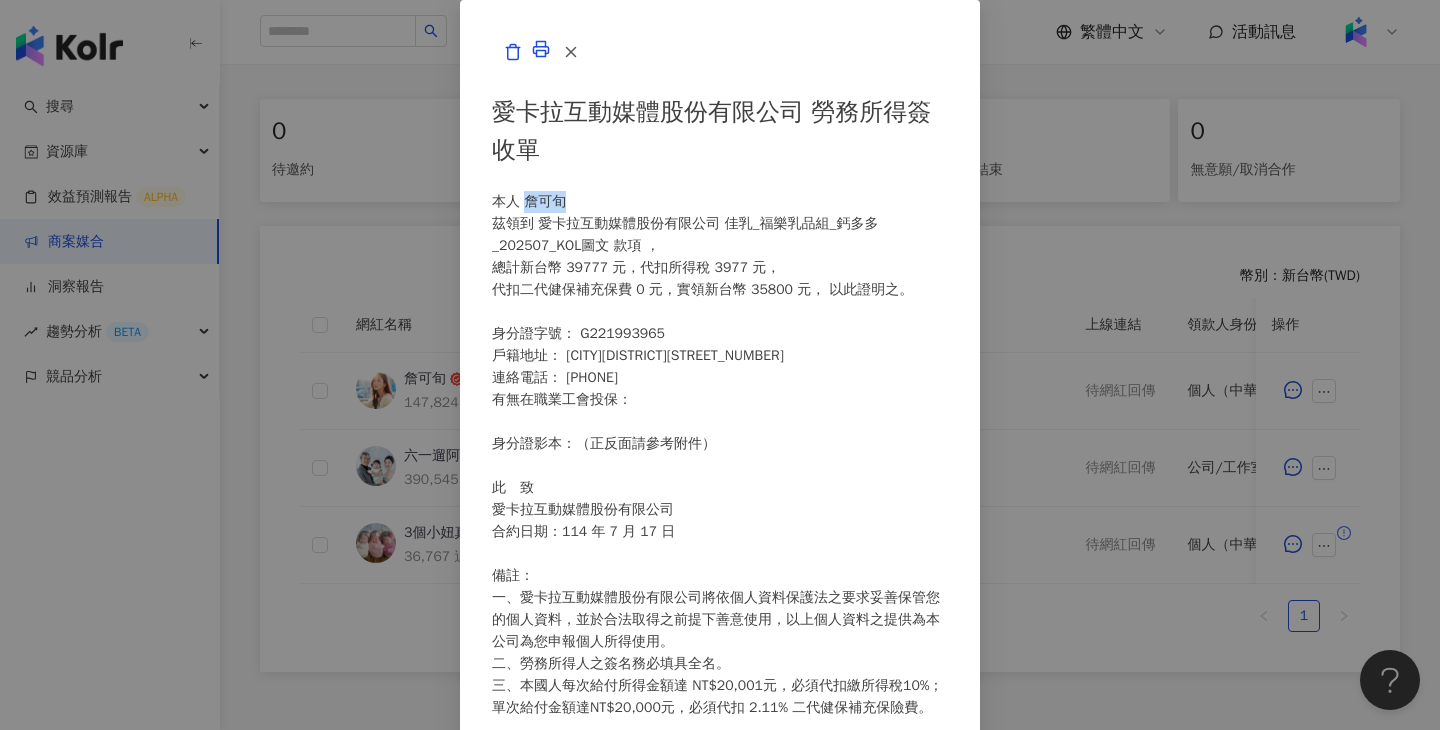 drag, startPoint x: 421, startPoint y: 245, endPoint x: 366, endPoint y: 246, distance: 55.00909 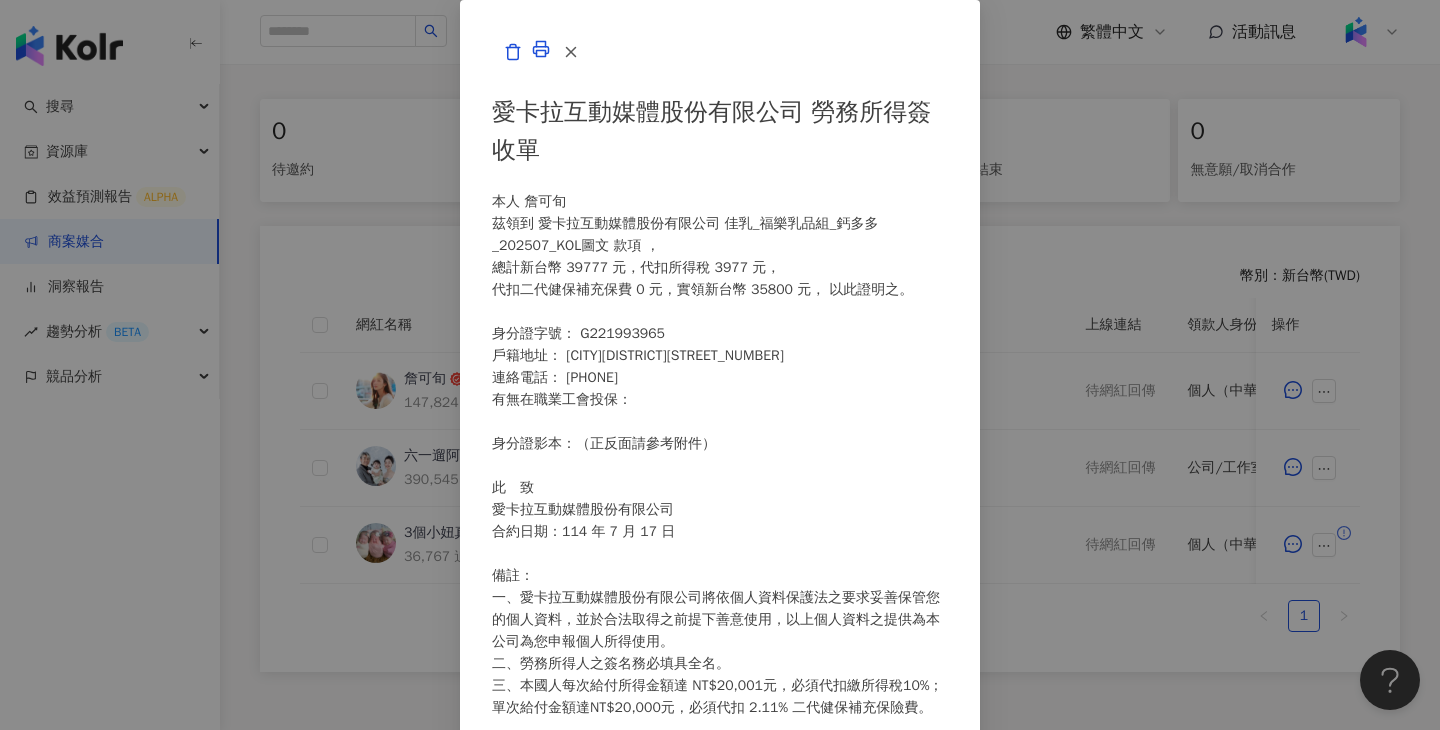 click on "愛卡拉互動媒體股份有限公司 勞務所得簽收單 本人 詹可旬 茲領到 愛卡拉互動媒體股份有限公司 佳乳_福樂乳品組_鈣多多_202507_KOL圖文 款項 ，  總計新台幣 39777 元，代扣所得稅 3977 元， 代扣二代健保補充保費 0 元，實領新台幣 35800 元， 以此證明之。 身分證字號： G221993965 戶籍地址： [CITY][DISTRICT][STREET_NUMBER] 連絡電話： [PHONE] 有無在職業工會投保：  身分證影本：（正反面請參考附件） 此　致 愛卡拉互動媒體股份有限公司 合約日期：114 年 7 月 17 日 備註： 一、愛卡拉互動媒體股份有限公司將依個人資料保護法之要求妥善保管您的個人資料，並於合法取得之前提下善意使用，以上個人資料之提供為本公司為您申報個人所得使用。 二、勞務所得人之簽名務必填具全名。 身分證正面 身分證反面" at bounding box center [720, 365] 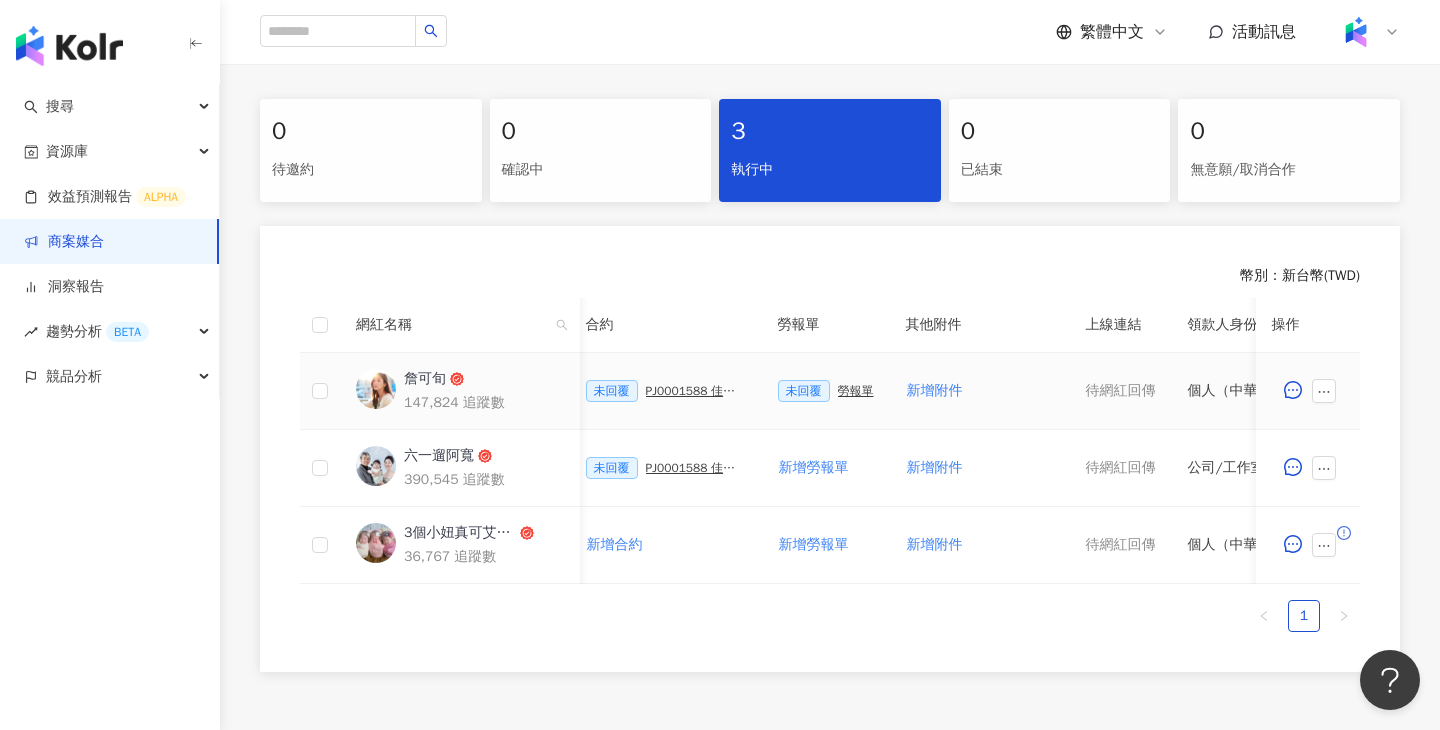 click on "PJ0001588 佳乳_福樂乳品組_鈣多多_202507_活動確認單" at bounding box center [696, 391] 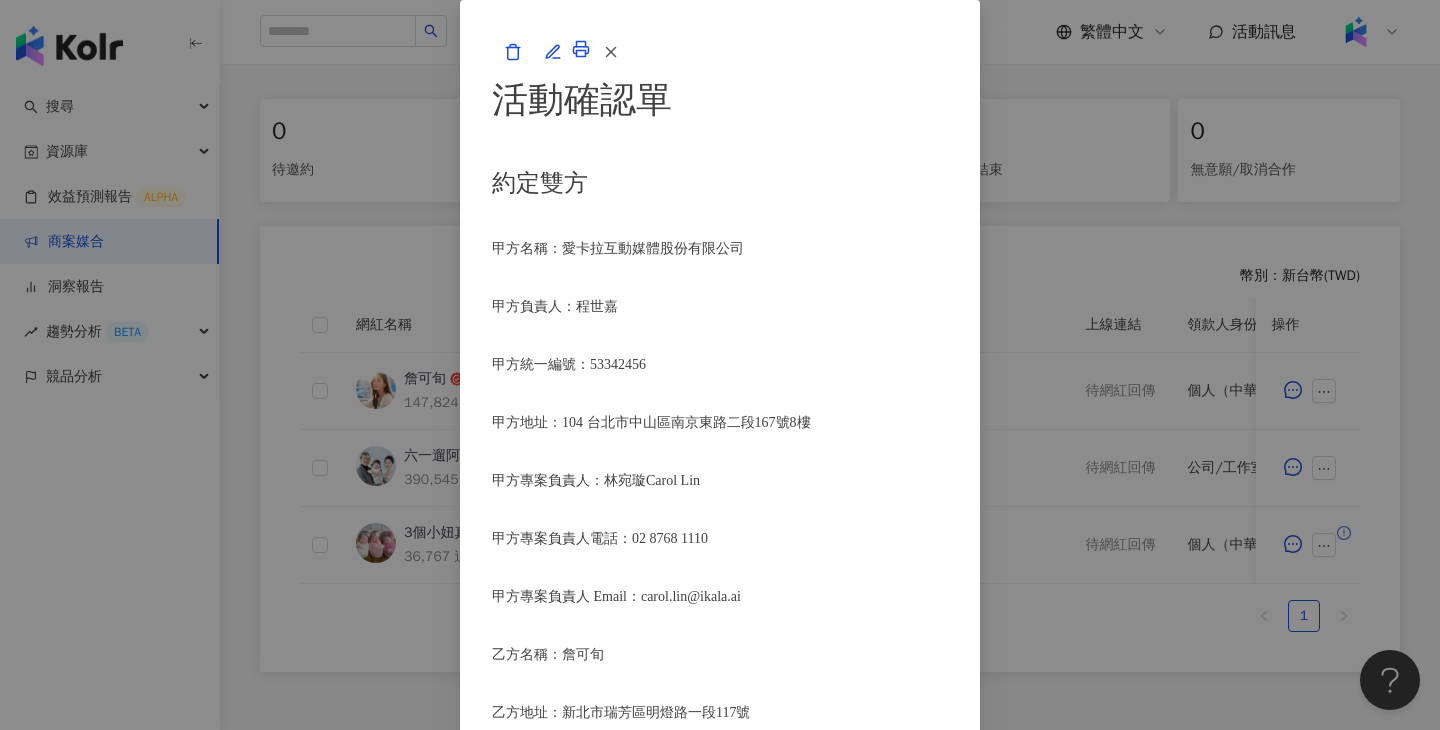 scroll, scrollTop: 565, scrollLeft: 0, axis: vertical 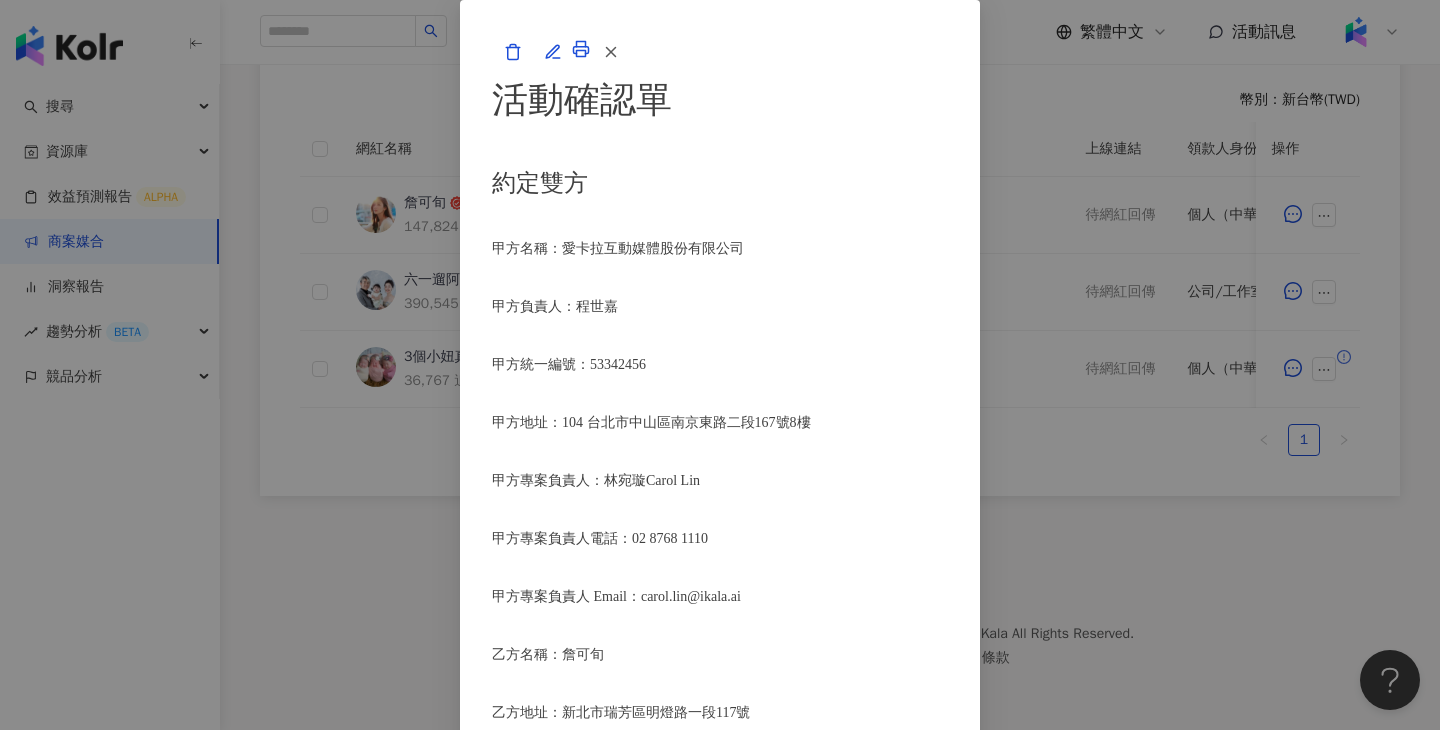 drag, startPoint x: 624, startPoint y: 404, endPoint x: 480, endPoint y: 405, distance: 144.00348 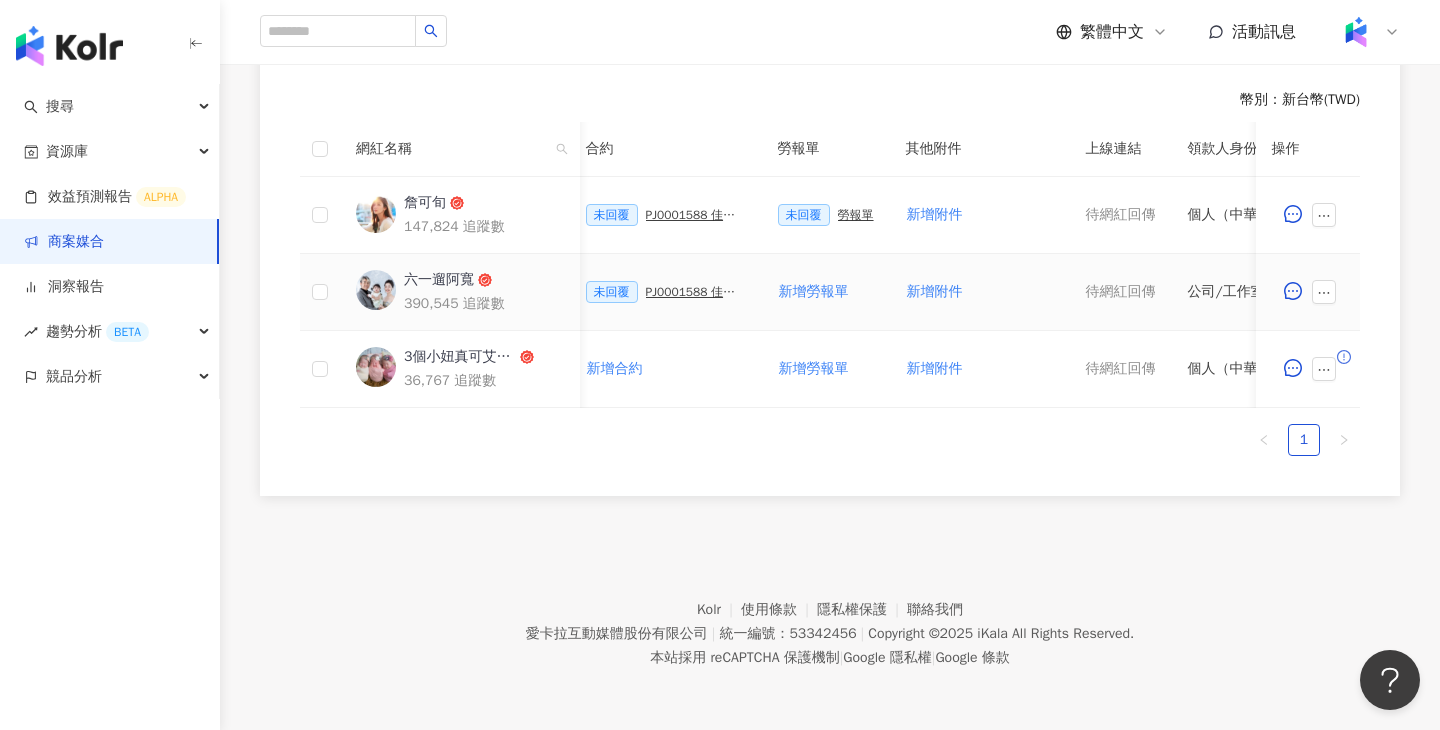 click on "PJ0001588 佳乳_福樂乳品組_鈣多多_202507_活動確認單" at bounding box center [696, 292] 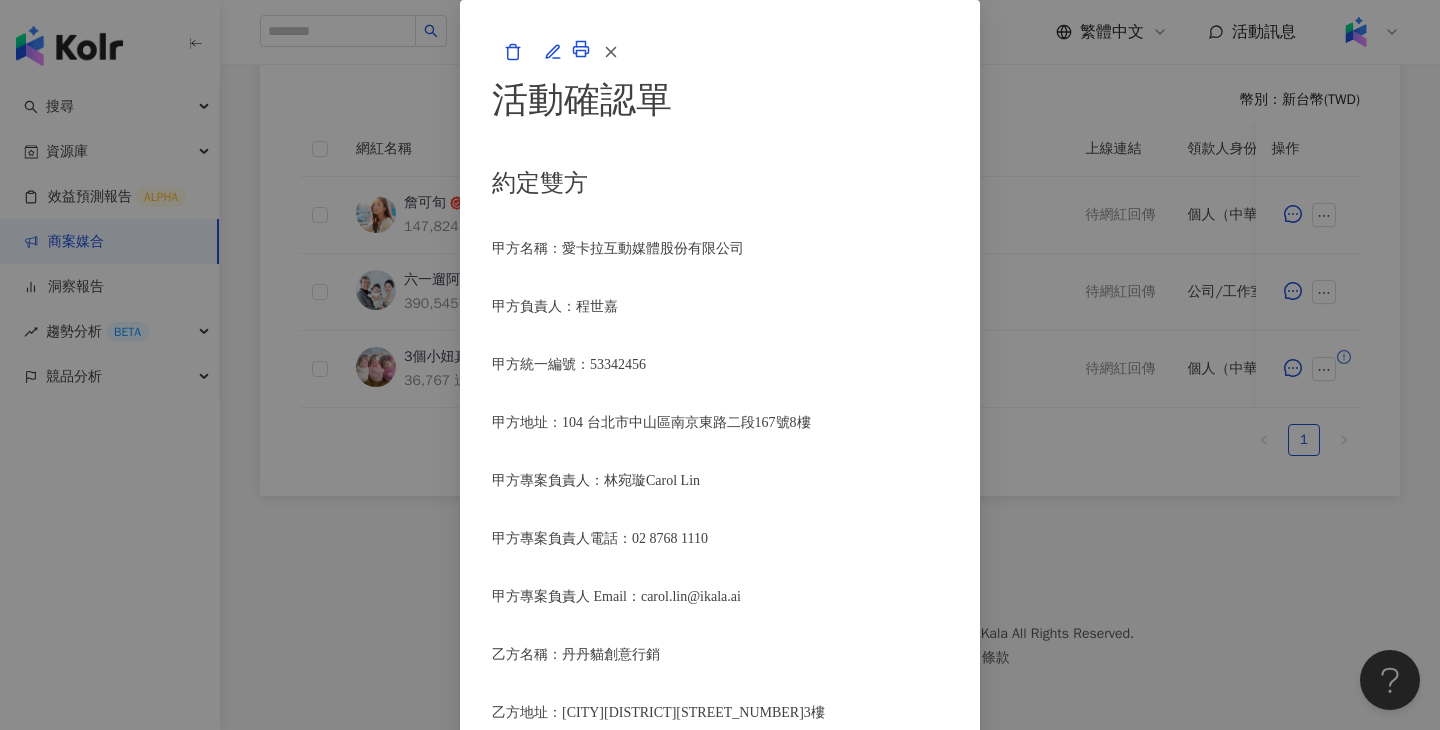 scroll, scrollTop: 295, scrollLeft: 0, axis: vertical 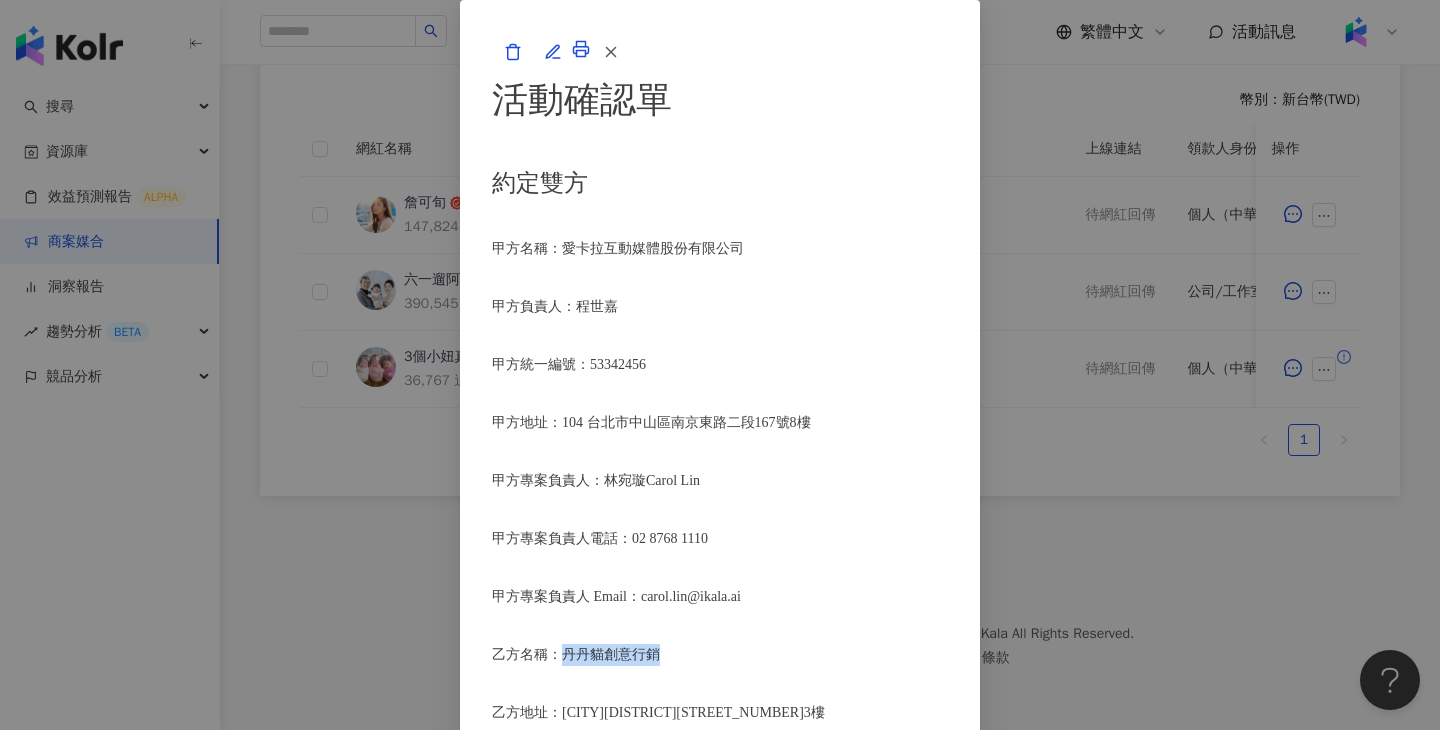 drag, startPoint x: 517, startPoint y: 444, endPoint x: 407, endPoint y: 444, distance: 110 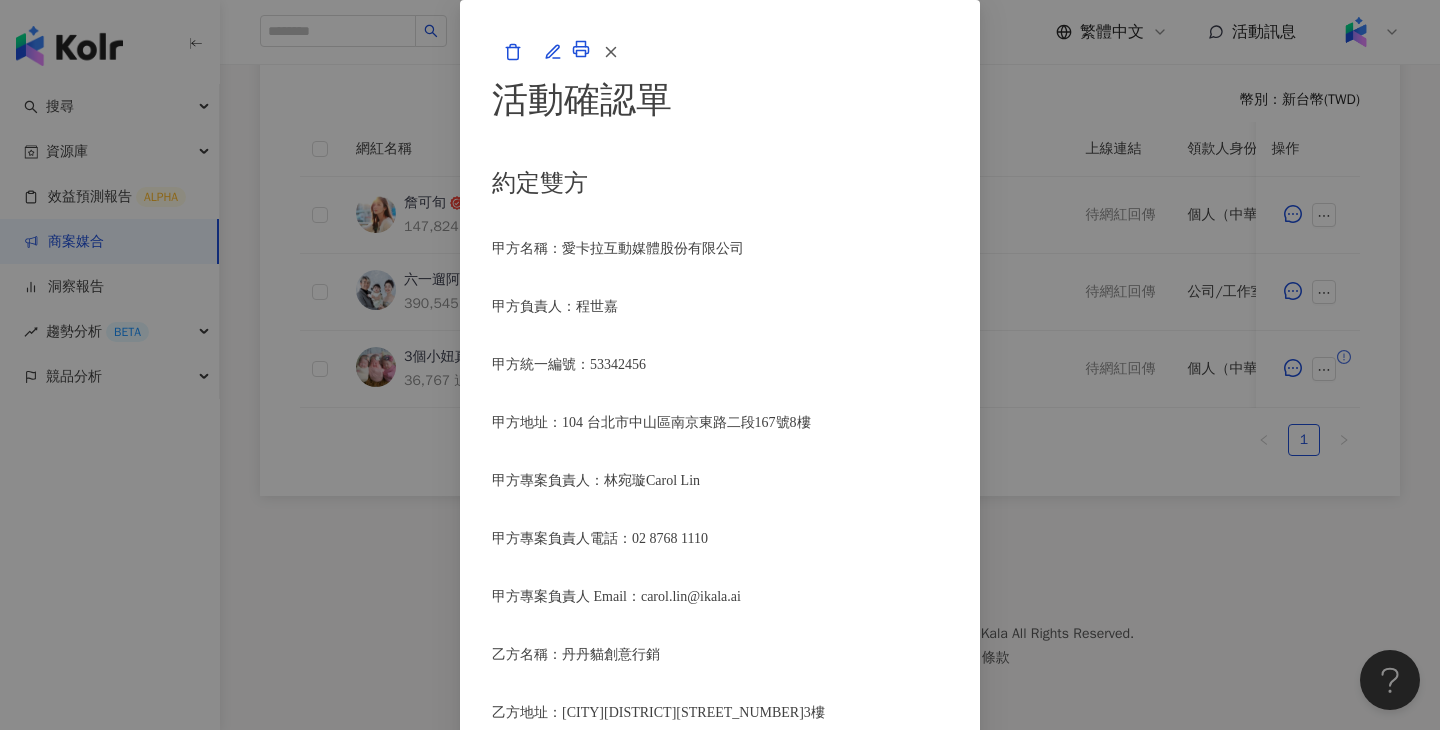 drag, startPoint x: 615, startPoint y: 341, endPoint x: 476, endPoint y: 341, distance: 139 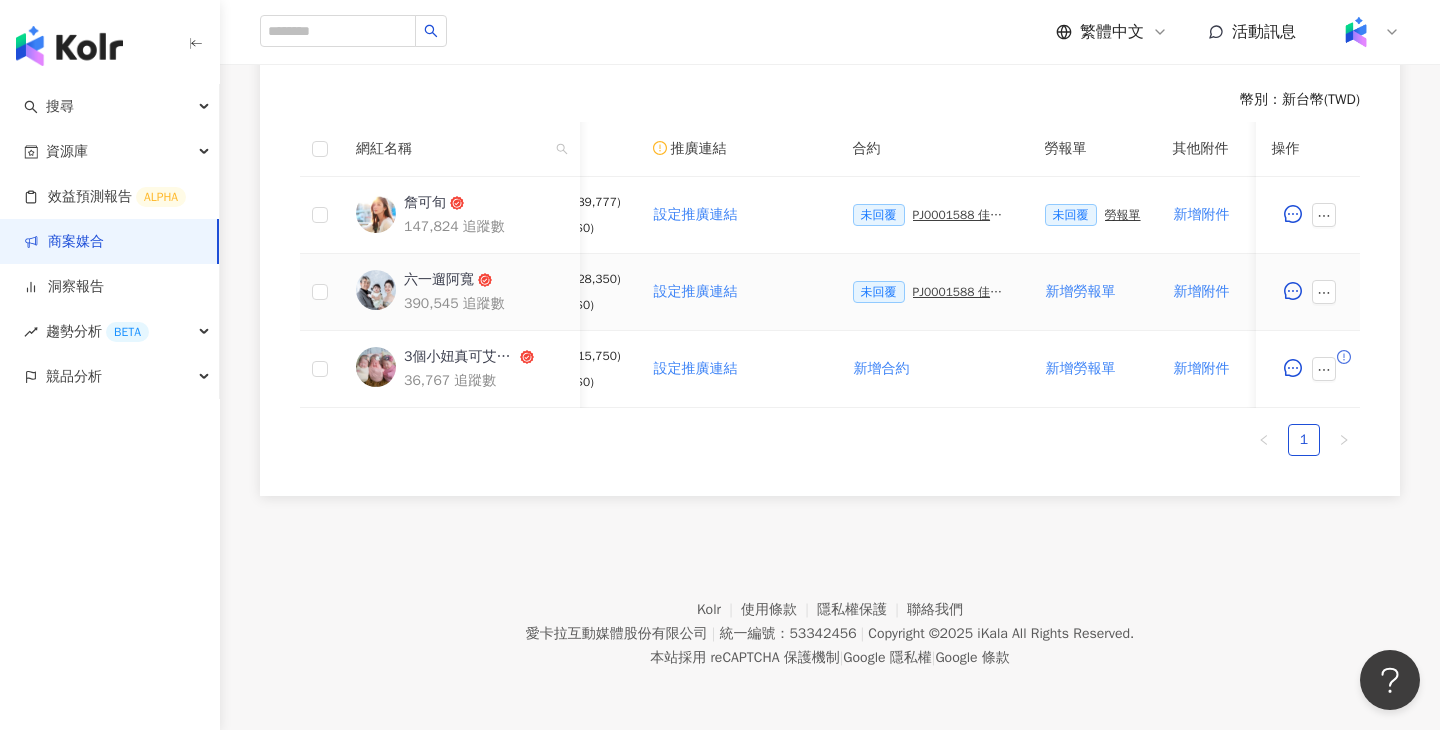 scroll, scrollTop: 0, scrollLeft: 290, axis: horizontal 